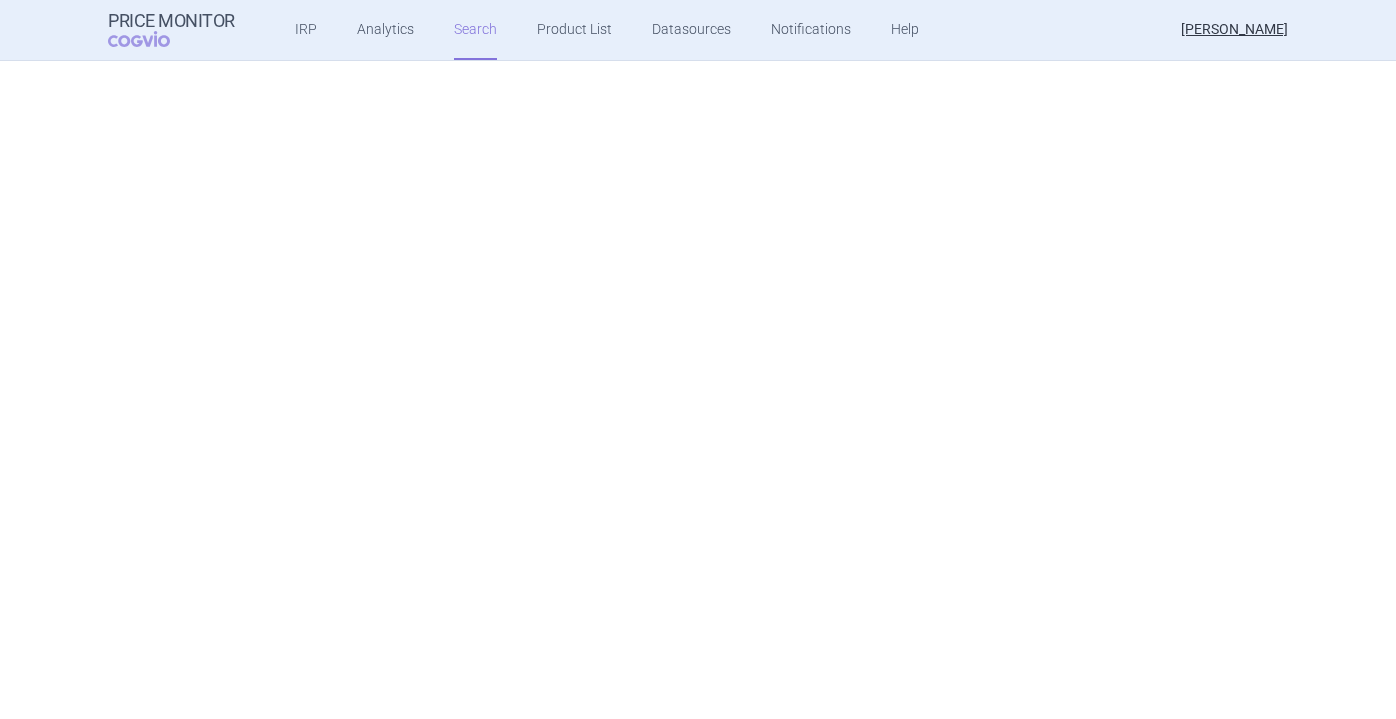 scroll, scrollTop: 0, scrollLeft: 0, axis: both 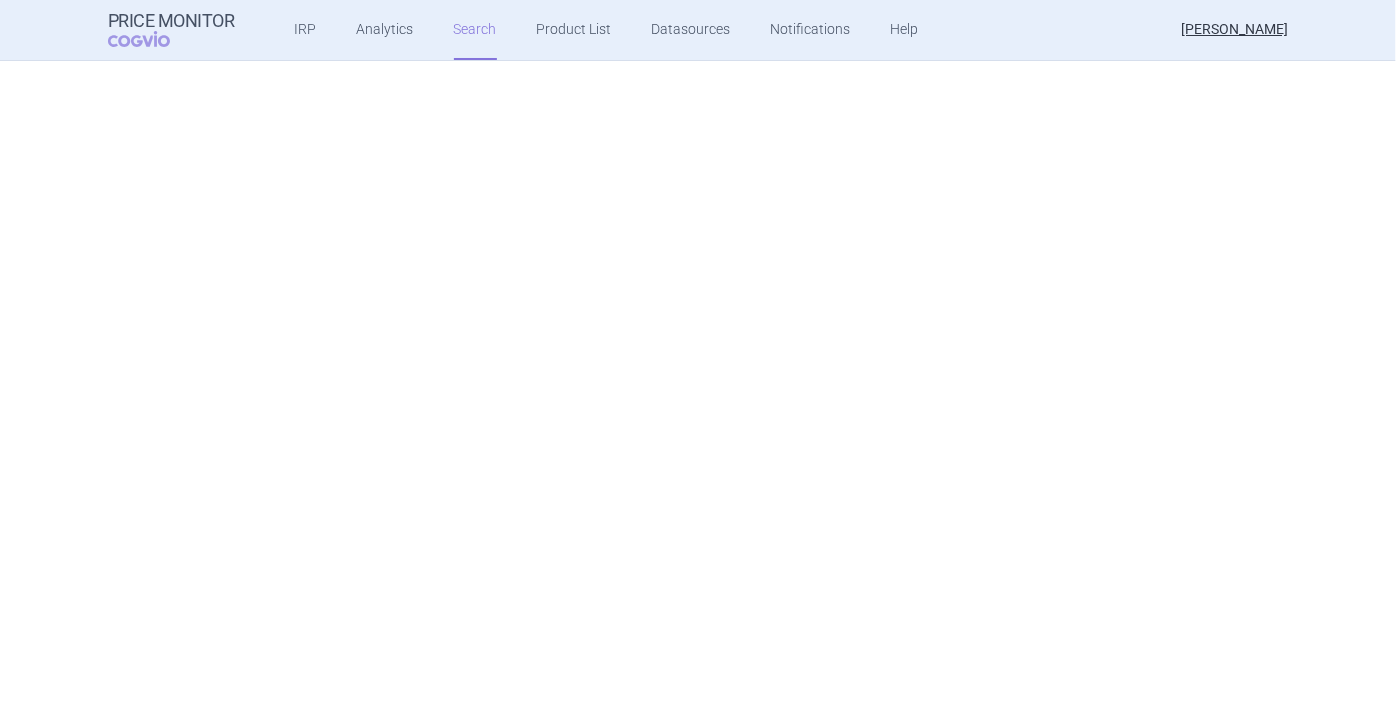 click on "IRP Analytics Search Product List Datasources Notifications Help" at bounding box center (582, 30) 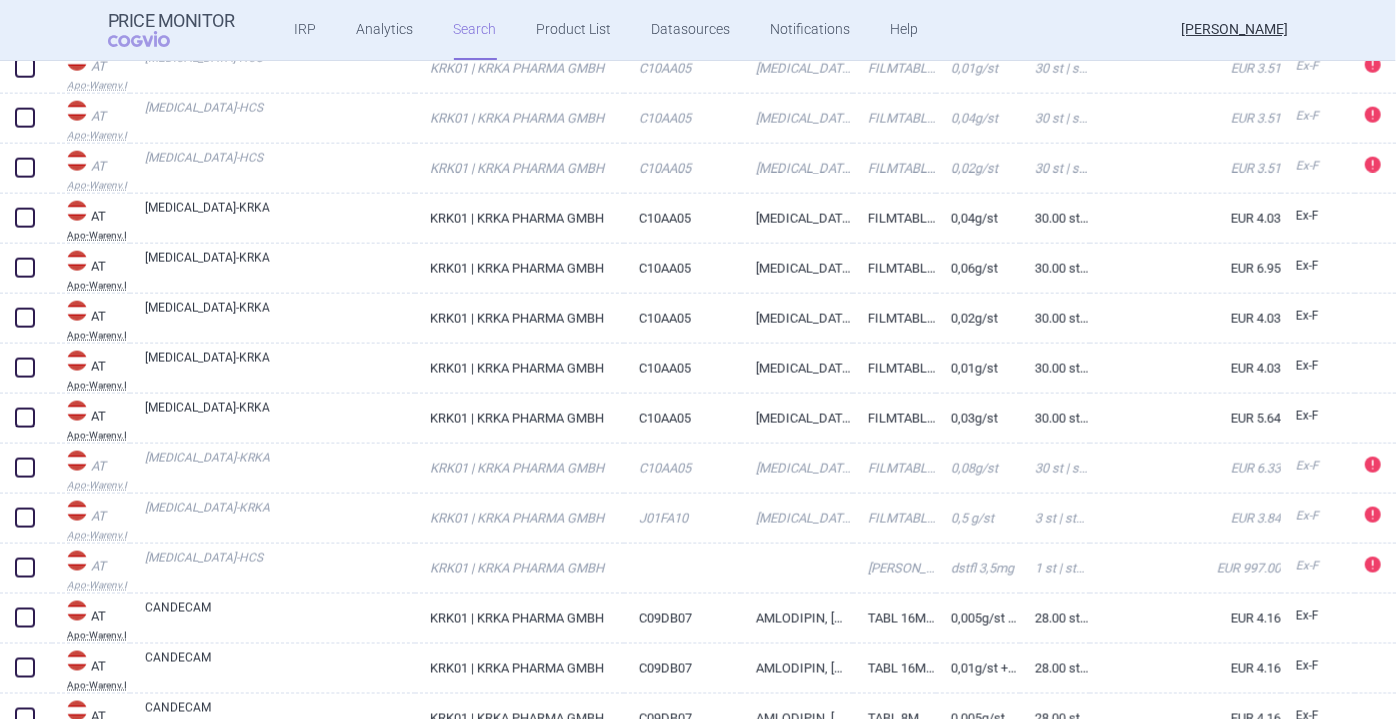 click on "Search" at bounding box center [475, 30] 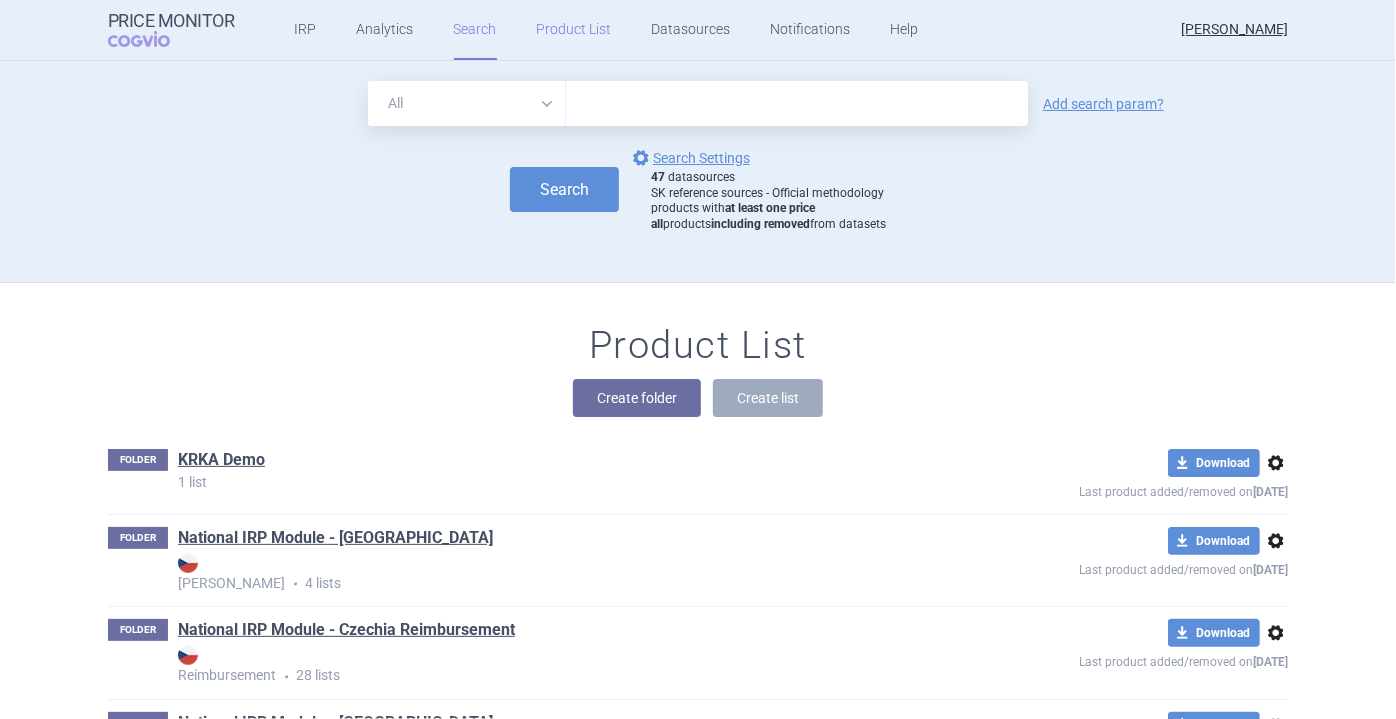 click on "Product List" at bounding box center (574, 30) 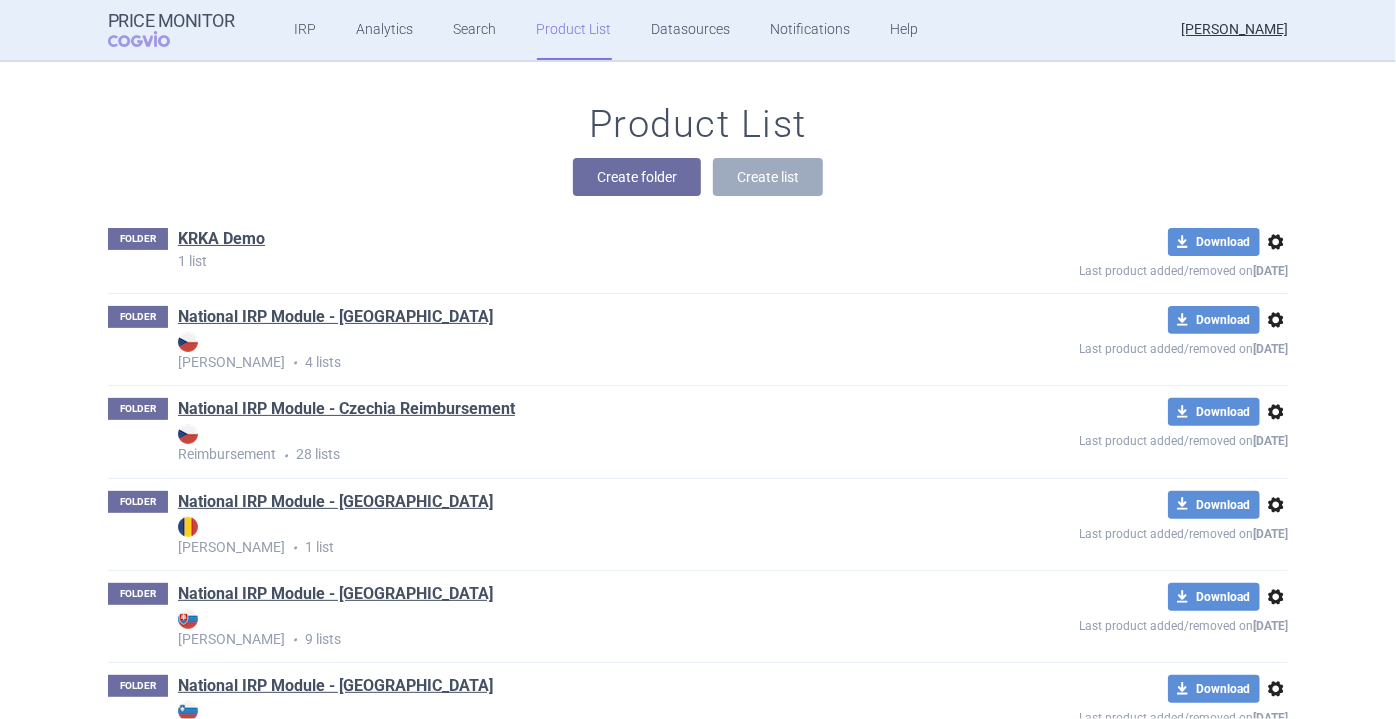 scroll, scrollTop: 471, scrollLeft: 0, axis: vertical 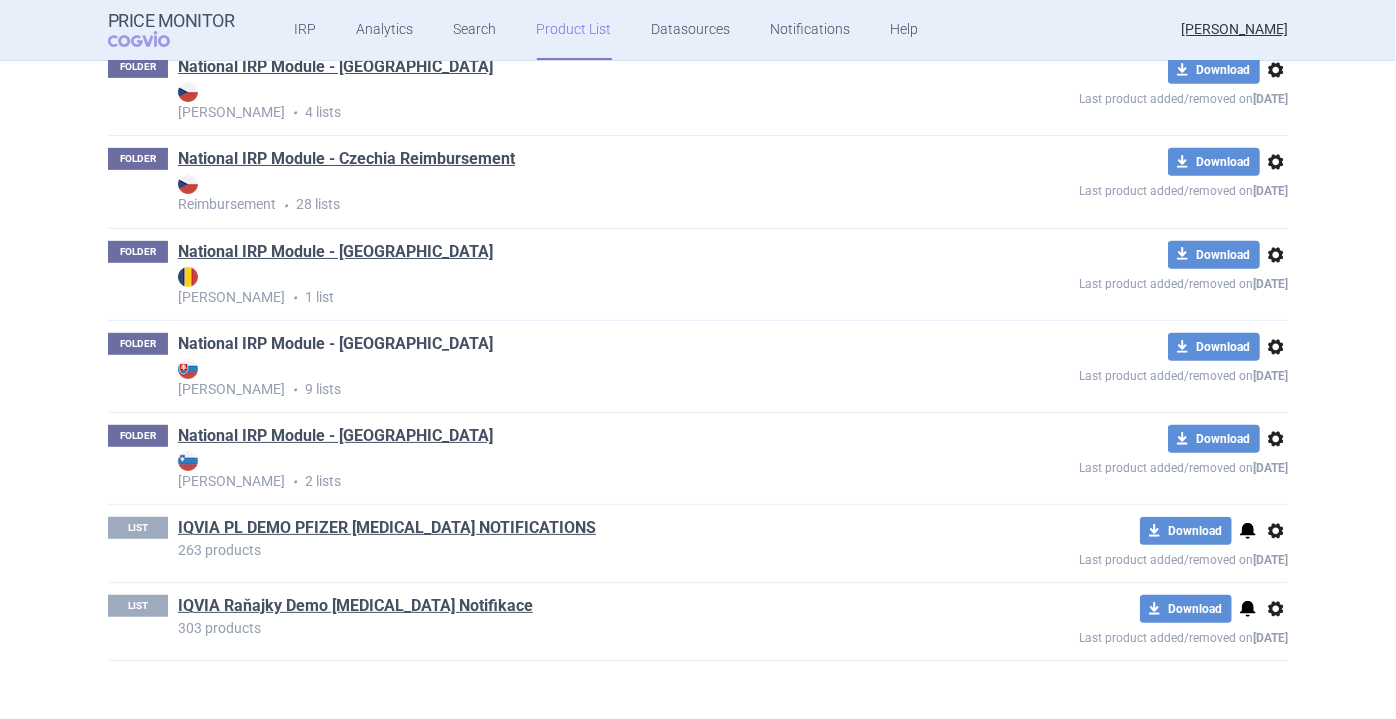 click on "National IRP Module - [GEOGRAPHIC_DATA]" at bounding box center [335, 344] 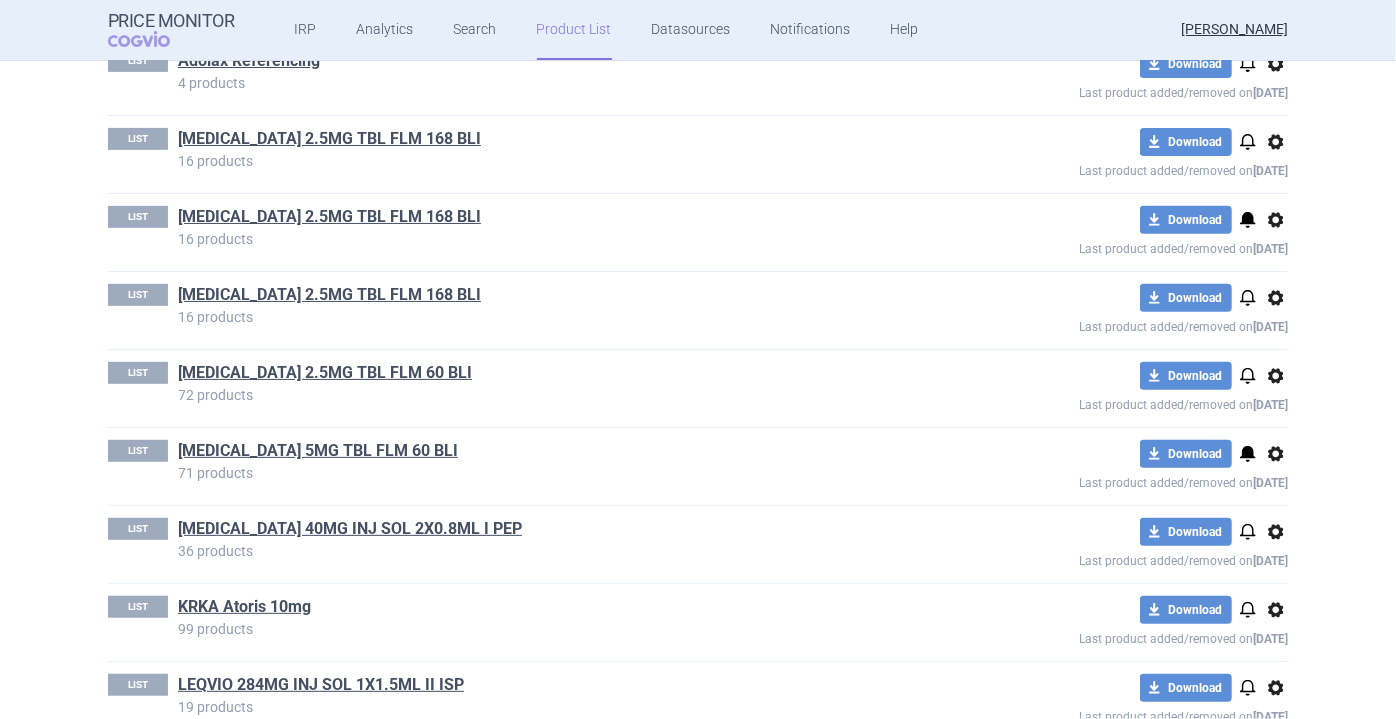 scroll, scrollTop: 410, scrollLeft: 0, axis: vertical 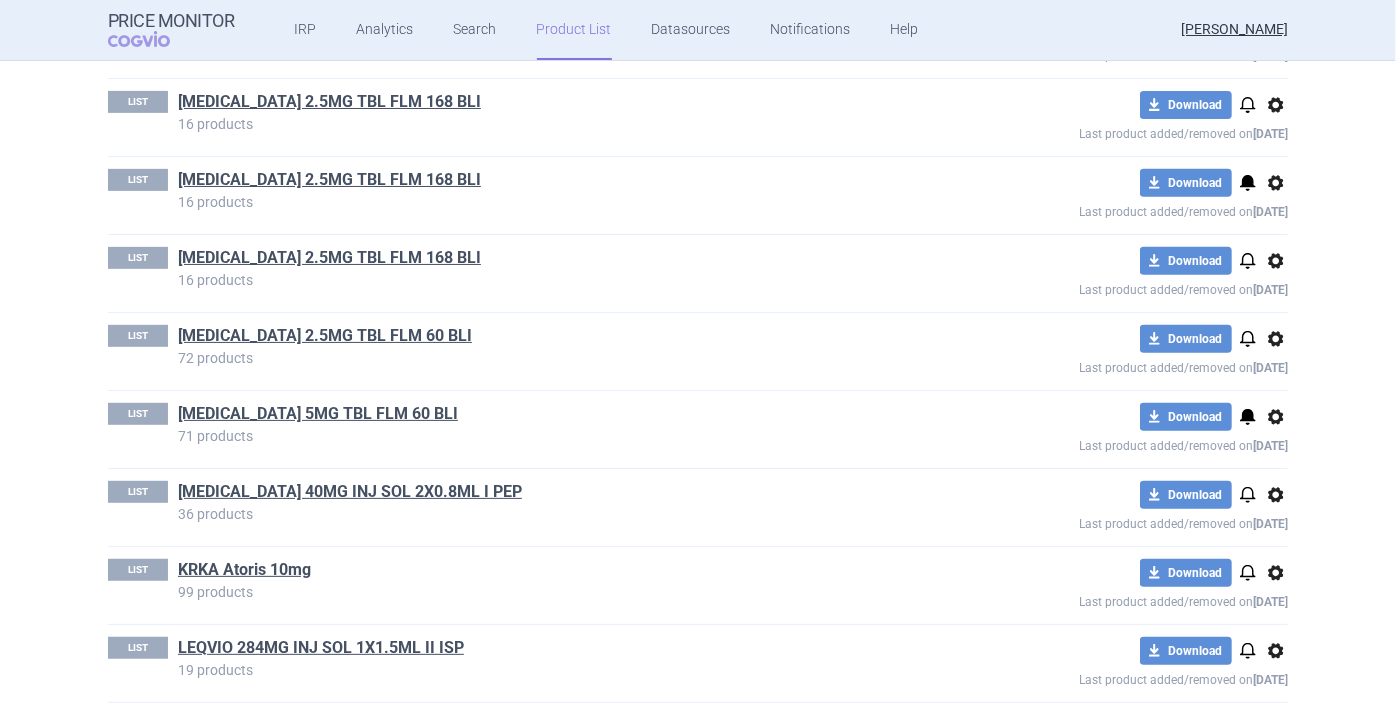 click on "options" at bounding box center [1276, 573] 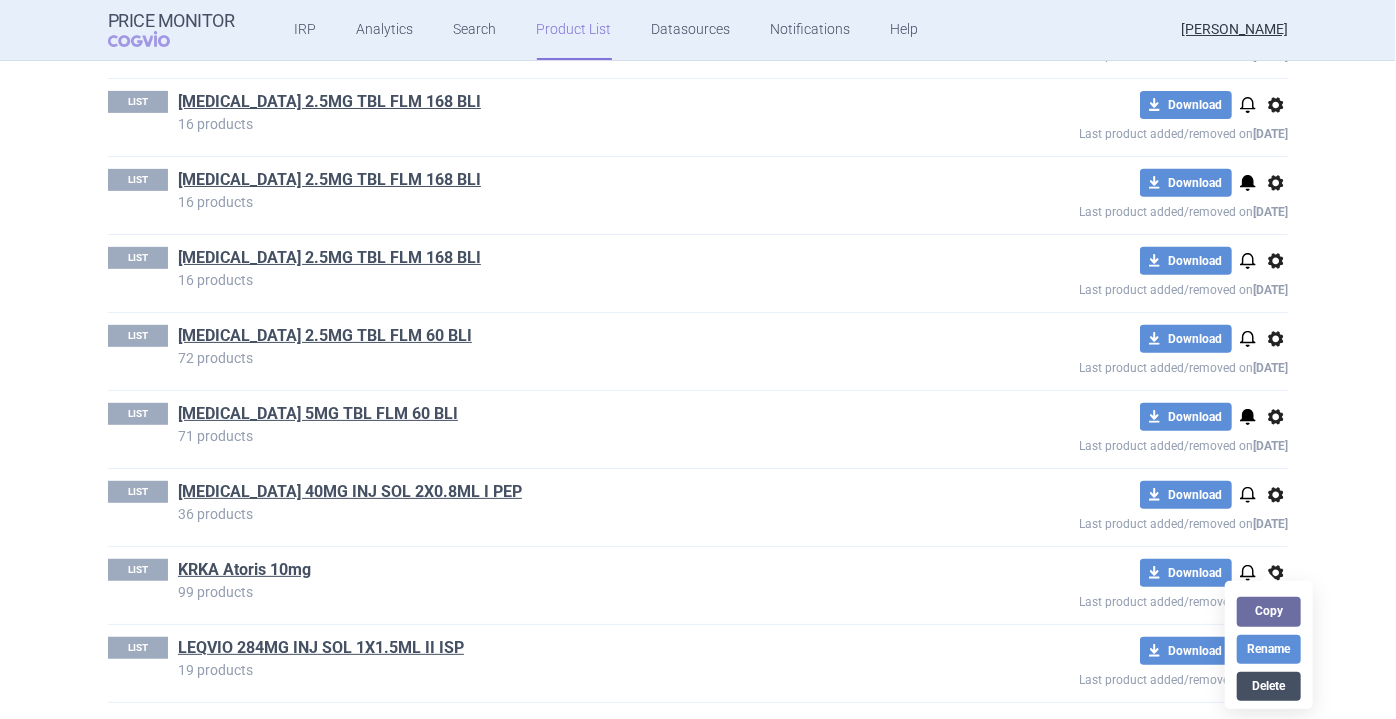 click on "Delete" at bounding box center [1269, 686] 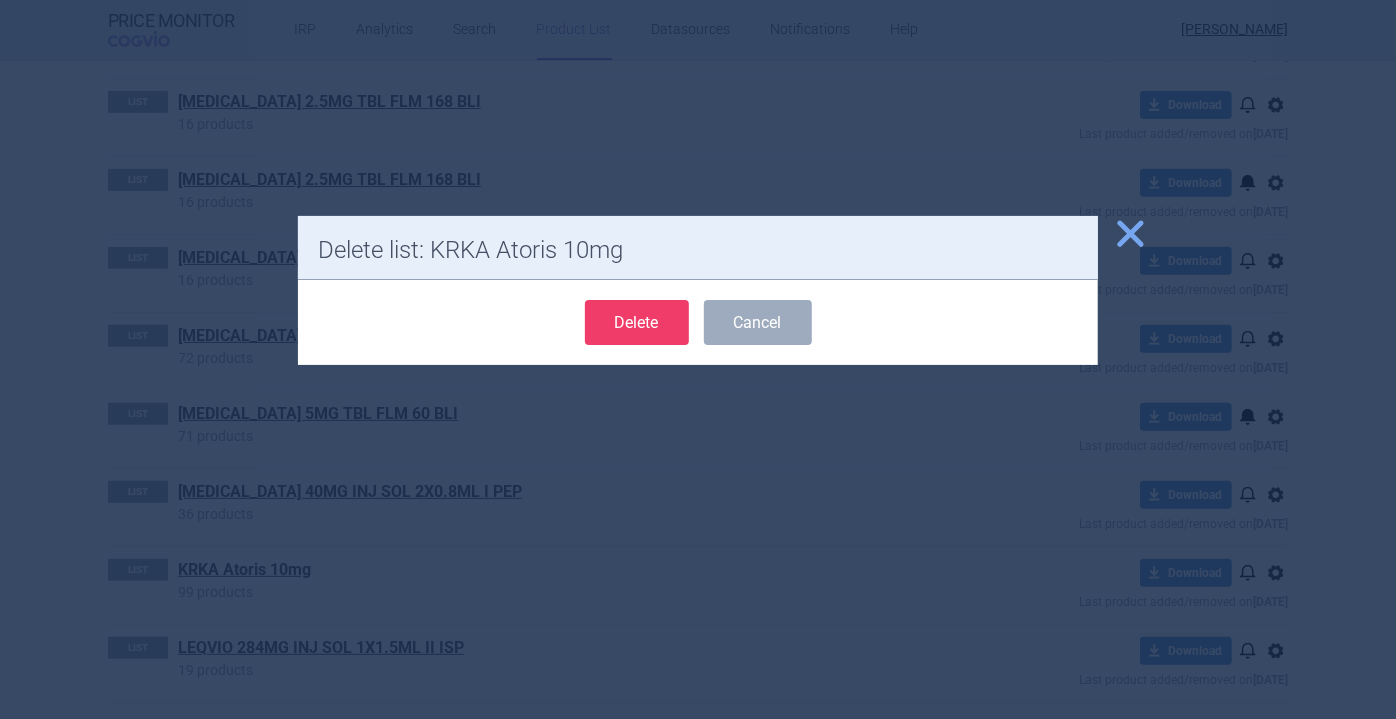 click on "Delete" at bounding box center [637, 322] 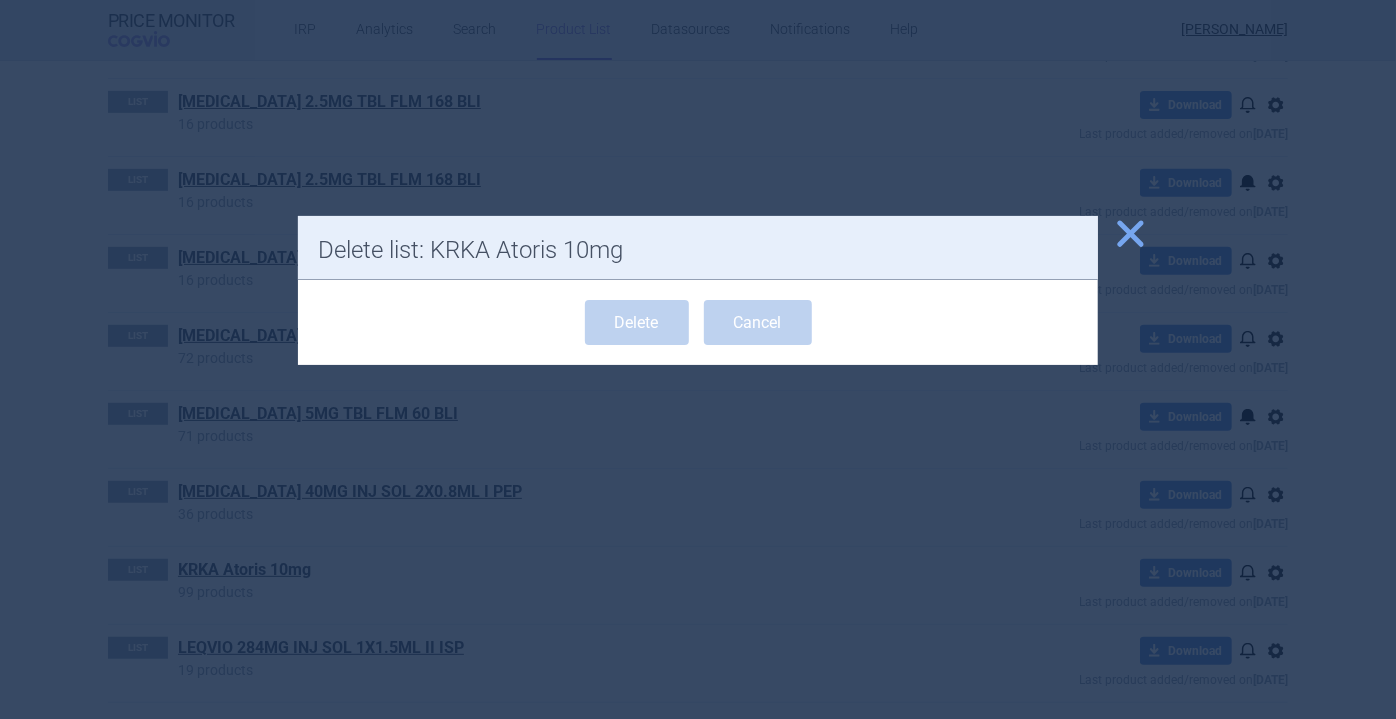 scroll, scrollTop: 333, scrollLeft: 0, axis: vertical 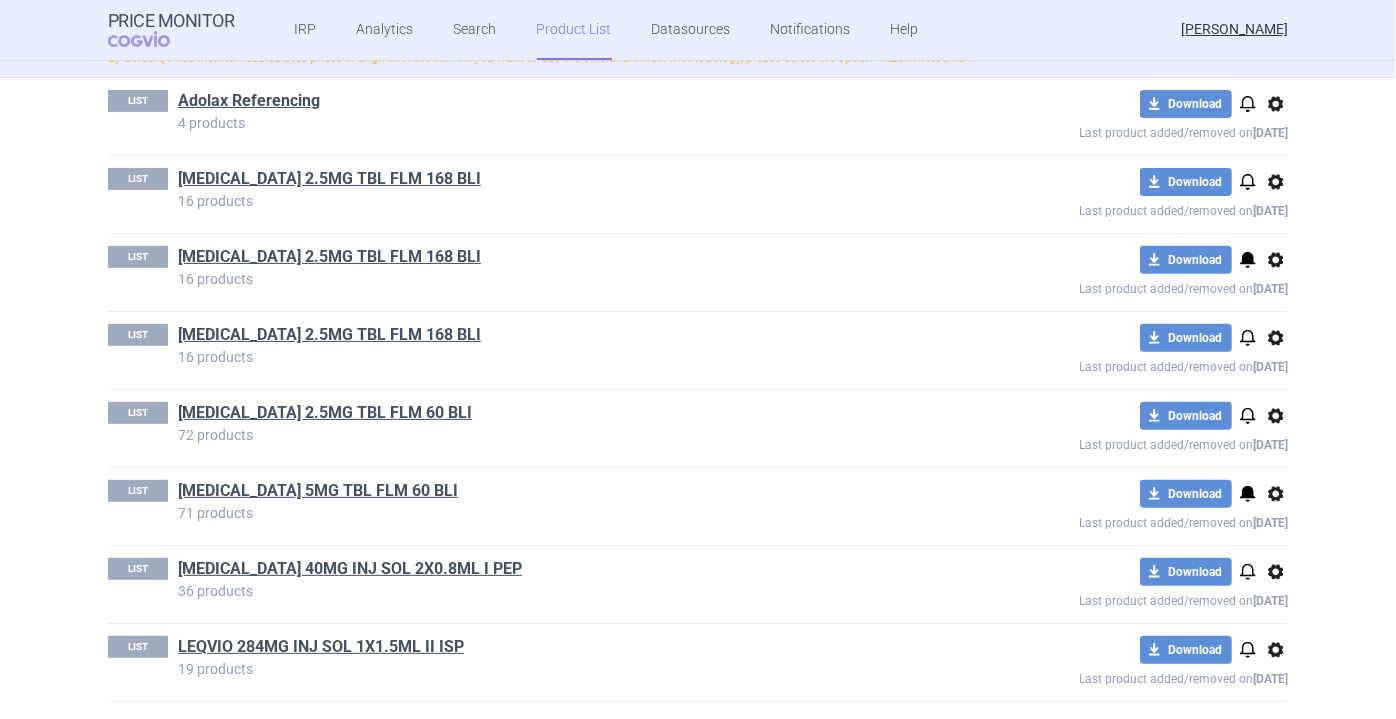 click on "options" at bounding box center [1276, 572] 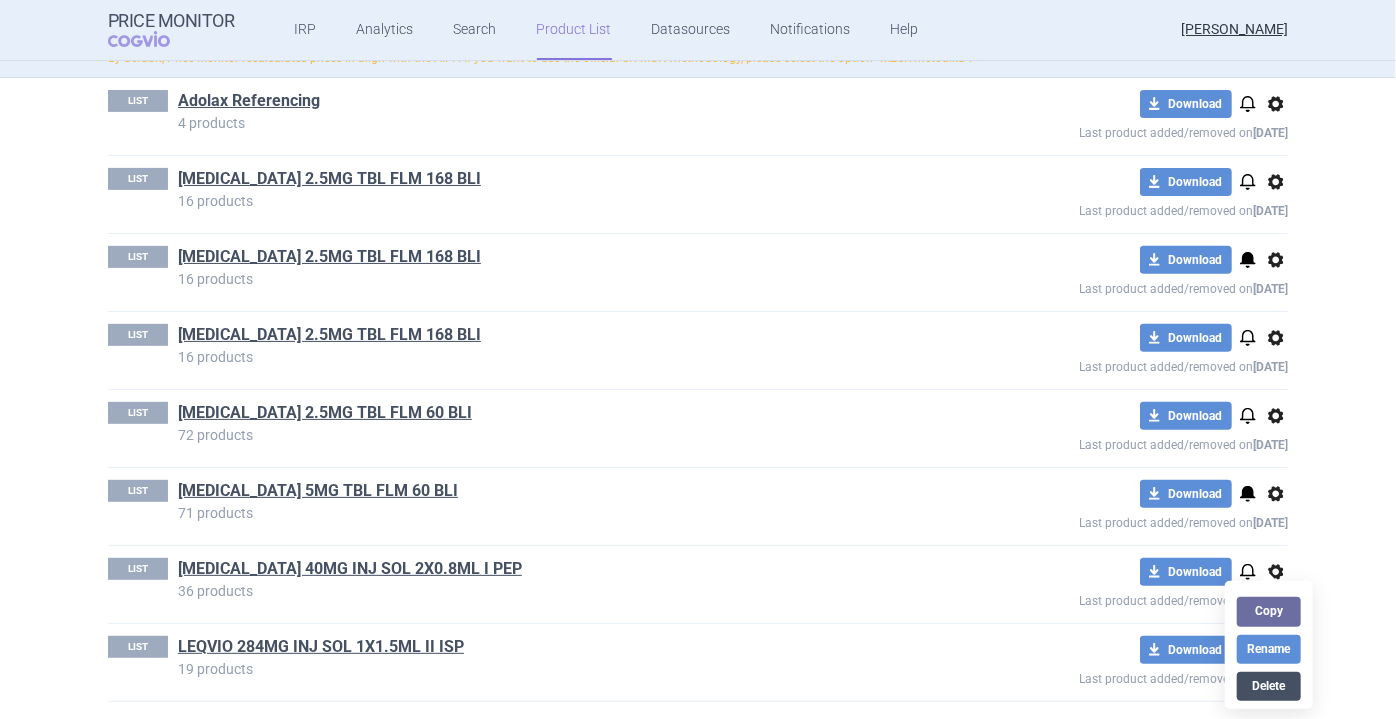 click on "Delete" at bounding box center (1269, 686) 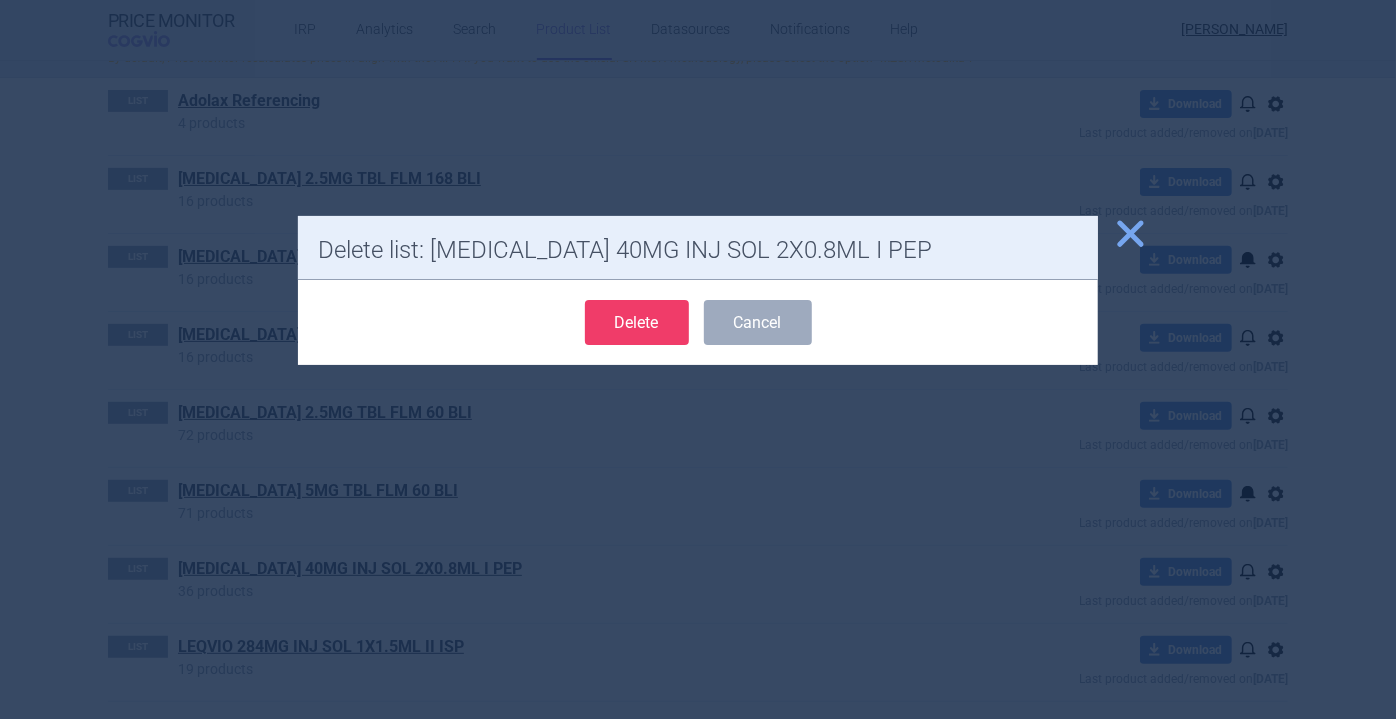 click on "Delete" at bounding box center [637, 322] 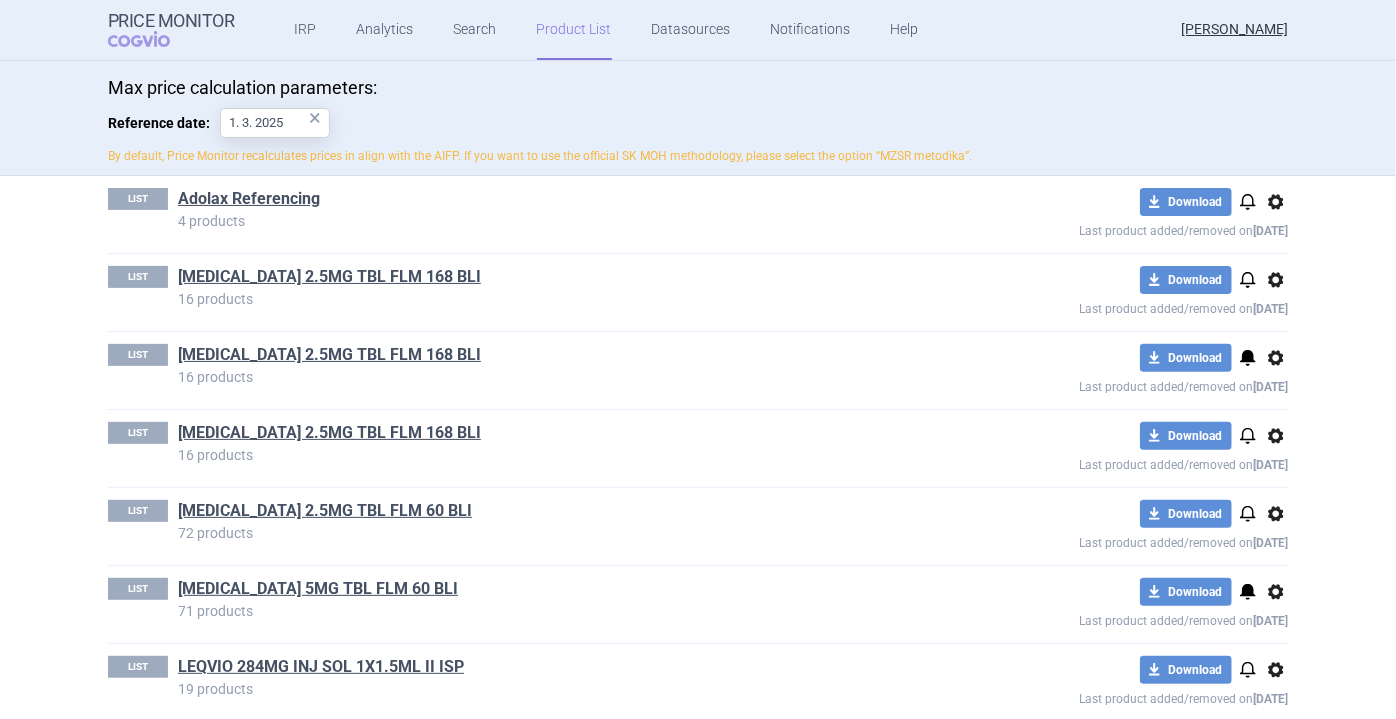 scroll, scrollTop: 128, scrollLeft: 0, axis: vertical 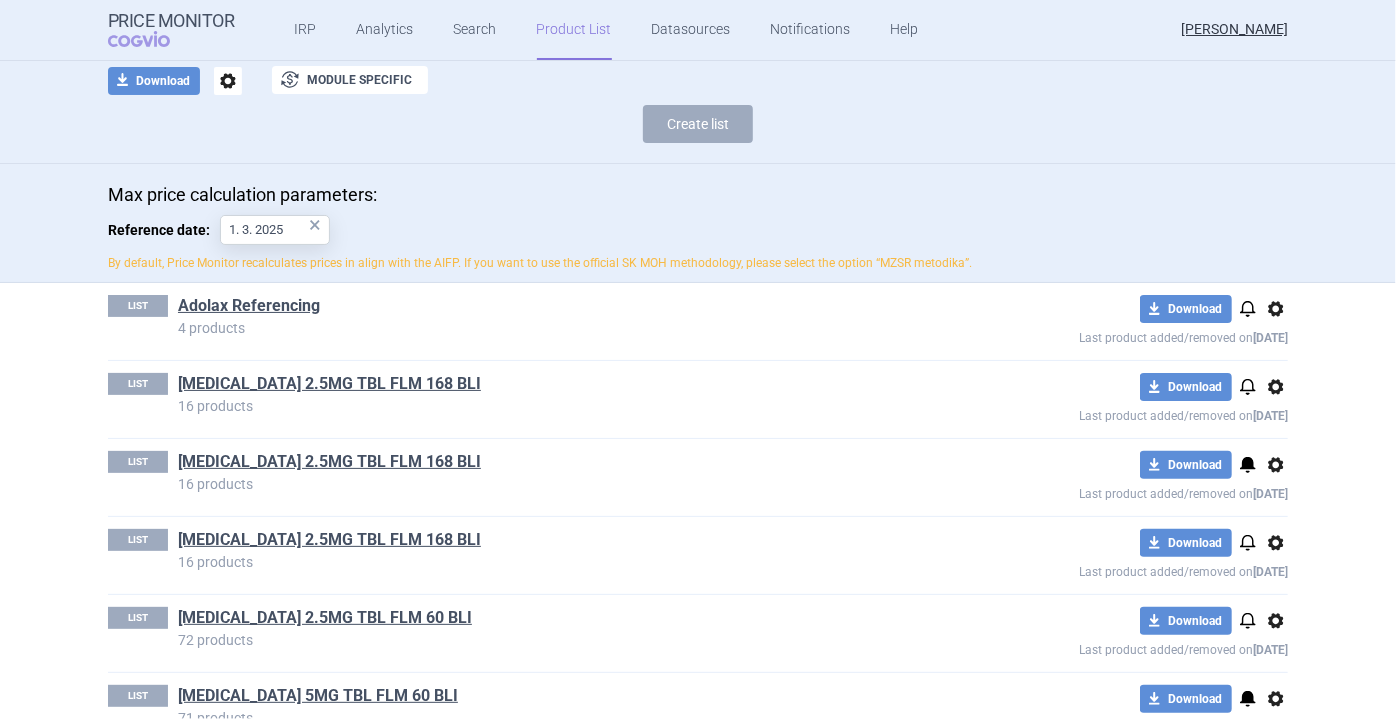 click on "options" at bounding box center [1276, 309] 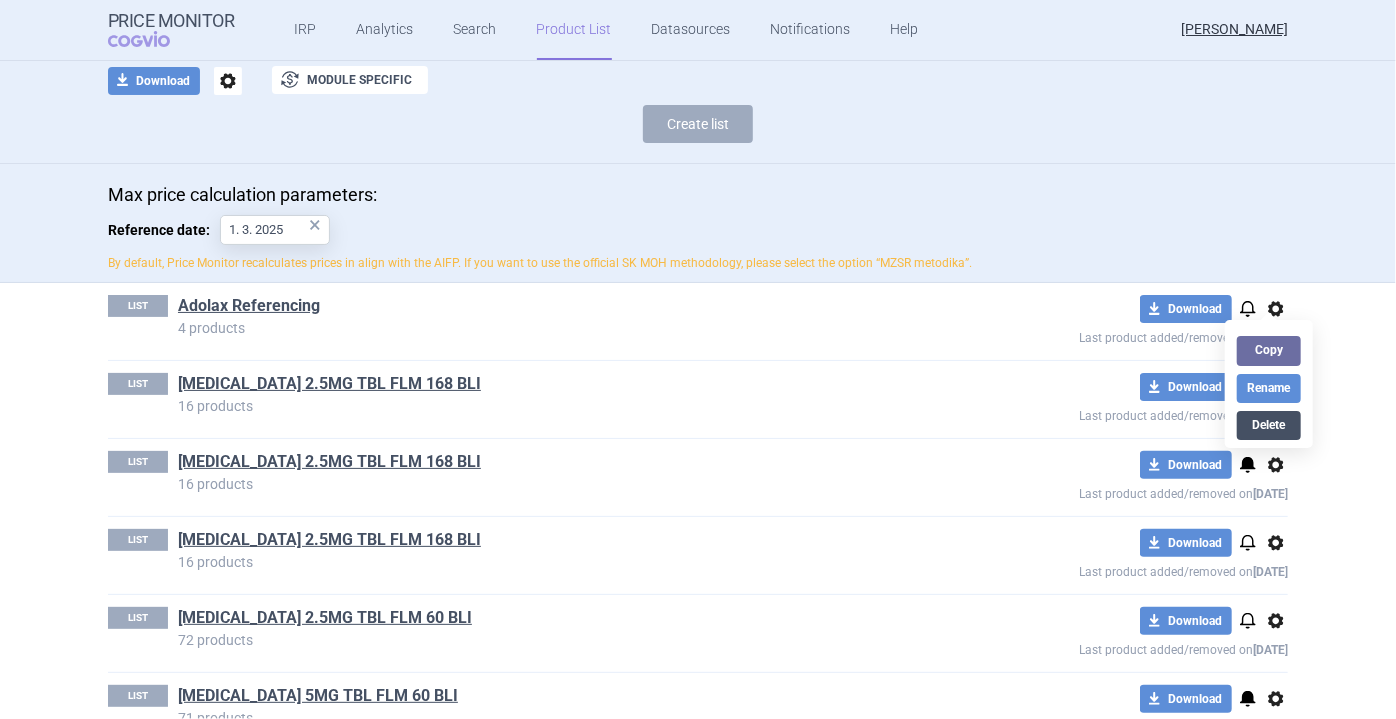 click on "Delete" at bounding box center (1269, 425) 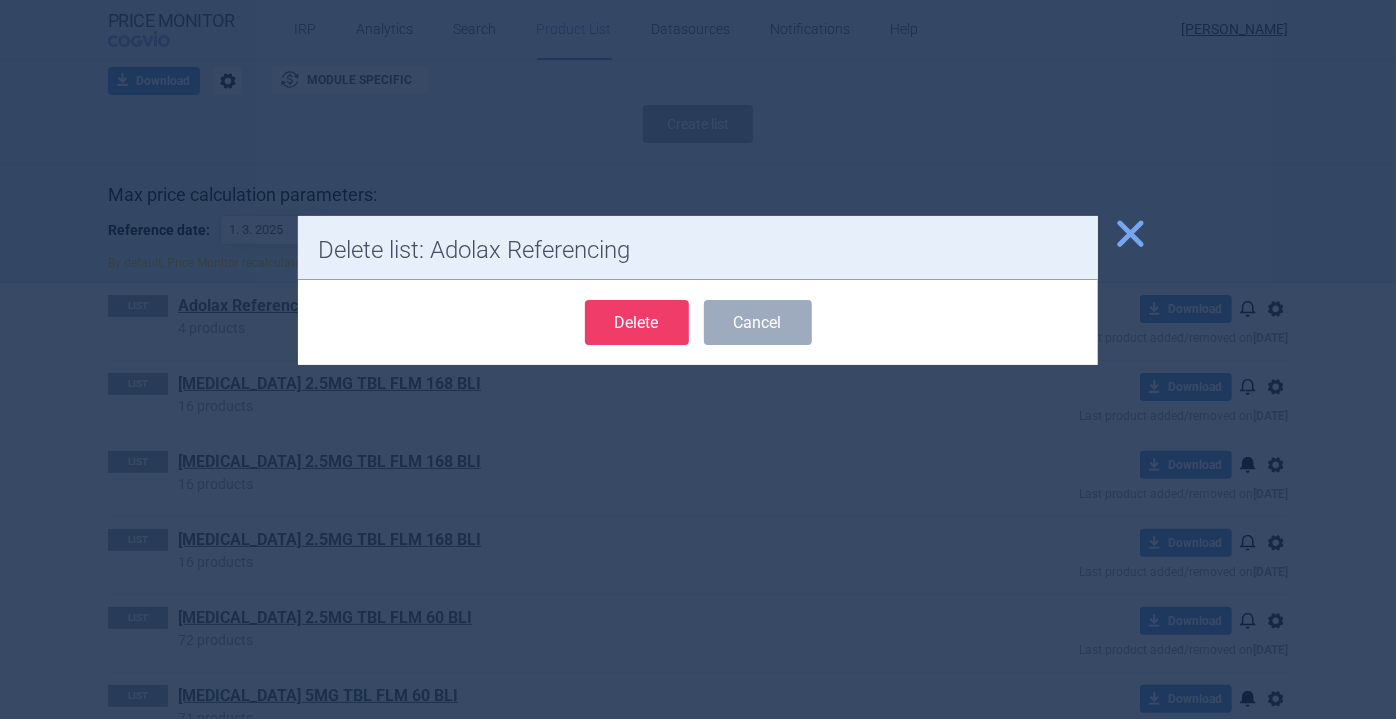 click on "Delete" at bounding box center [637, 322] 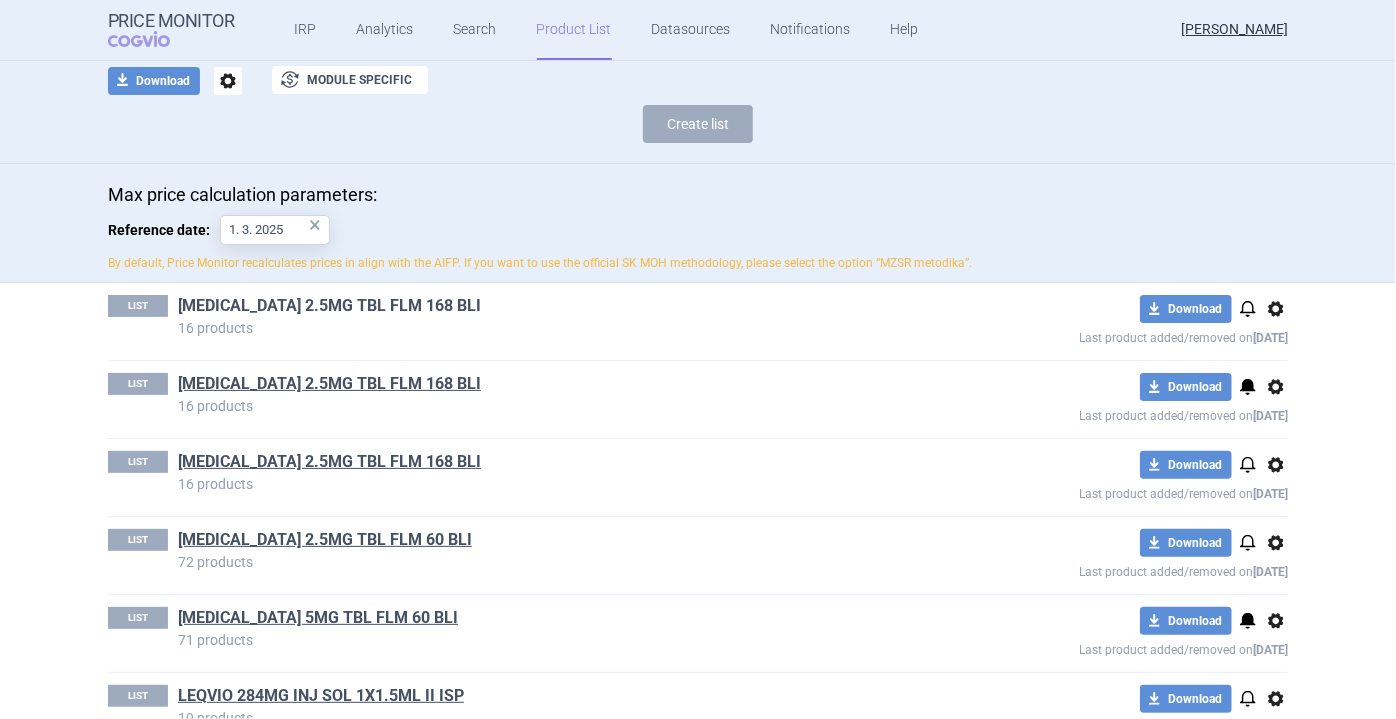 click on "[MEDICAL_DATA] 2.5MG TBL FLM 168 BLI" at bounding box center (329, 306) 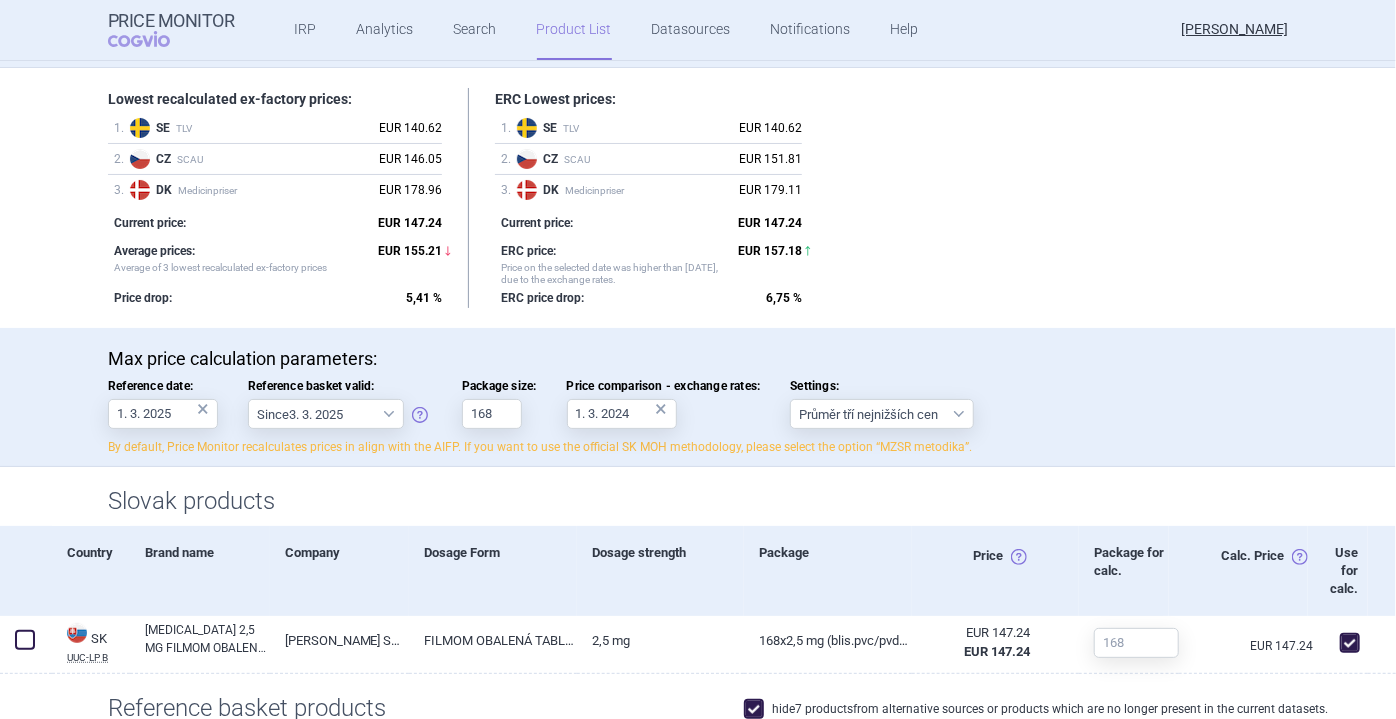 scroll, scrollTop: 195, scrollLeft: 0, axis: vertical 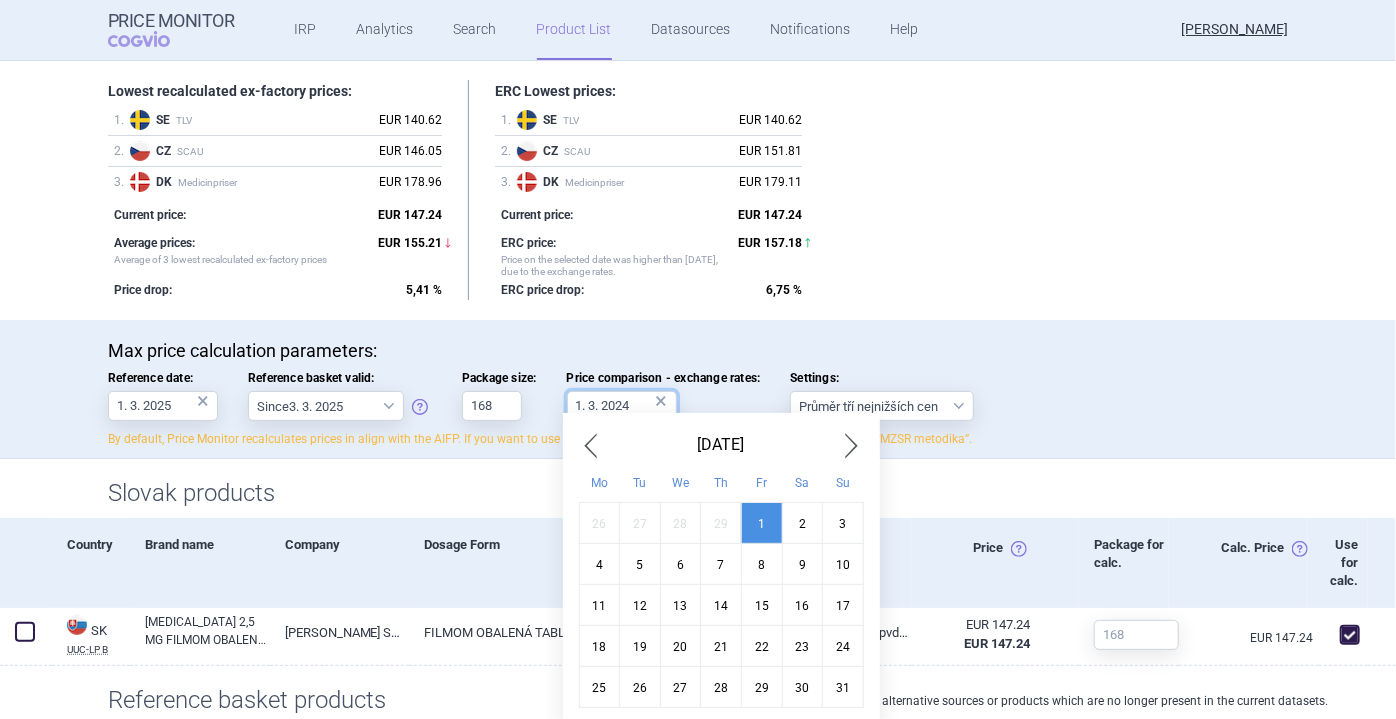 click on "1. 3. 2024" at bounding box center [622, 406] 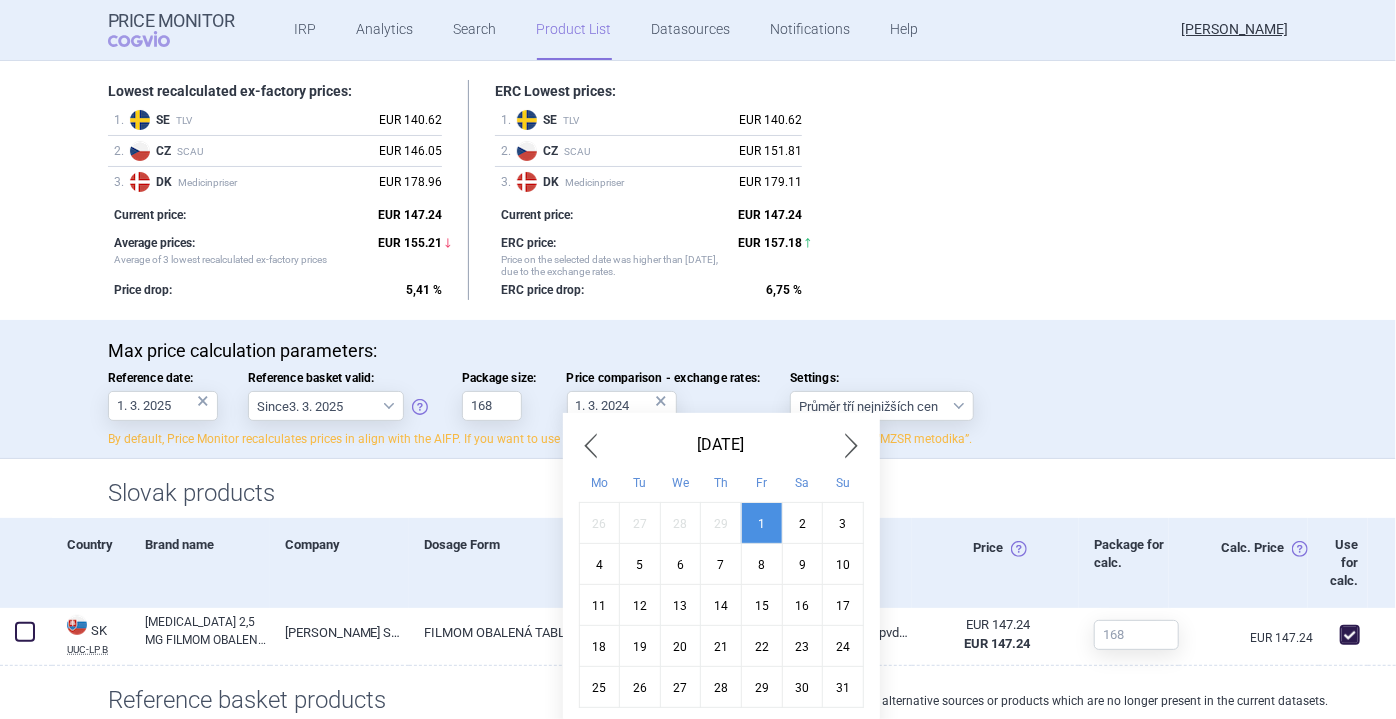 click at bounding box center [852, 445] 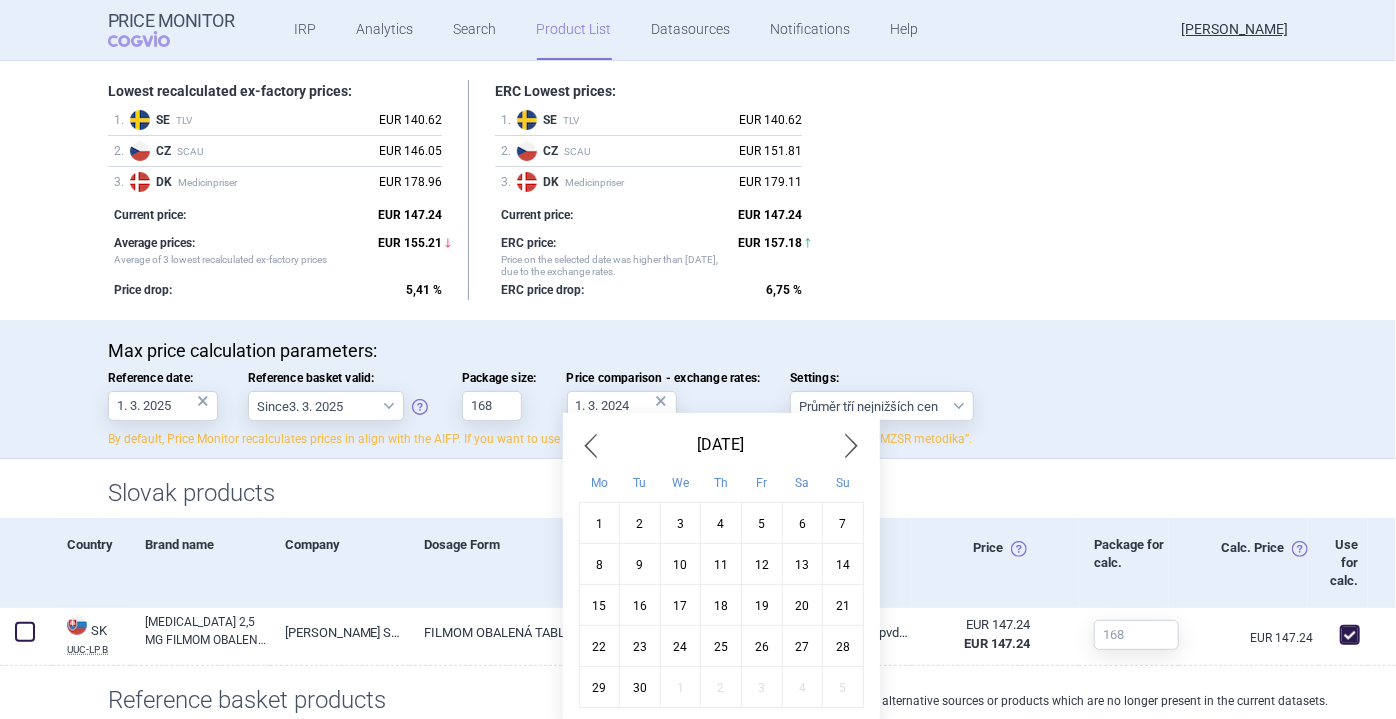 click at bounding box center (852, 445) 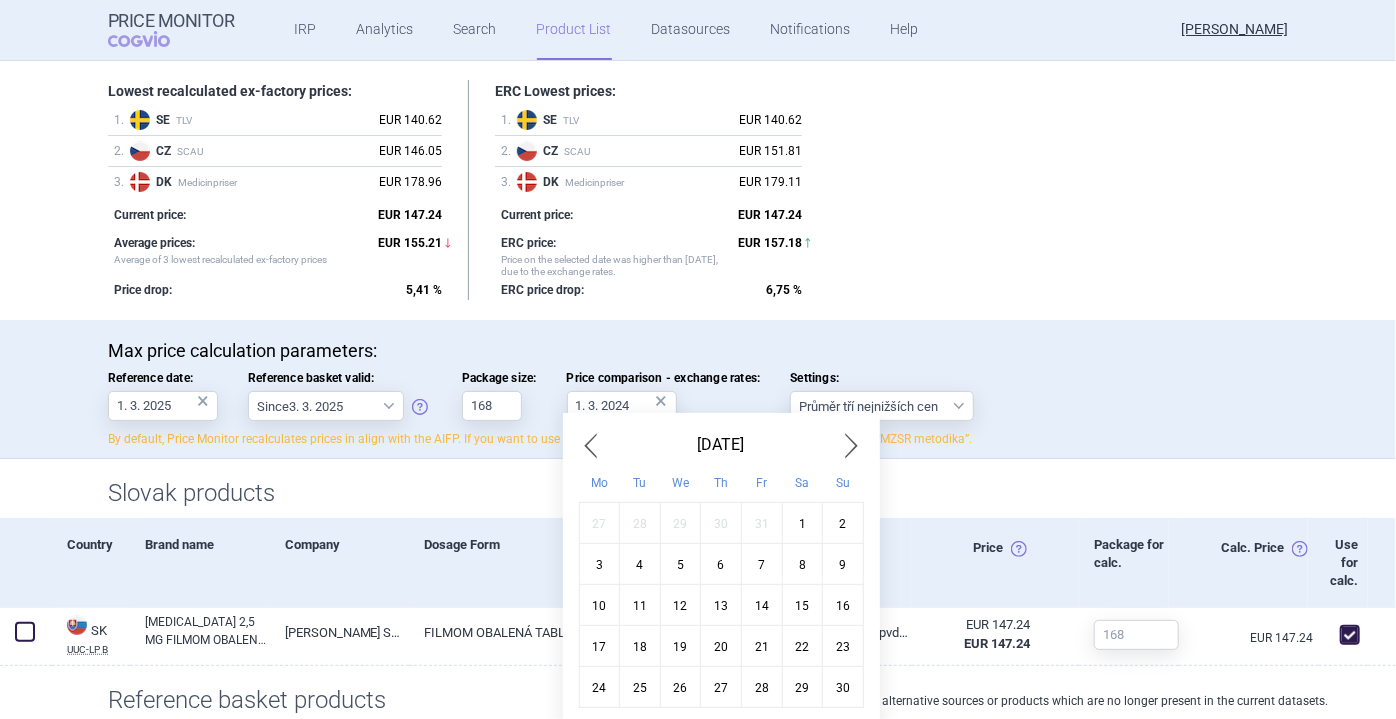 click at bounding box center [852, 445] 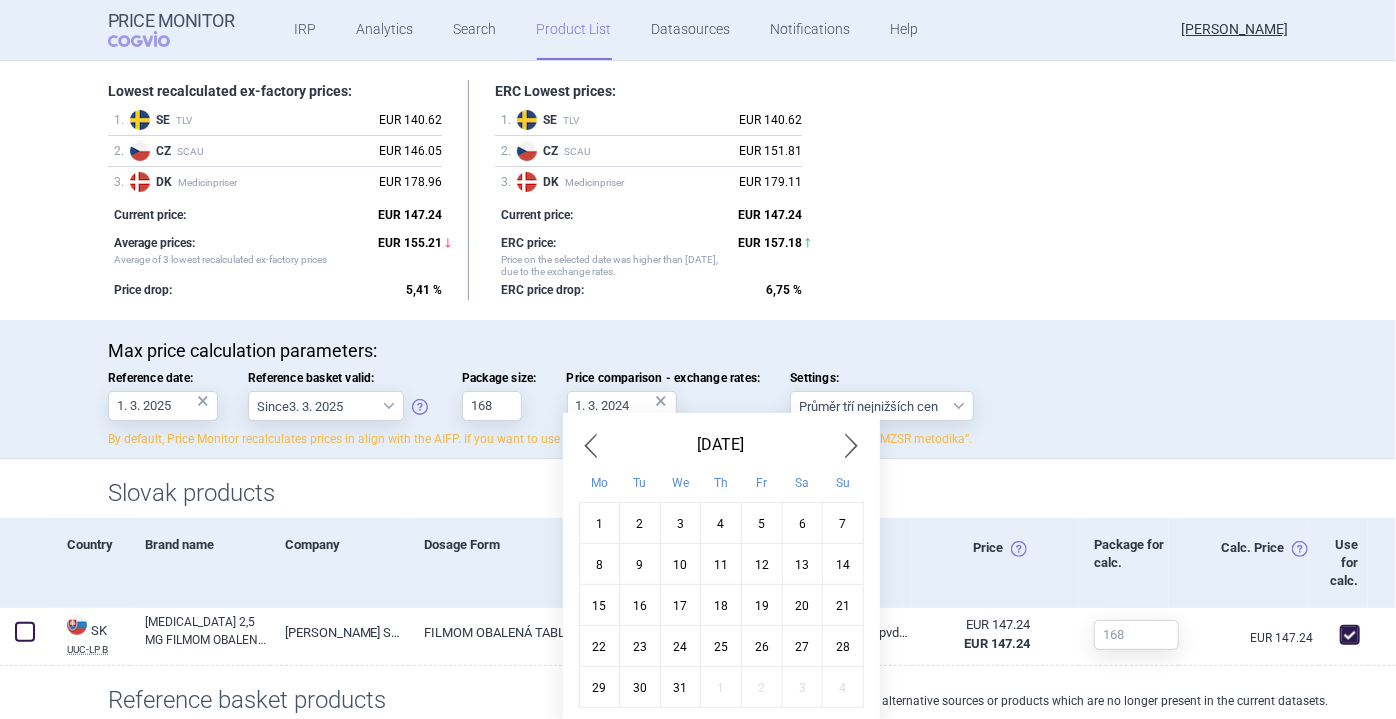 click at bounding box center [852, 445] 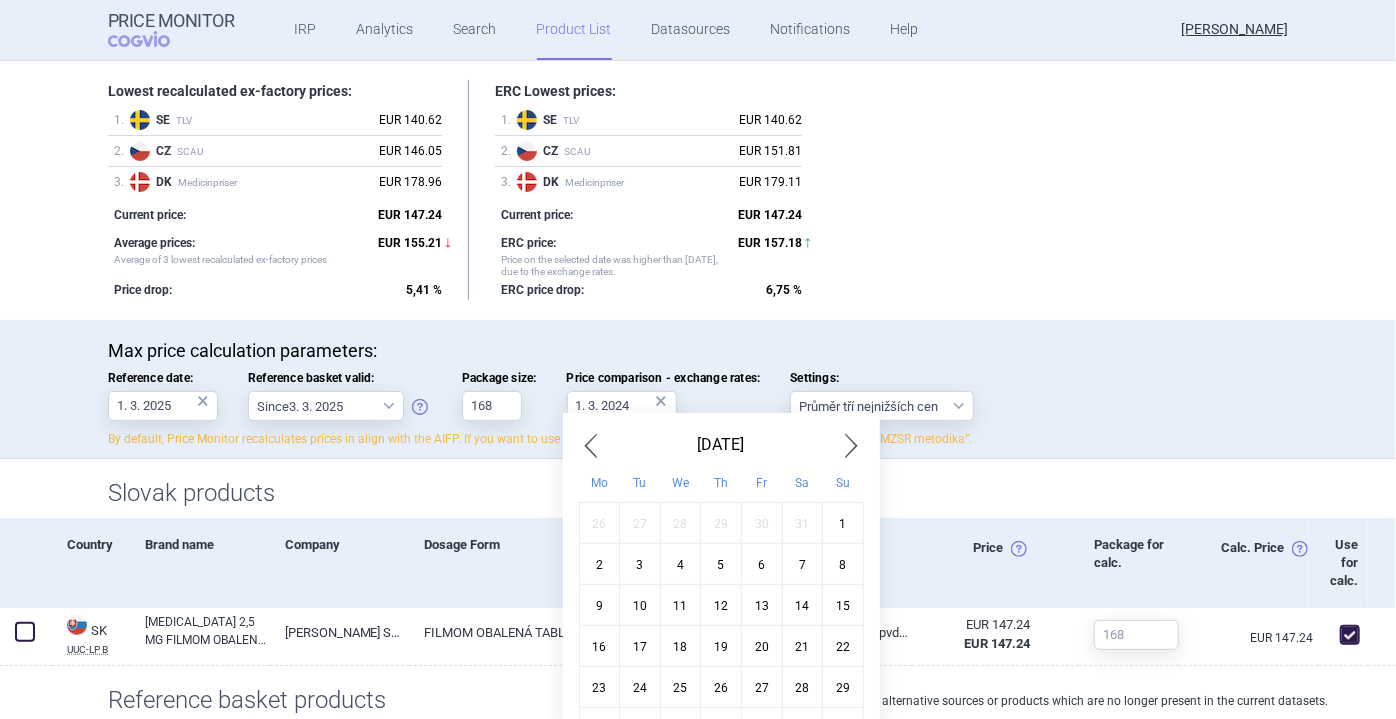 click at bounding box center [852, 445] 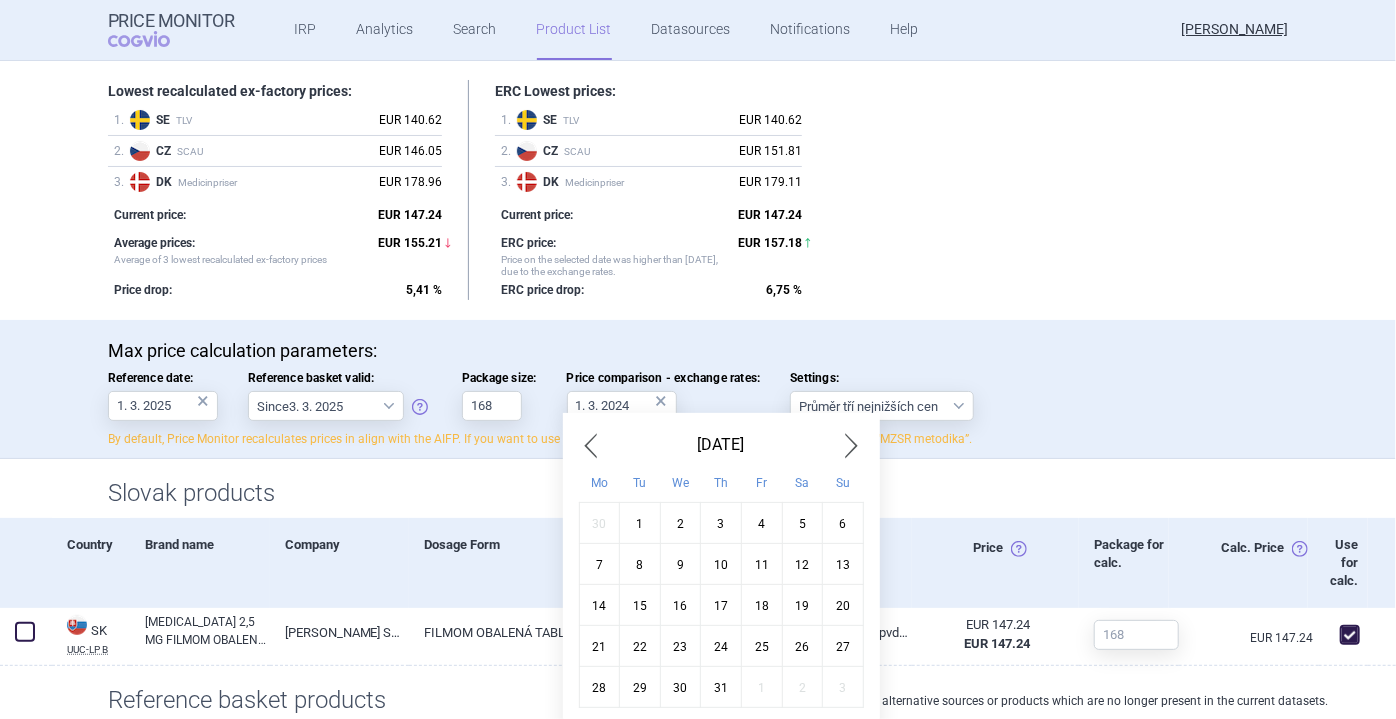 click at bounding box center (852, 445) 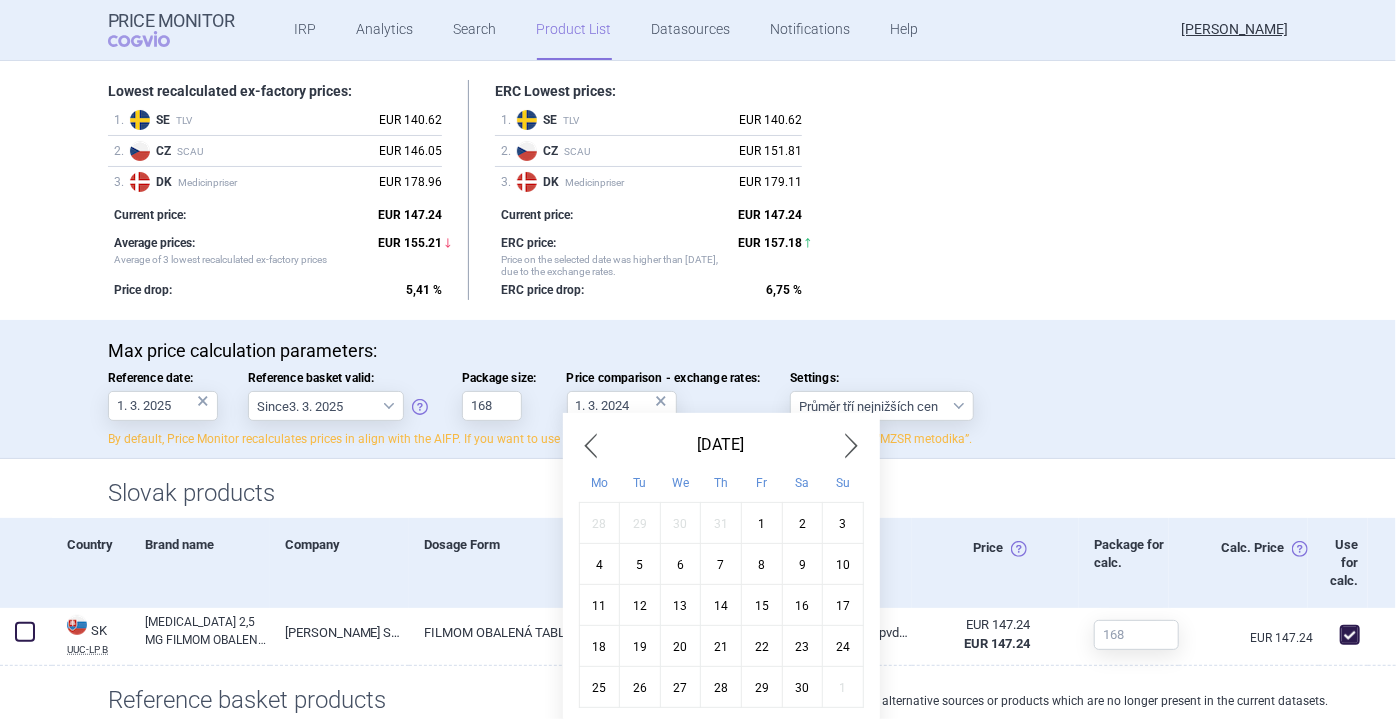 click at bounding box center [852, 445] 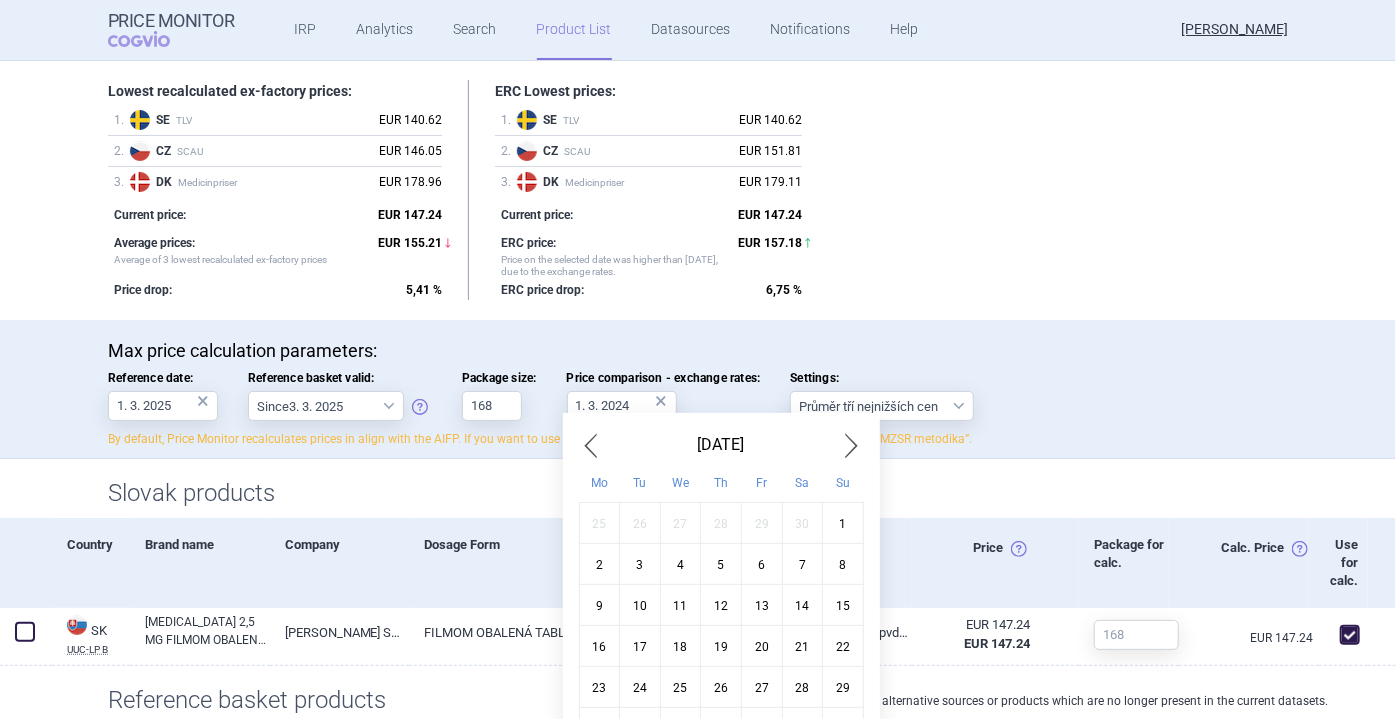 click at bounding box center (852, 445) 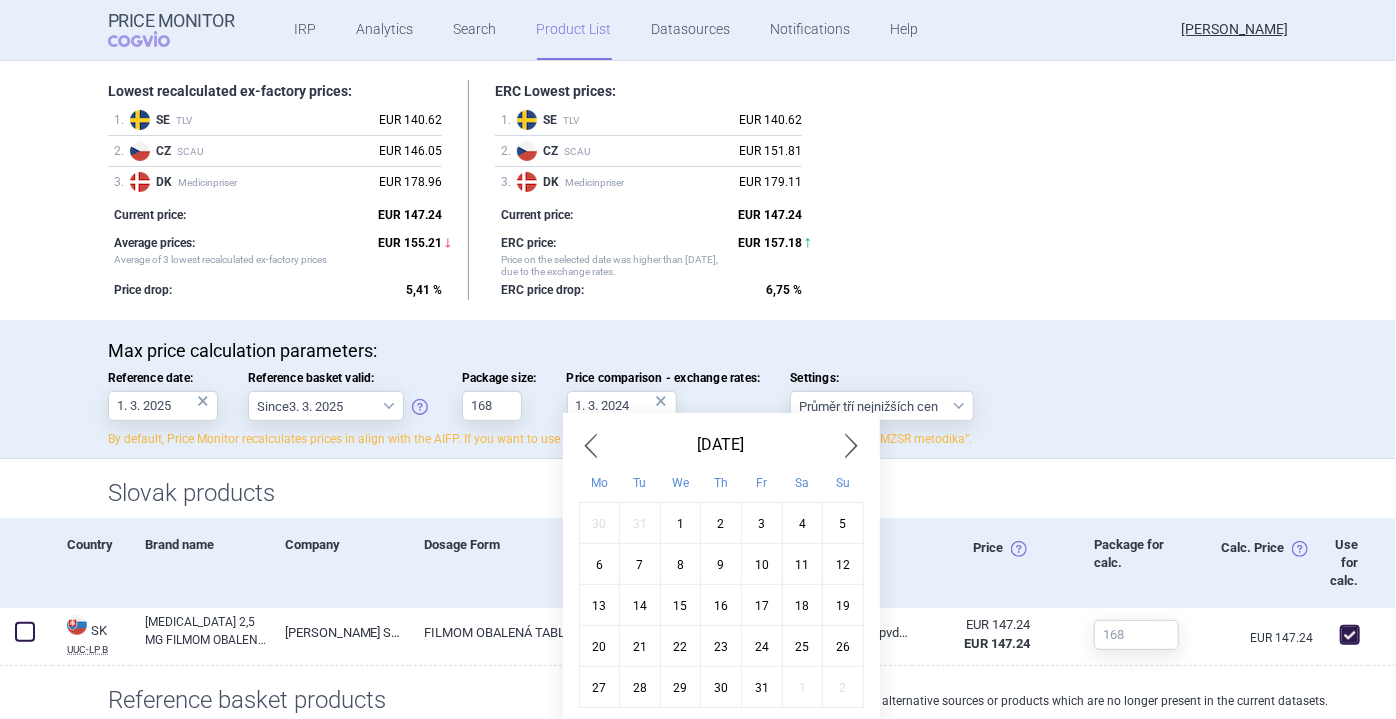 click at bounding box center (852, 445) 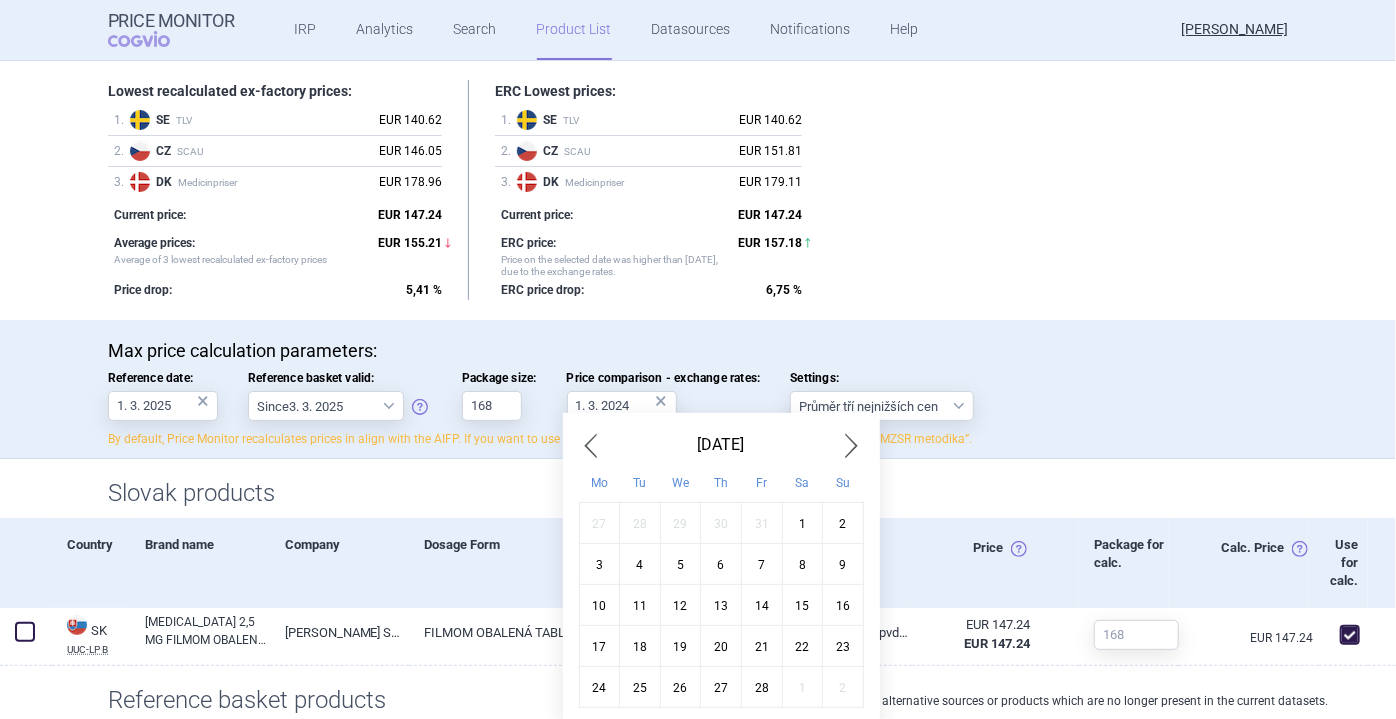 click at bounding box center [852, 445] 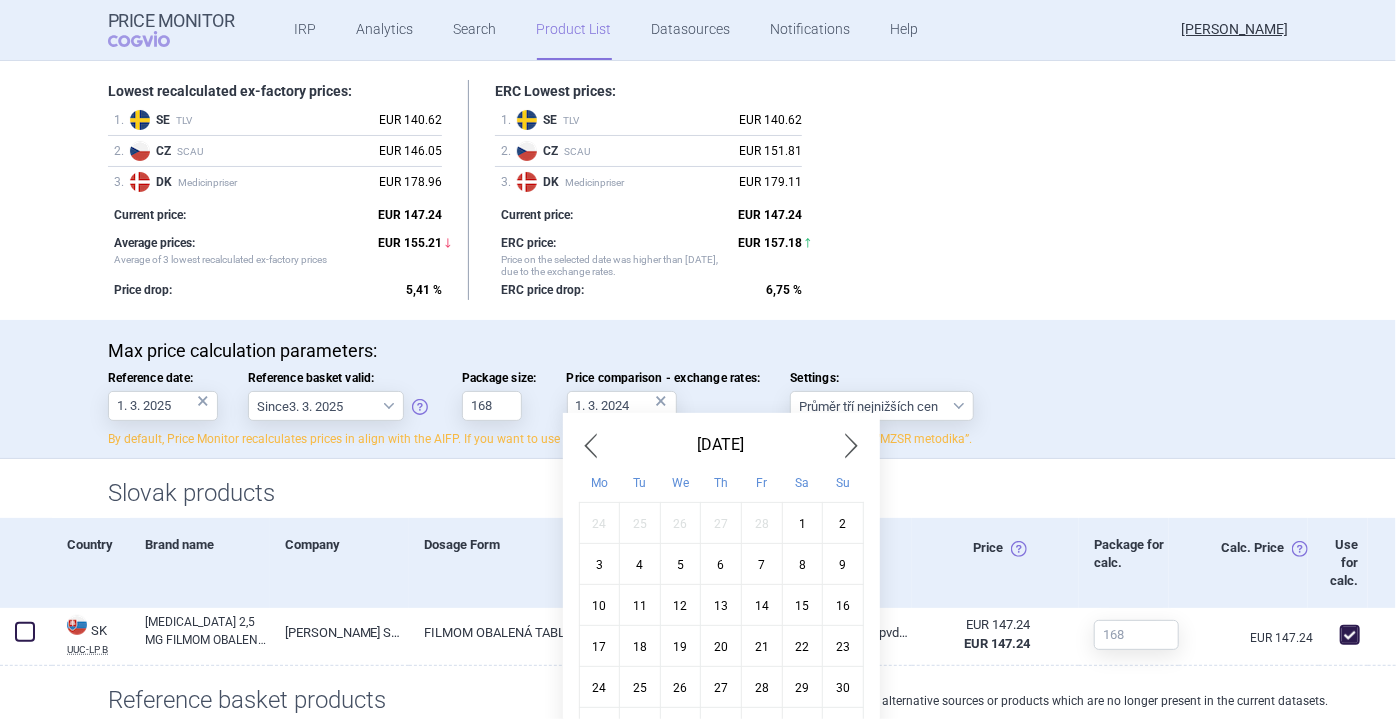 click on "1" at bounding box center (802, 523) 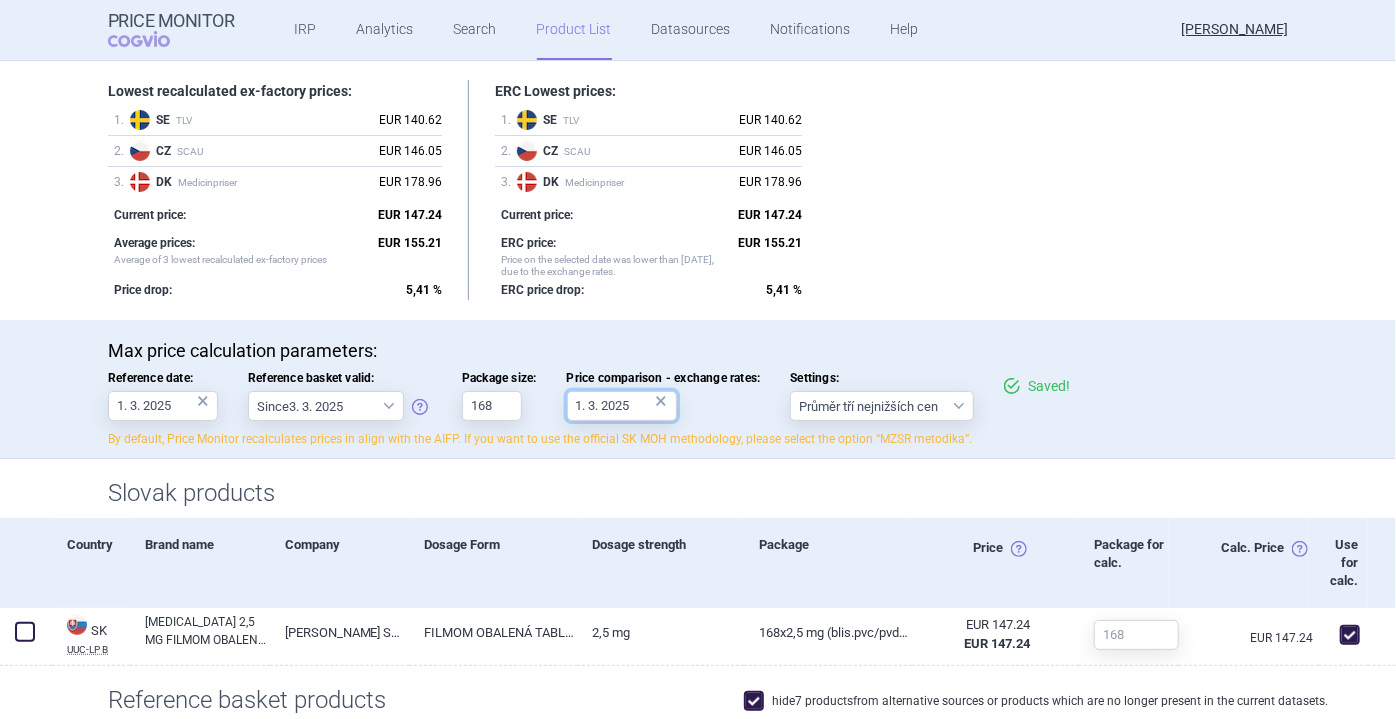 click on "1. 3. 2025" at bounding box center [622, 406] 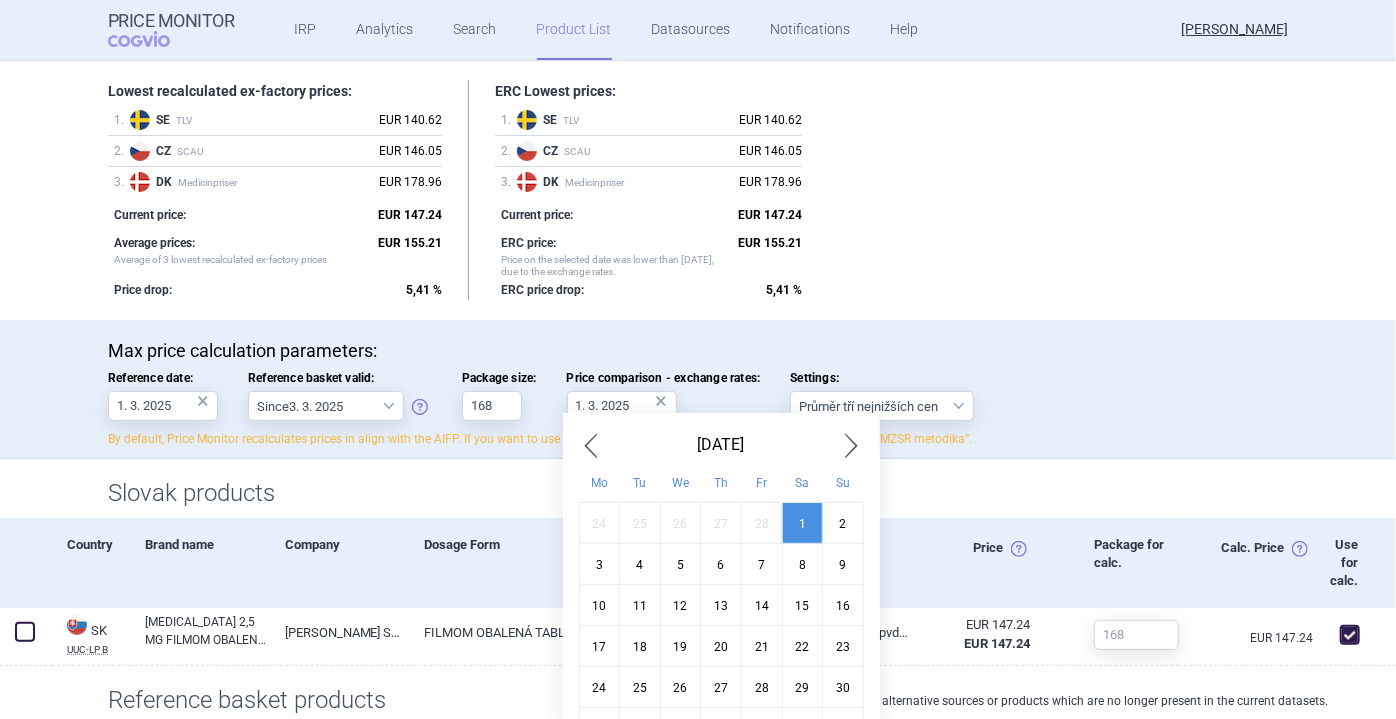 click at bounding box center (591, 445) 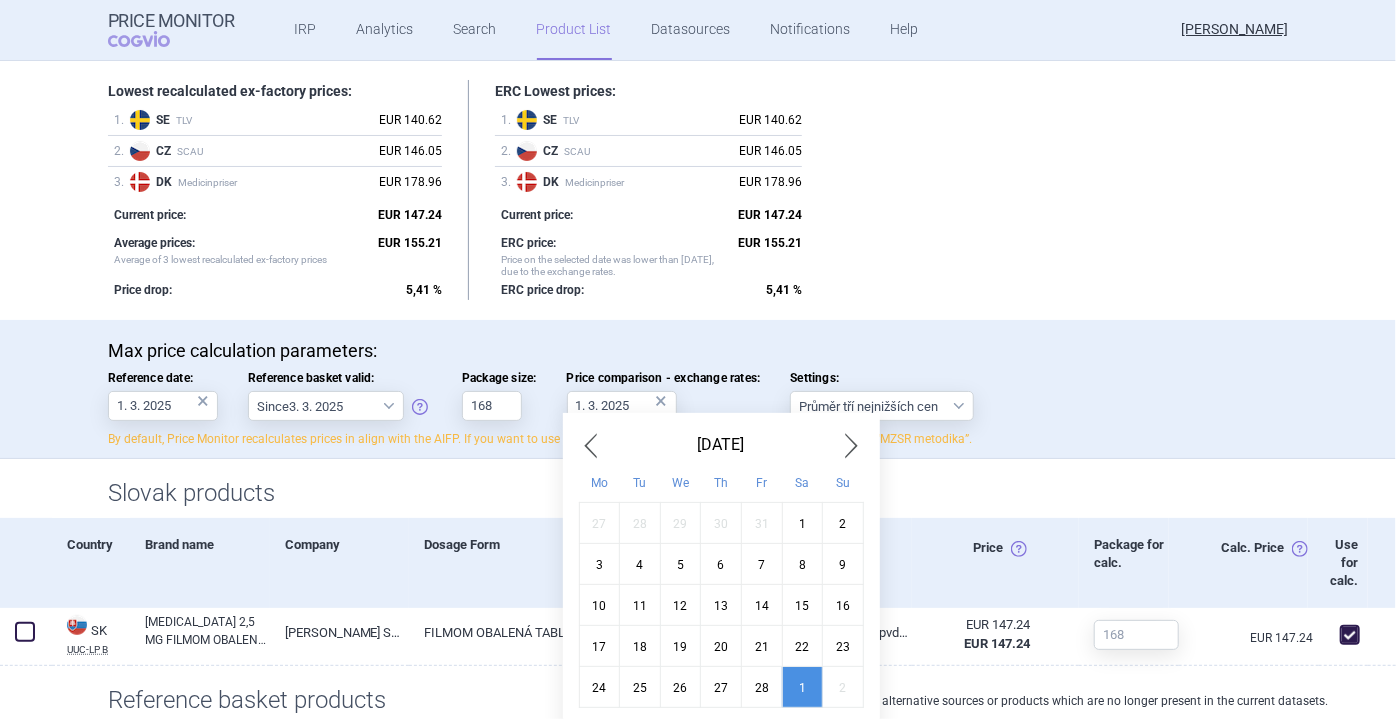 click at bounding box center [591, 445] 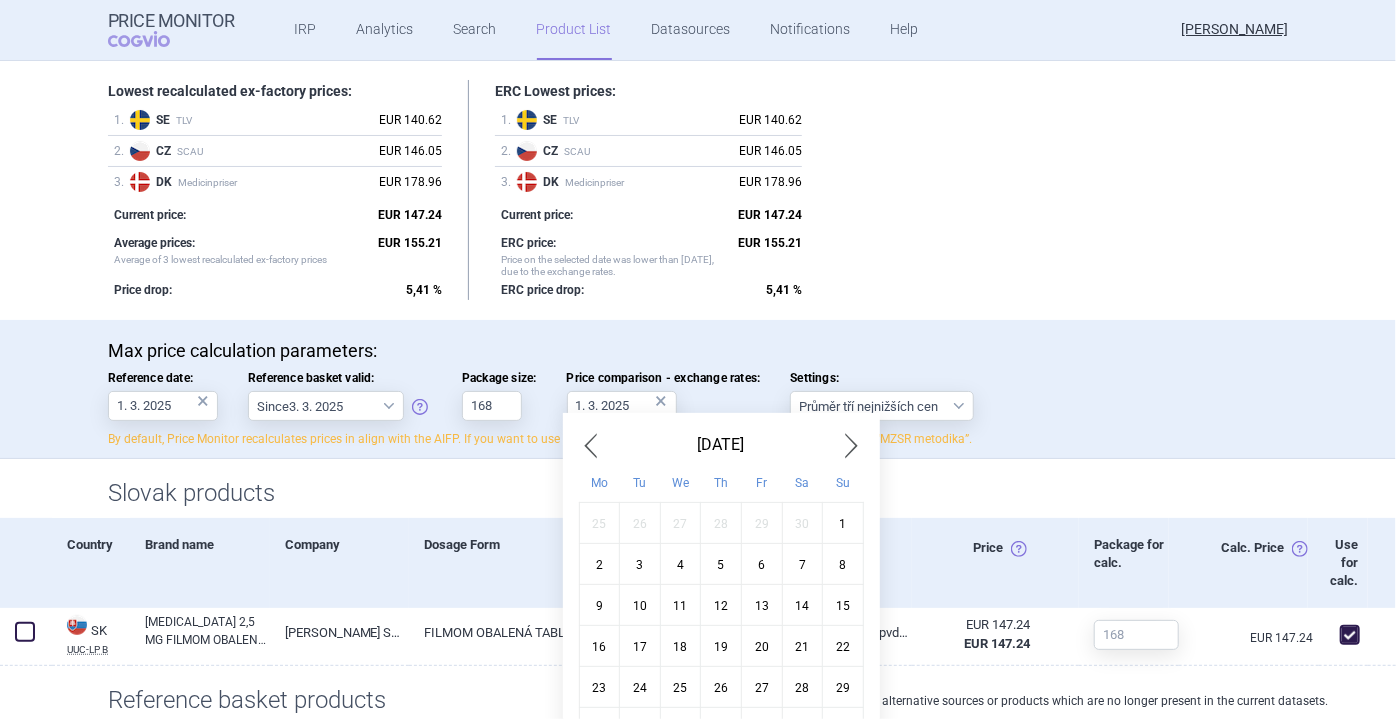 click at bounding box center (591, 445) 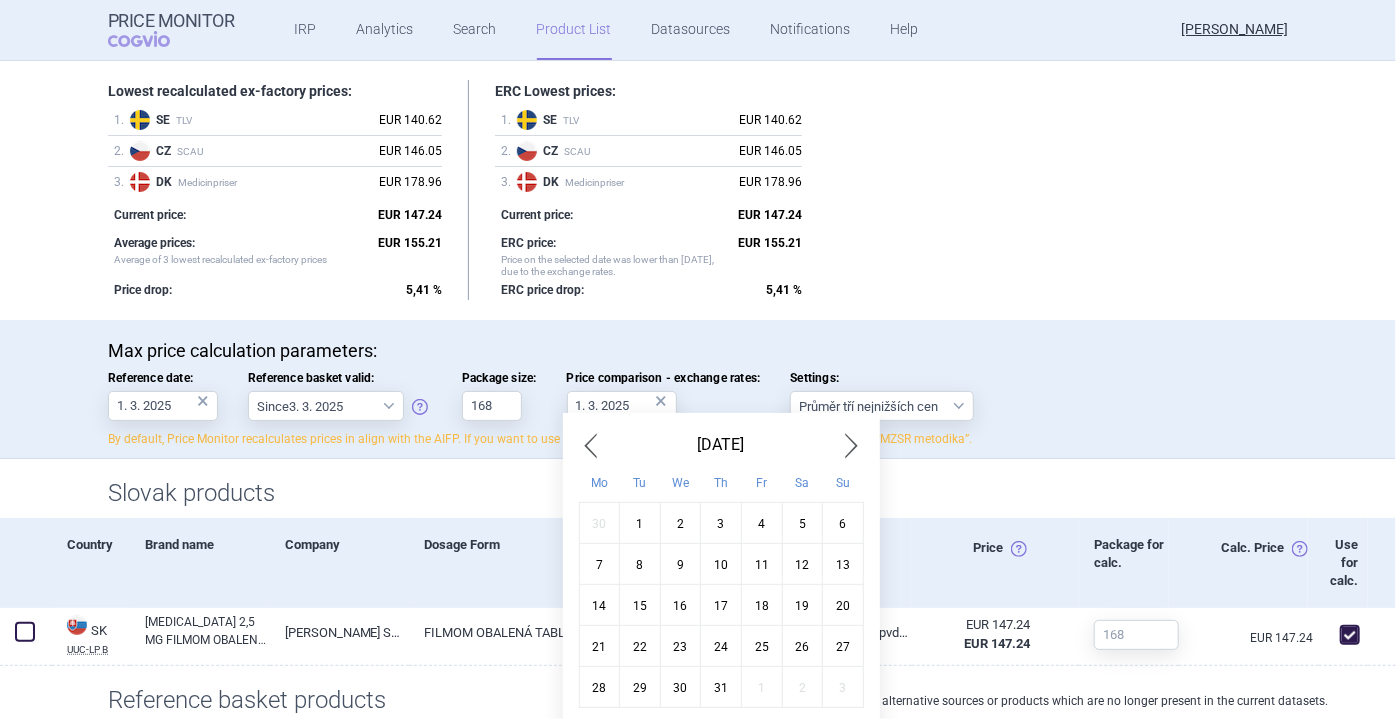 click at bounding box center (591, 445) 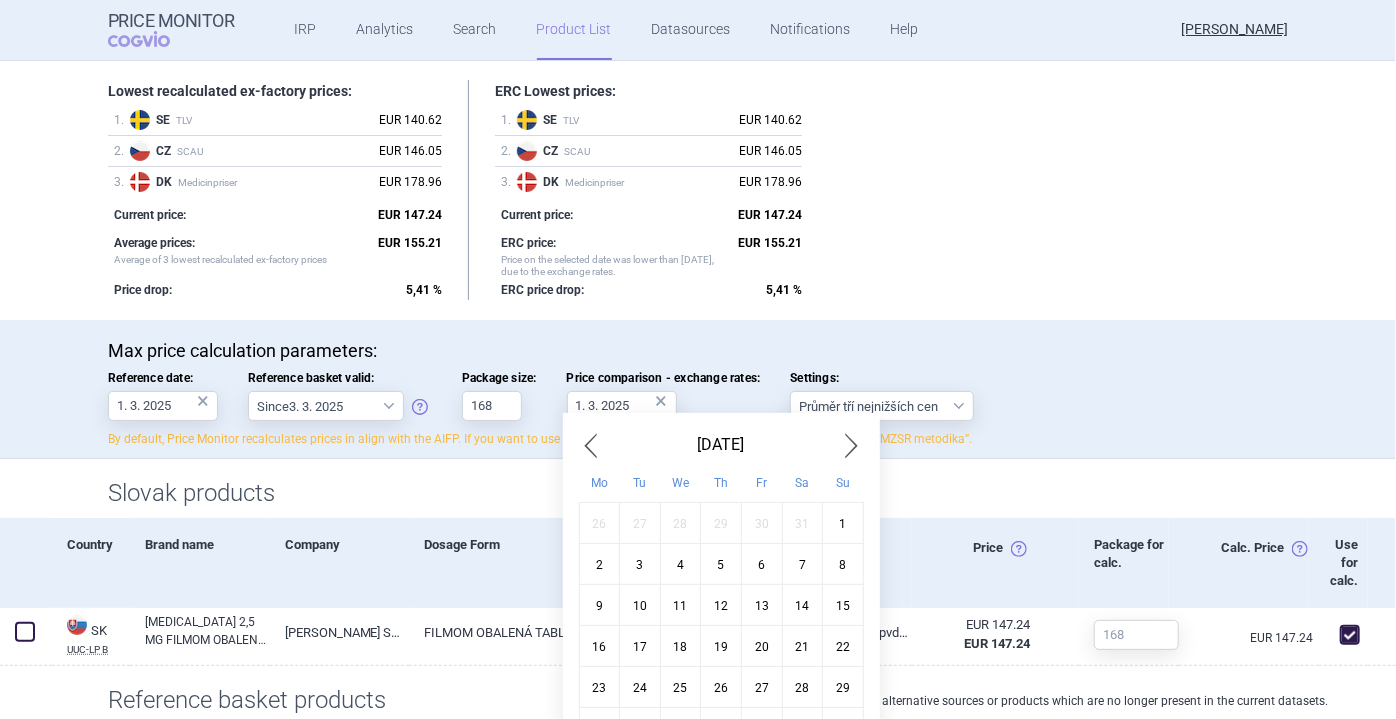 click at bounding box center [591, 445] 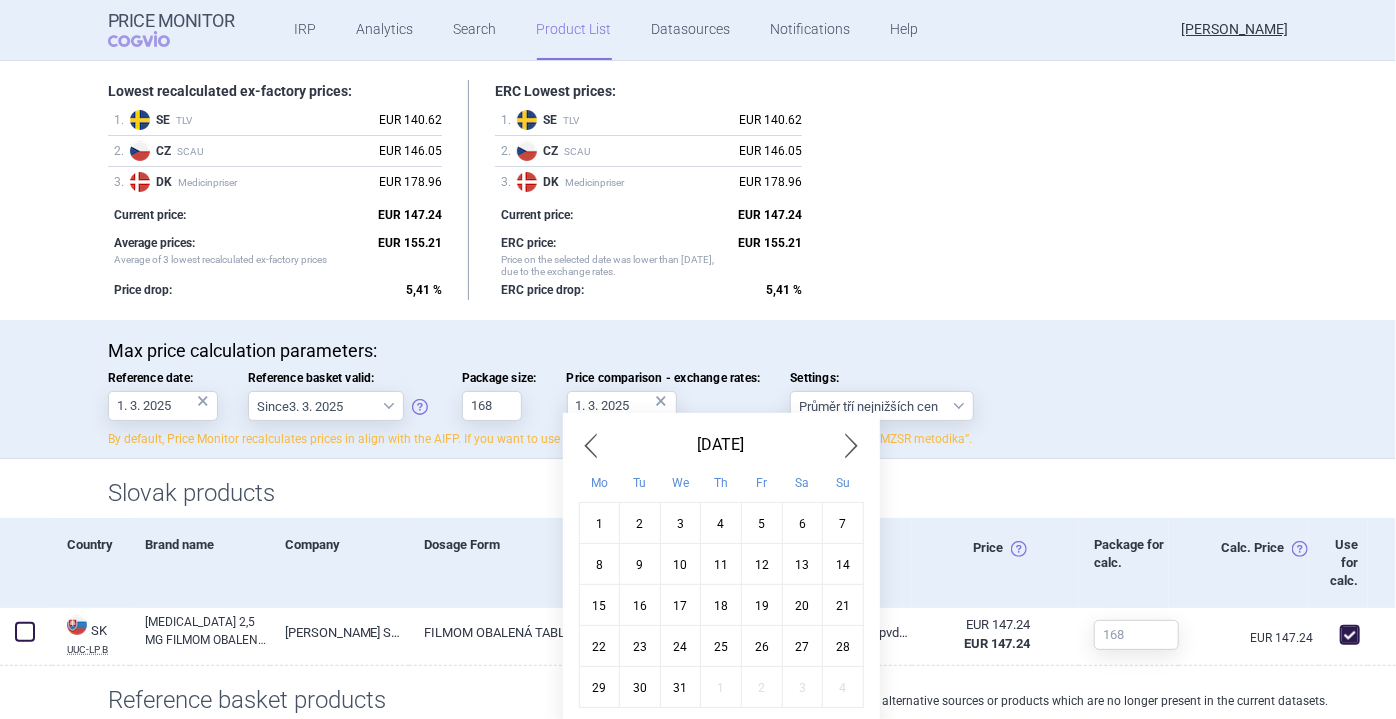 click at bounding box center [591, 445] 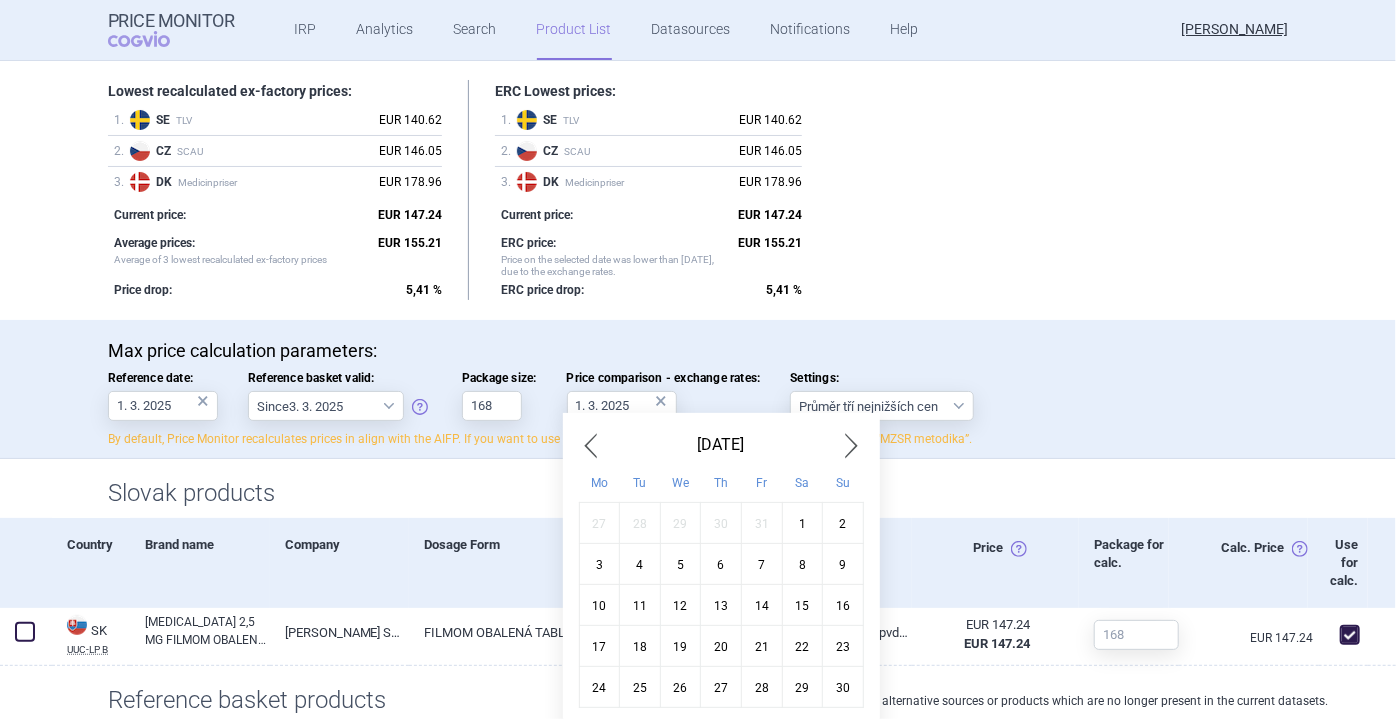 click at bounding box center [591, 445] 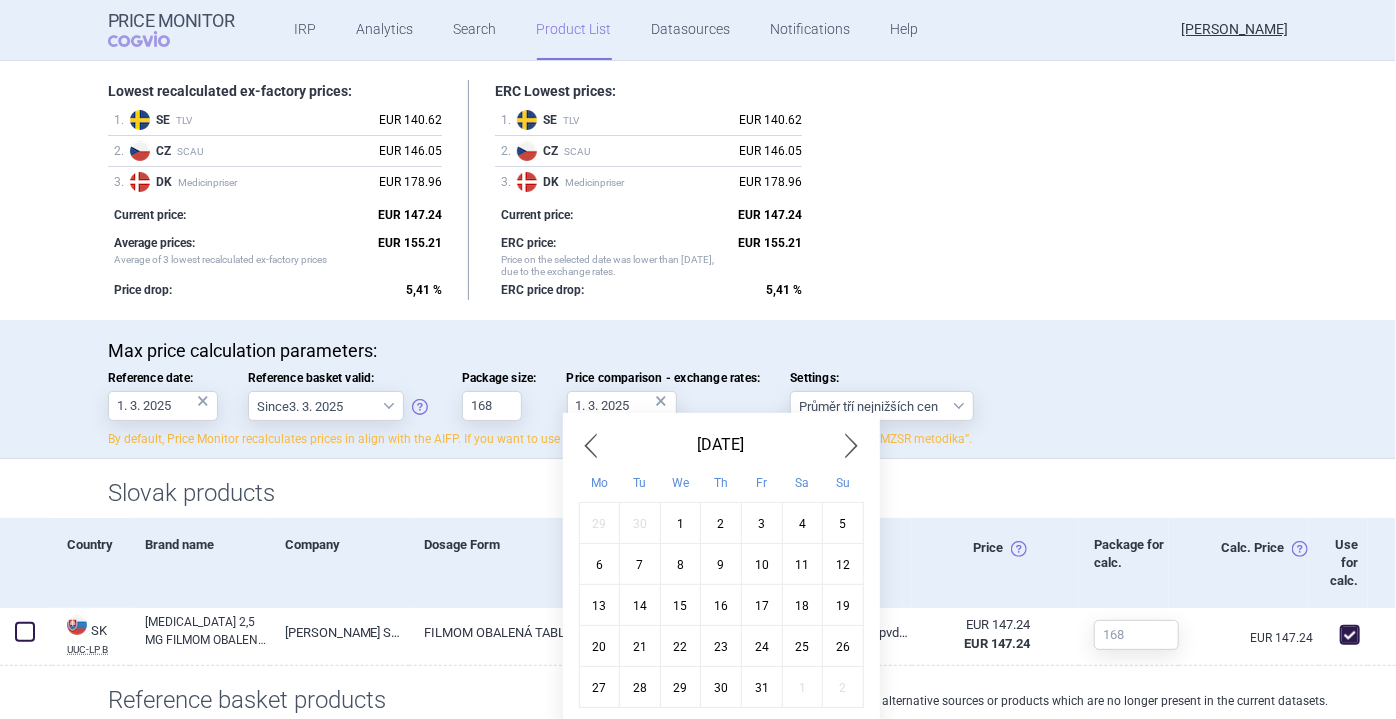 click at bounding box center [591, 445] 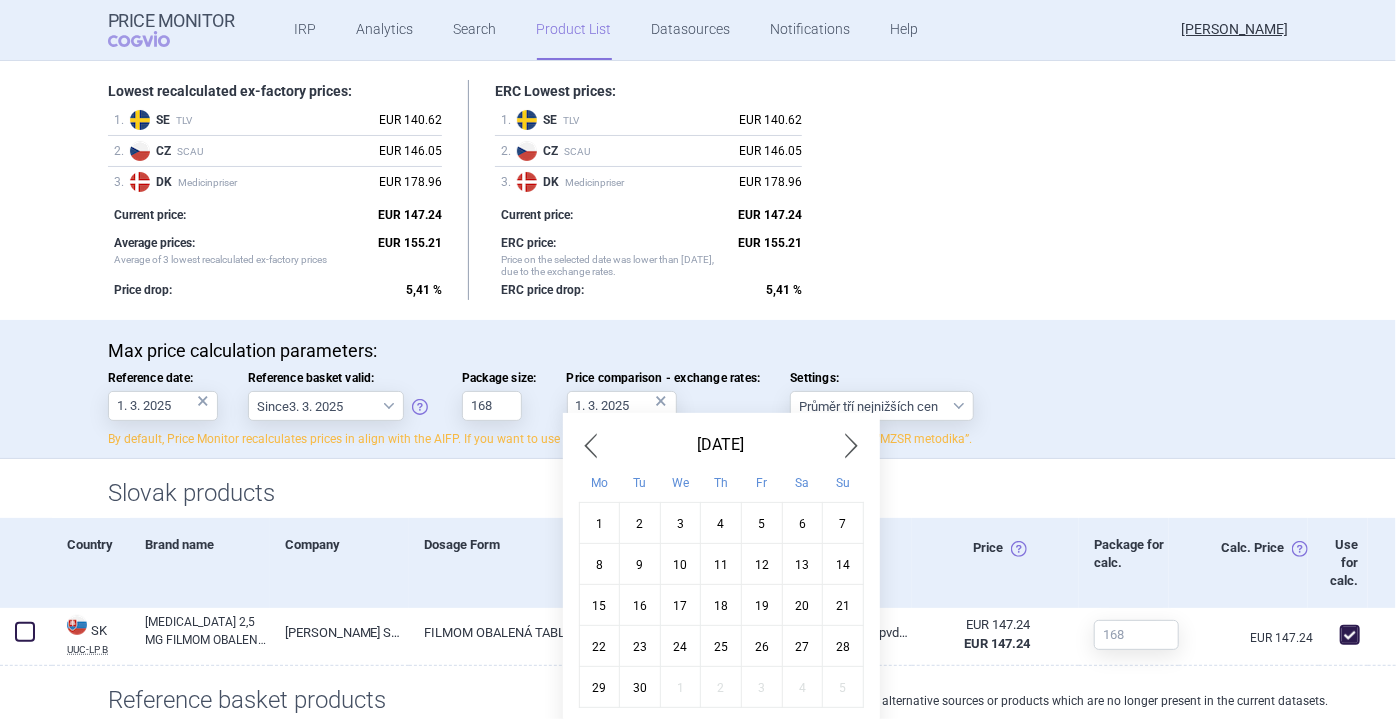click at bounding box center (591, 445) 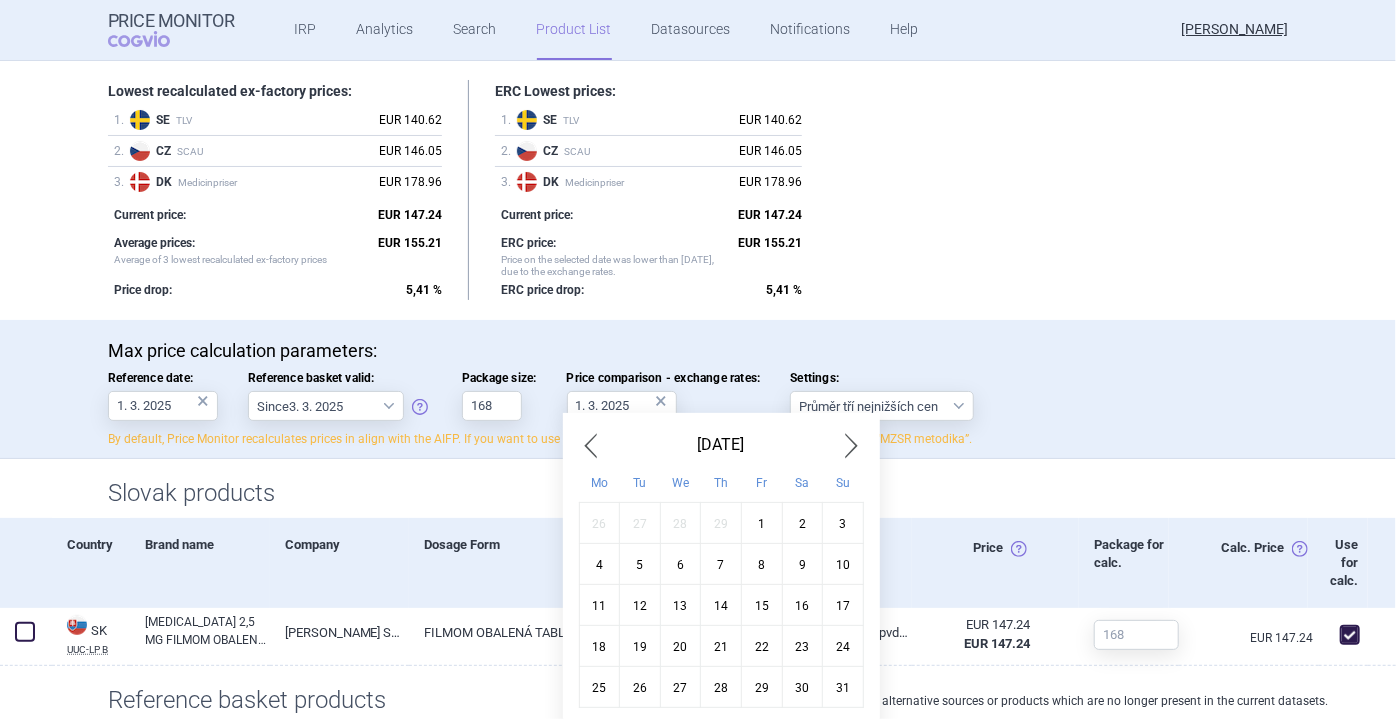 click on "1" at bounding box center [761, 523] 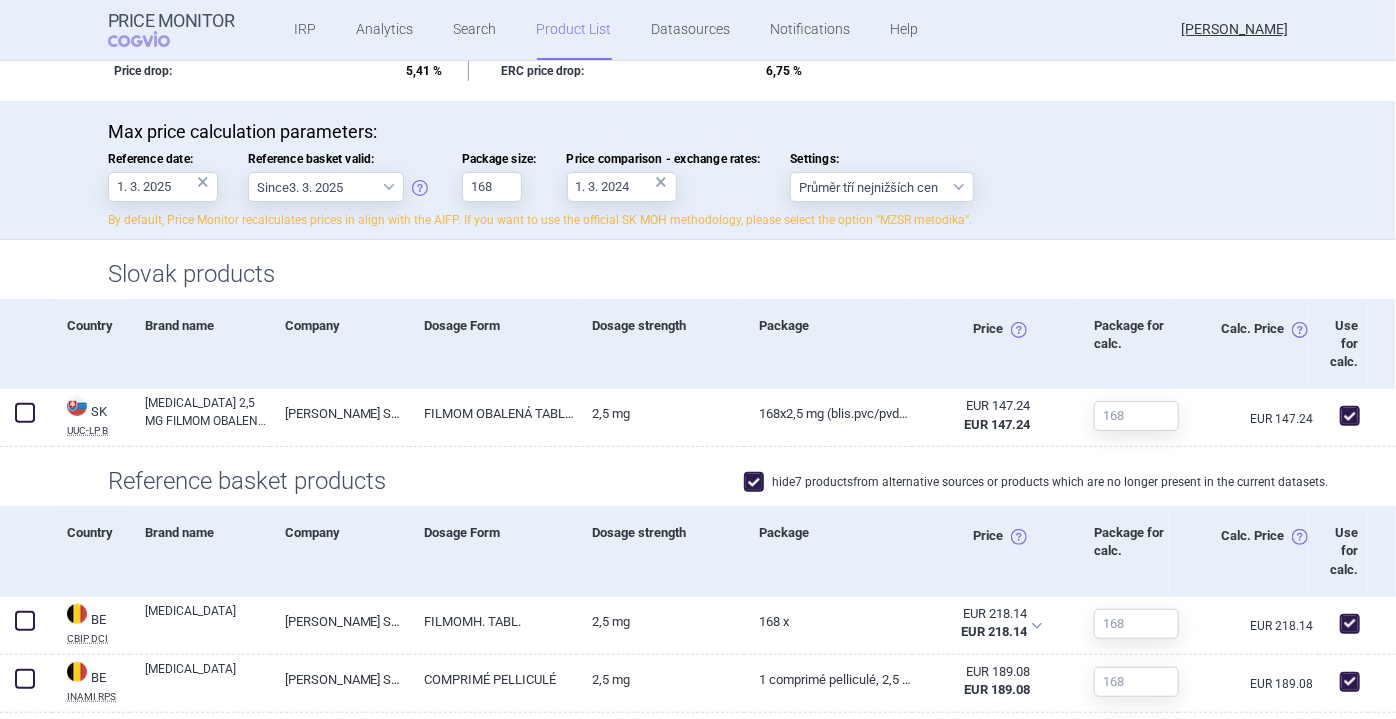 scroll, scrollTop: 0, scrollLeft: 0, axis: both 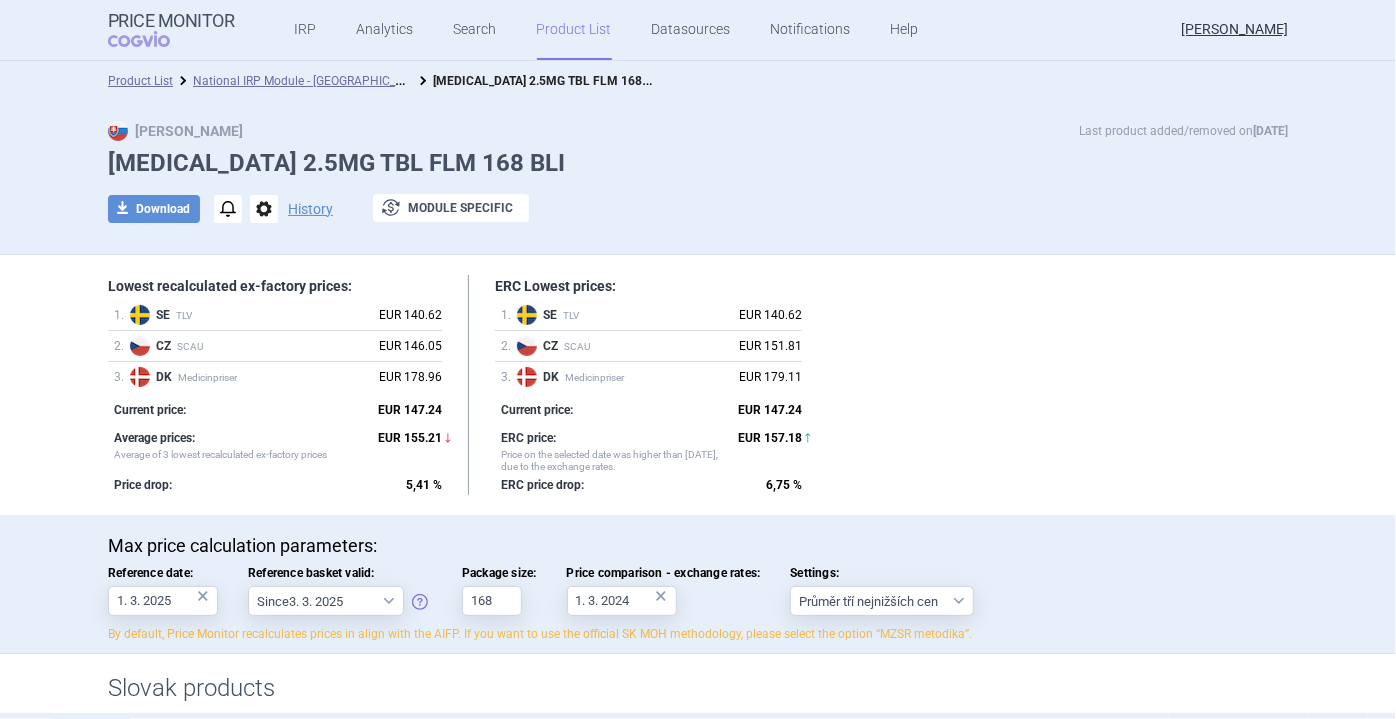 click on "IRP Analytics Search Product List Datasources Notifications Help" at bounding box center [582, 30] 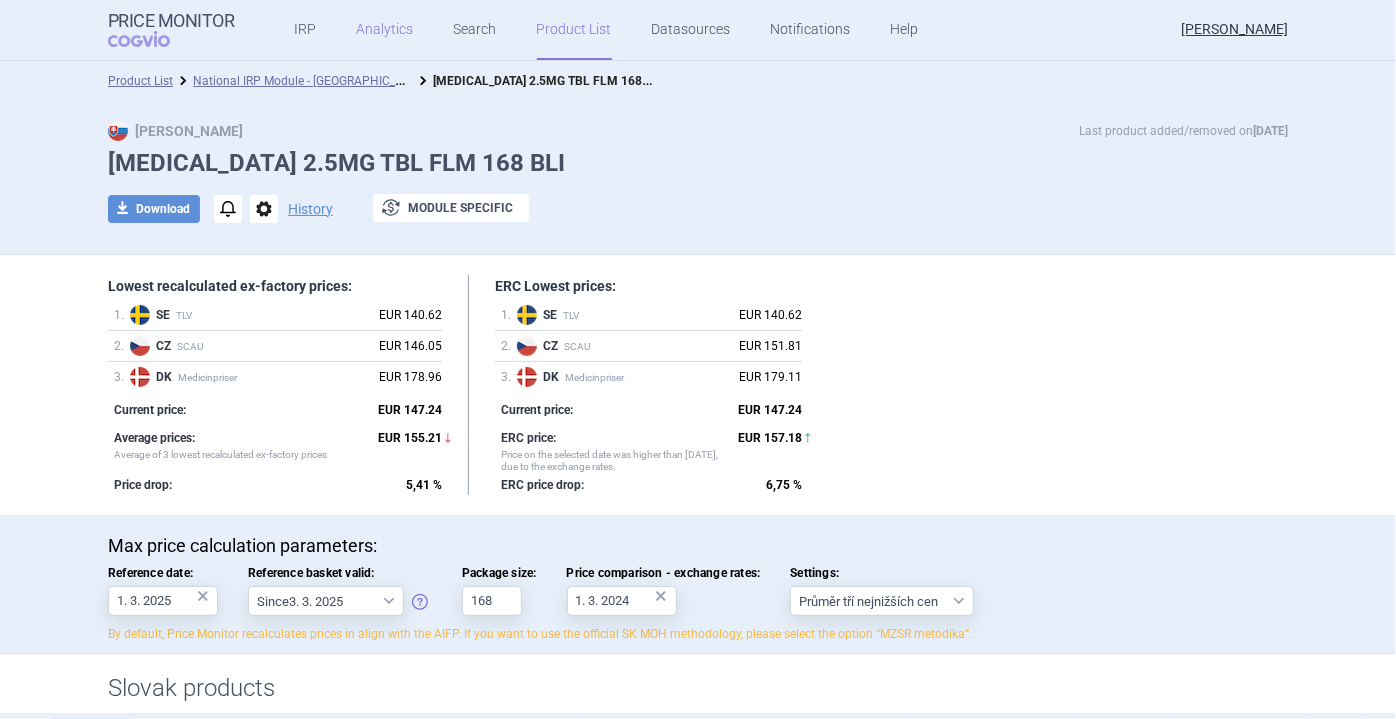 click on "Analytics" at bounding box center [385, 30] 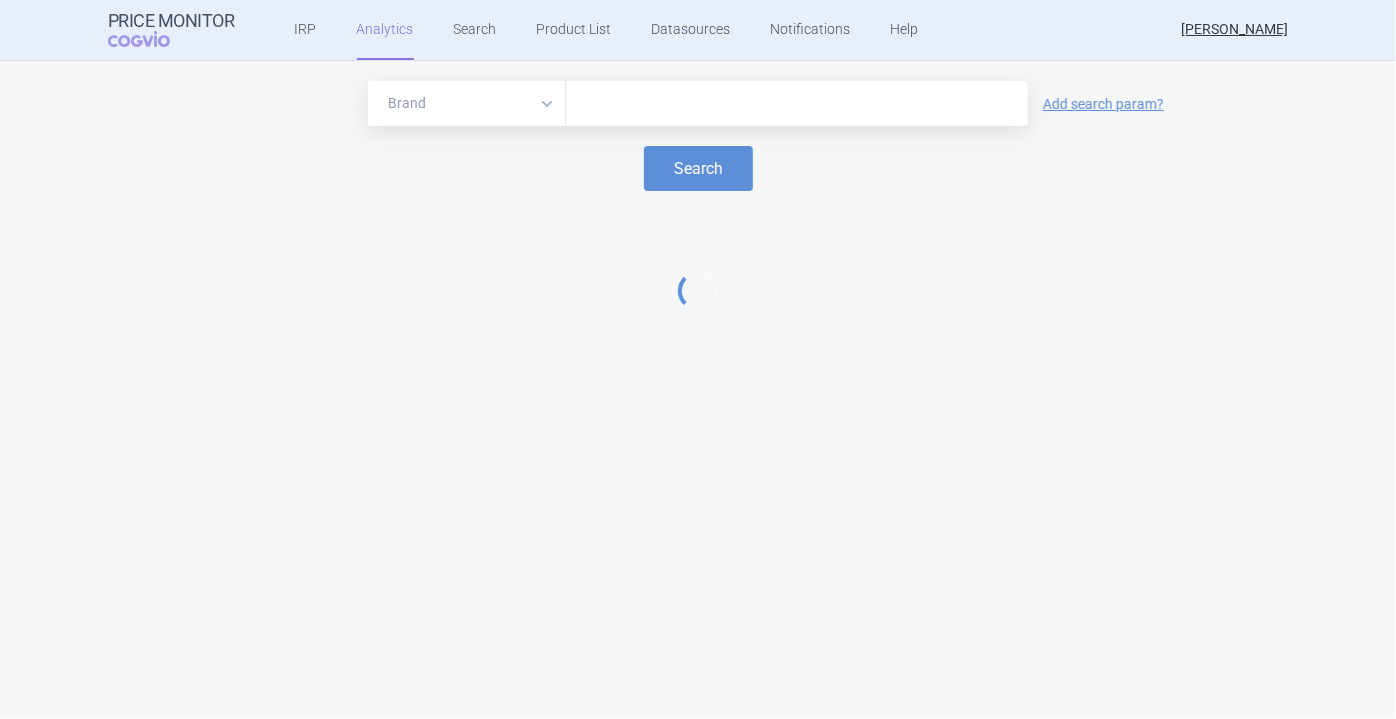 click at bounding box center (797, 104) 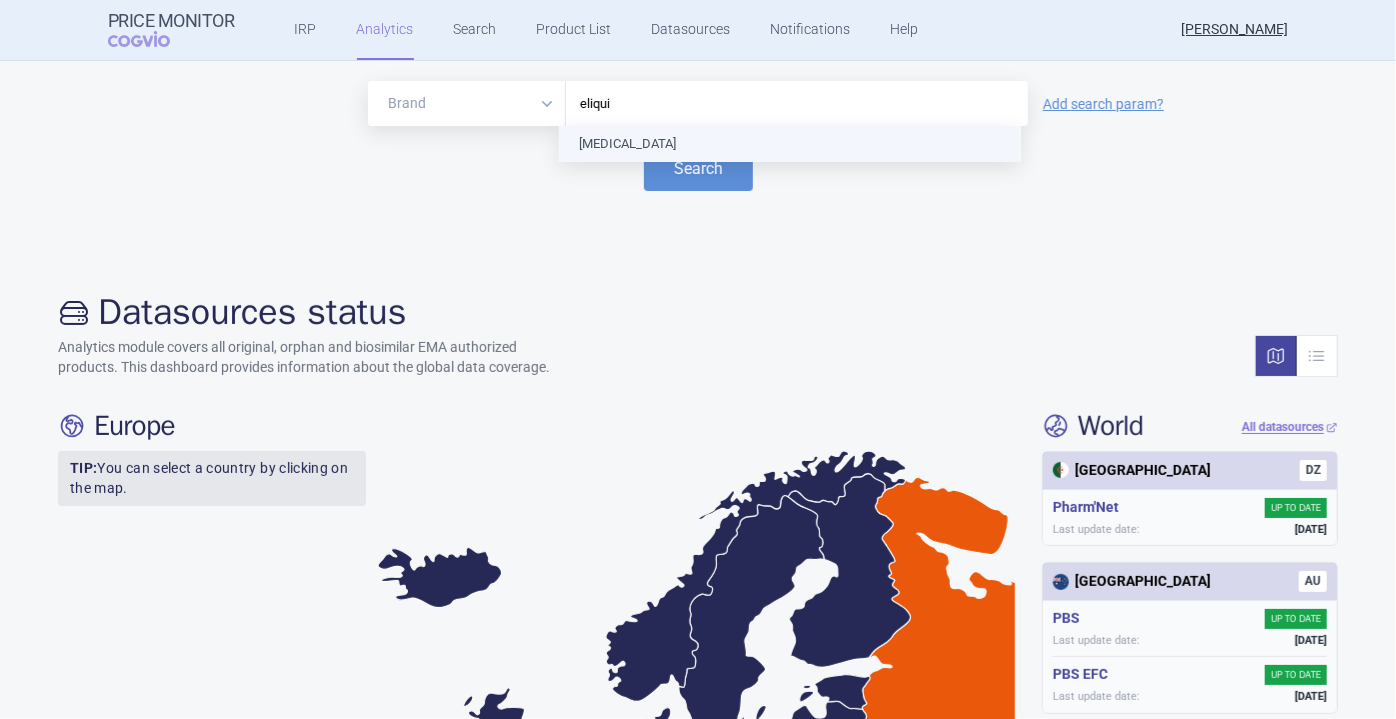 type on "[MEDICAL_DATA]" 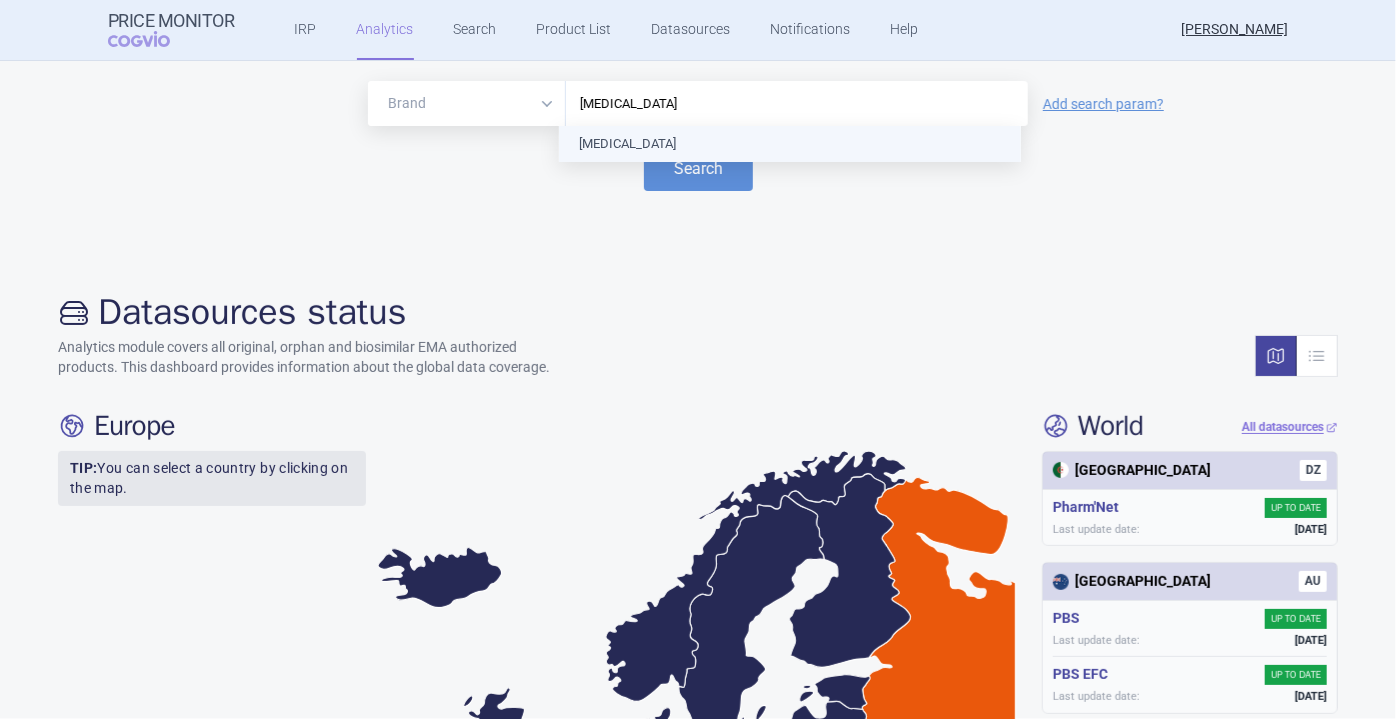 type 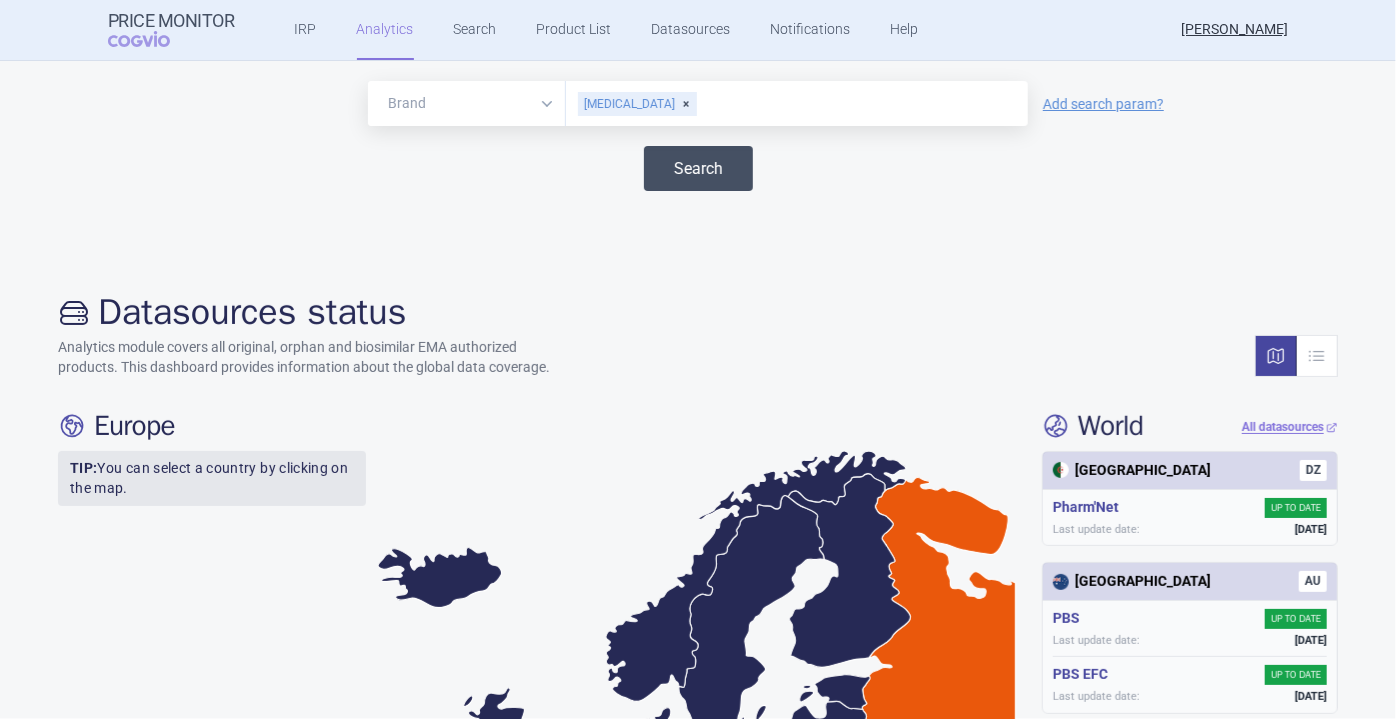 click on "Search" at bounding box center (698, 168) 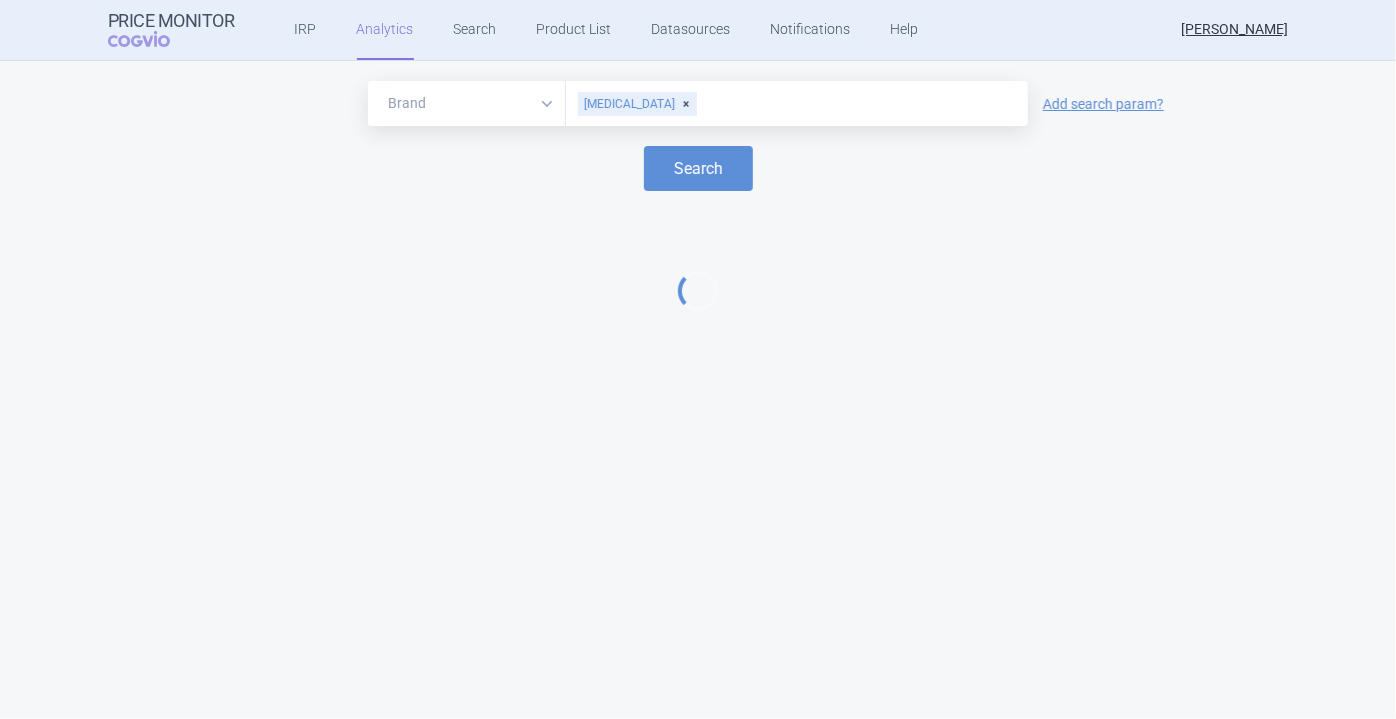 select on "EUR" 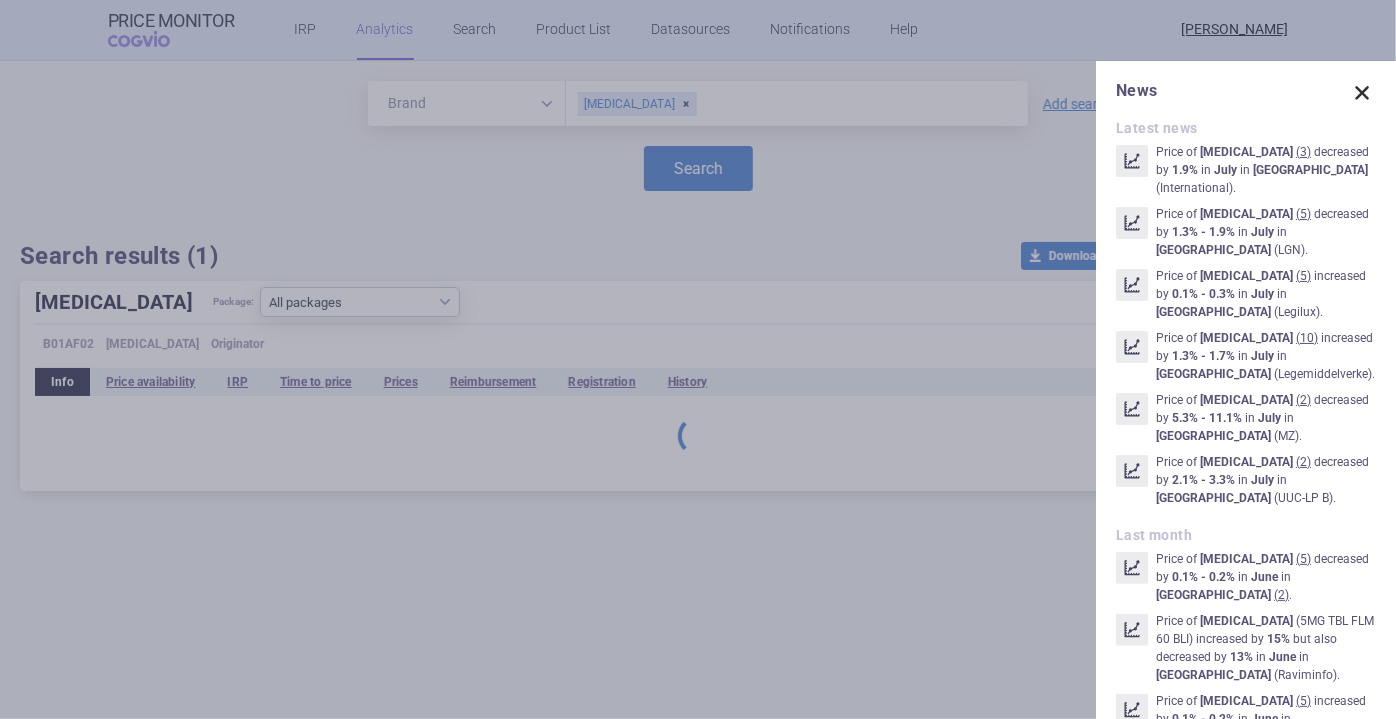 click at bounding box center (1362, 93) 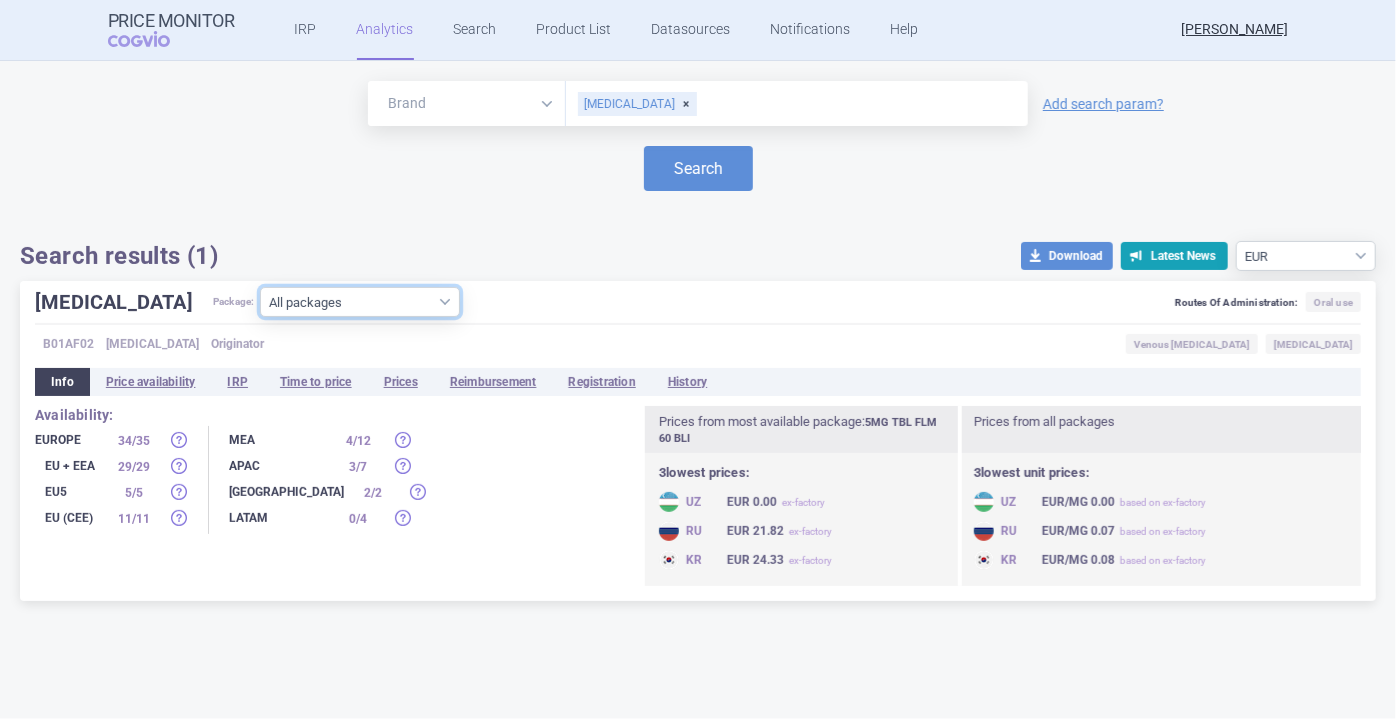 click on "All packages 0.15MG GRA CPS OPE 28 TBC  ( 0 ) 0.5MG GRA OBD 28 SCC  ( 0 ) 1.5MG GRA OBD 28 SCC  ( 0 ) 2.5MG TBL FLM 10 BLI  ( 33 ) 2.5MG TBL FLM 100X1 BLJ  ( 4 ) 2.5MG TBL FLM 168 BLI  ( 35 ) 2.5MG TBL FLM 20 BLI  ( 64 ) 2.5MG TBL FLM 200 BLI  ( 27 ) 2.5MG TBL FLM 30 BLI  ( 19 ) 2.5MG TBL FLM 56 BLI  ( 20 ) 2.5MG TBL FLM 60 BLI  ( 84 ) 2.5MG TBL FLM 60X1 BLJ  ( 23 ) 2MG GRA OBD 28 SCC  ( 0 ) 5MG TBL FLM 10 BLI  ( 25 ) 5MG TBL FLM 100X1 BLJ  ( 10 ) 5MG TBL FLM 120 BLI  ( 25 ) 5MG TBL FLM 14 BLI  ( 30 ) 5MG TBL FLM 168 BLI  ( 40 ) 5MG TBL FLM 20 BLI  ( 42 ) 5MG TBL FLM 200 BLI  ( 33 ) 5MG TBL FLM 28 BLI  ( 38 ) 5MG TBL FLM 56 BLI  ( 39 ) 5MG TBL FLM 60 BLI  ( 98 ) 5MG TBL FLM 74 BLI  ( 24 ) Other  ( 19 )" at bounding box center [360, 302] 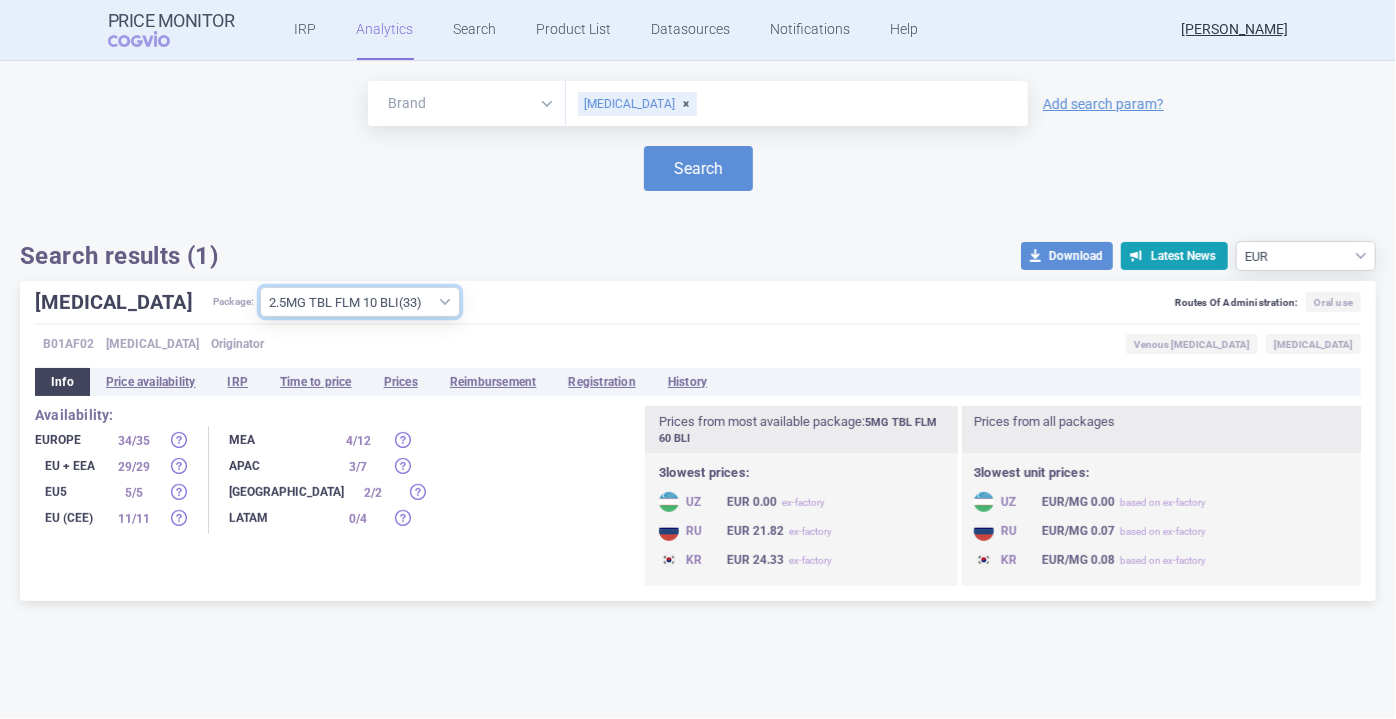 click on "All packages 0.15MG GRA CPS OPE 28 TBC  ( 0 ) 0.5MG GRA OBD 28 SCC  ( 0 ) 1.5MG GRA OBD 28 SCC  ( 0 ) 2.5MG TBL FLM 10 BLI  ( 33 ) 2.5MG TBL FLM 100X1 BLJ  ( 4 ) 2.5MG TBL FLM 168 BLI  ( 35 ) 2.5MG TBL FLM 20 BLI  ( 64 ) 2.5MG TBL FLM 200 BLI  ( 27 ) 2.5MG TBL FLM 30 BLI  ( 19 ) 2.5MG TBL FLM 56 BLI  ( 20 ) 2.5MG TBL FLM 60 BLI  ( 84 ) 2.5MG TBL FLM 60X1 BLJ  ( 23 ) 2MG GRA OBD 28 SCC  ( 0 ) 5MG TBL FLM 10 BLI  ( 25 ) 5MG TBL FLM 100X1 BLJ  ( 10 ) 5MG TBL FLM 120 BLI  ( 25 ) 5MG TBL FLM 14 BLI  ( 30 ) 5MG TBL FLM 168 BLI  ( 40 ) 5MG TBL FLM 20 BLI  ( 42 ) 5MG TBL FLM 200 BLI  ( 33 ) 5MG TBL FLM 28 BLI  ( 38 ) 5MG TBL FLM 56 BLI  ( 39 ) 5MG TBL FLM 60 BLI  ( 98 ) 5MG TBL FLM 74 BLI  ( 24 ) Other  ( 19 )" at bounding box center [360, 302] 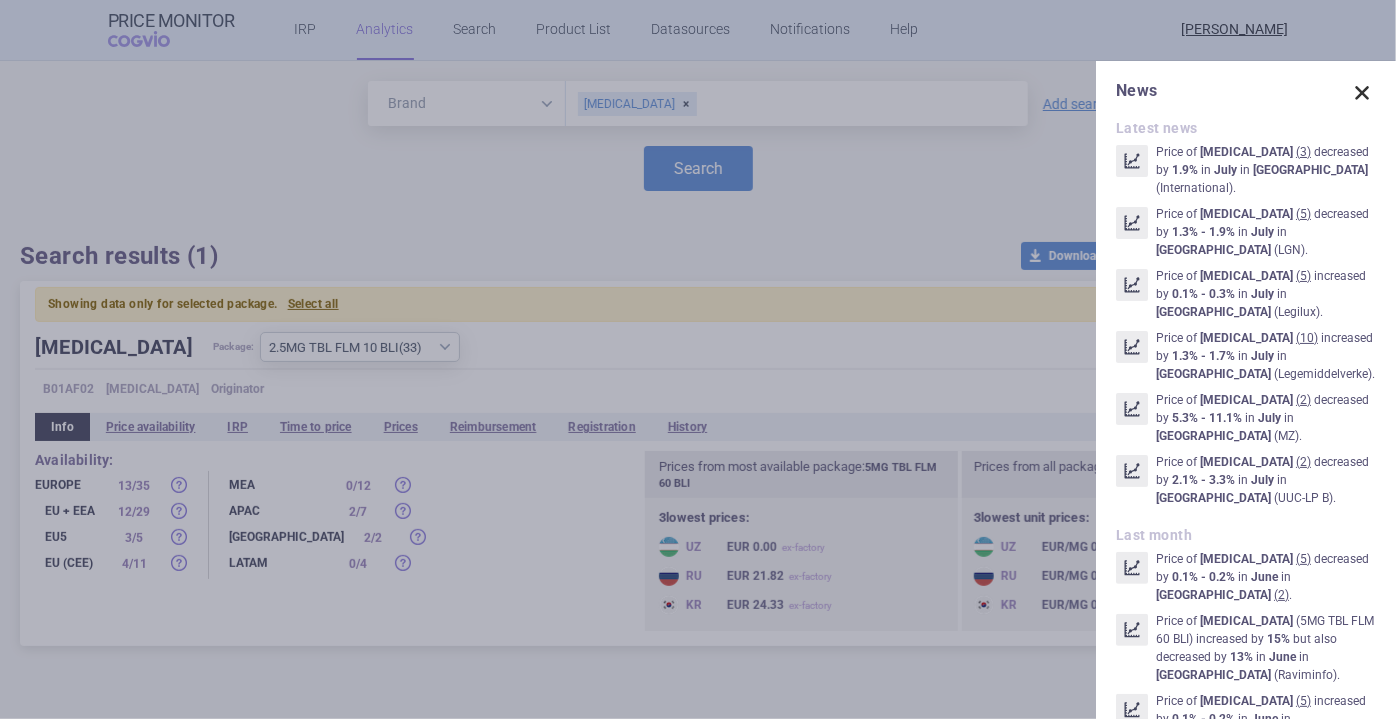 click at bounding box center [1362, 93] 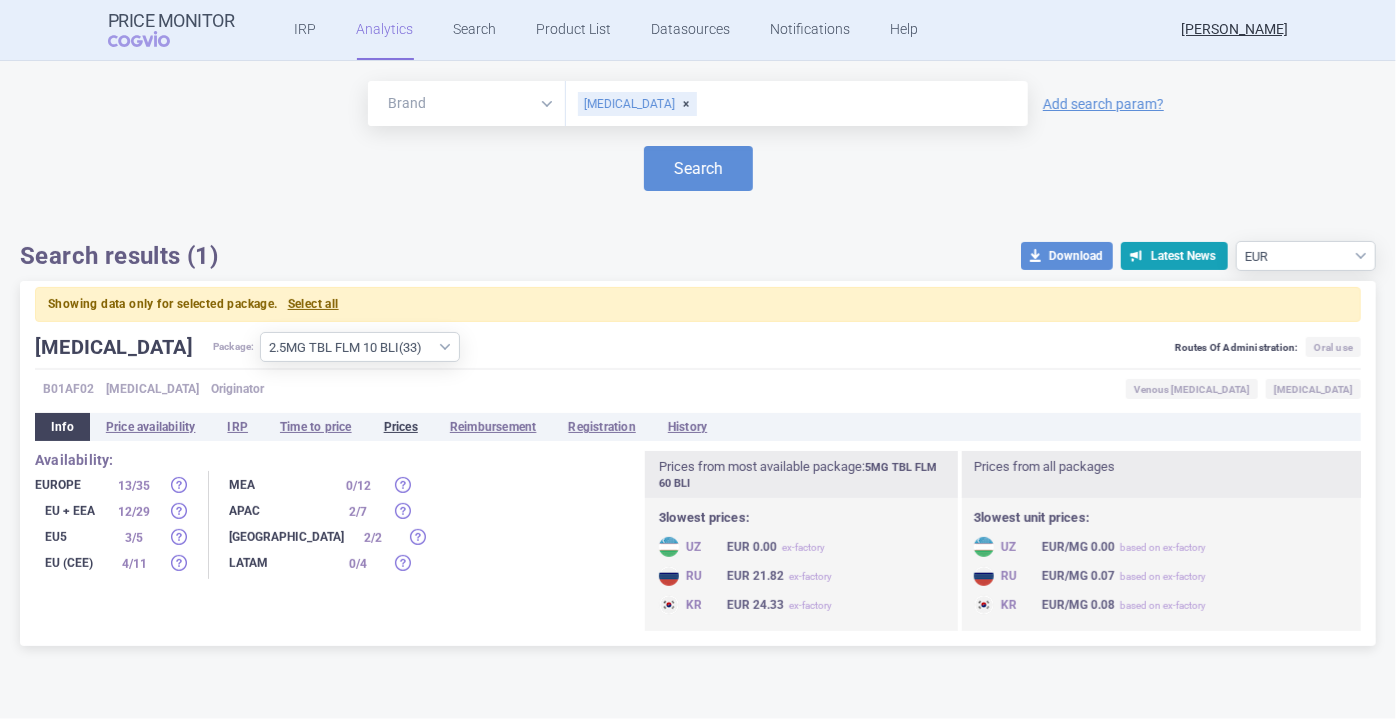 click on "Prices" at bounding box center [401, 427] 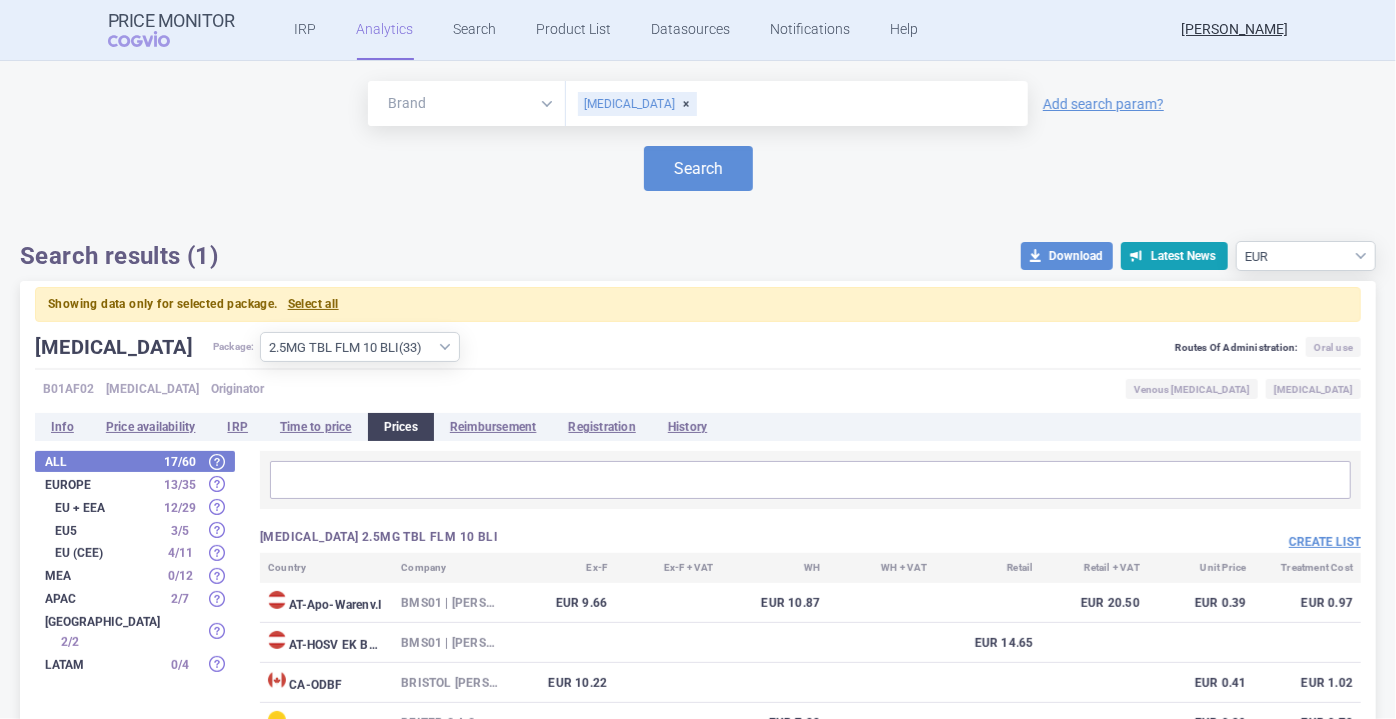 scroll, scrollTop: 415, scrollLeft: 0, axis: vertical 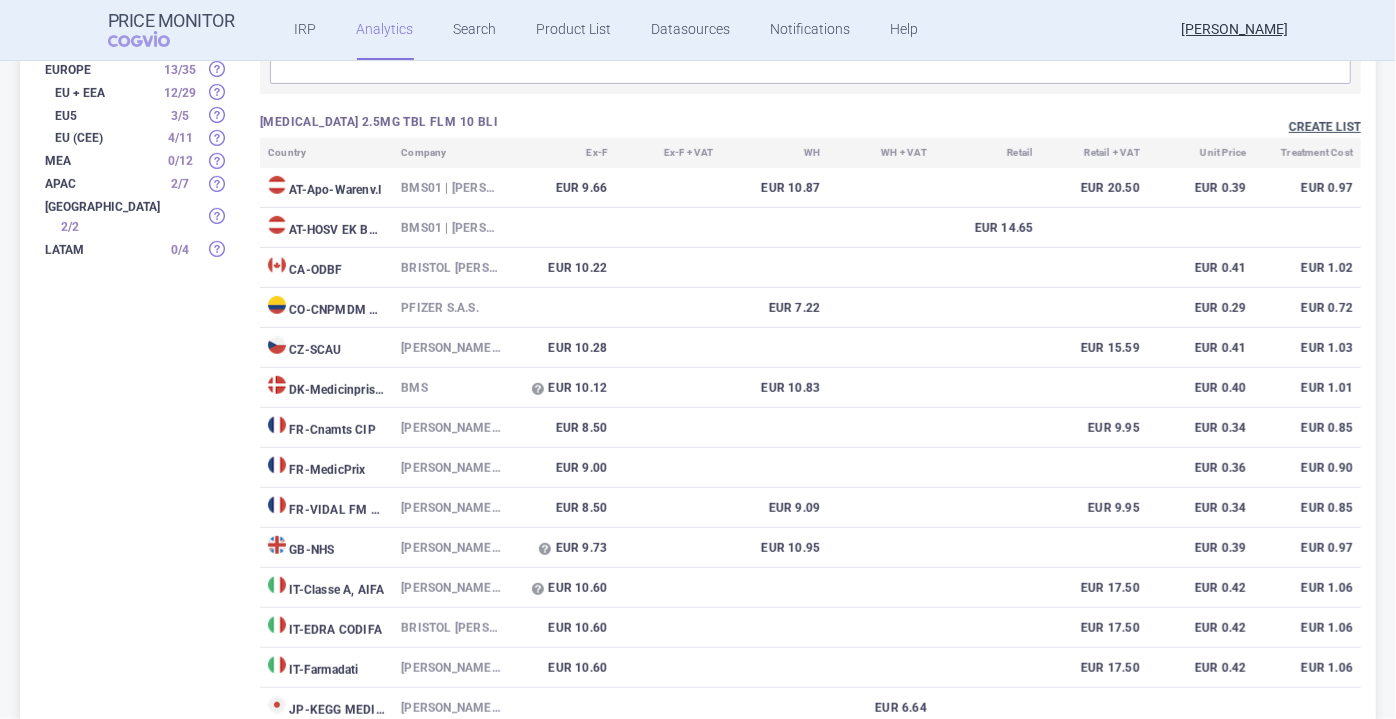 click on "Create list" at bounding box center (1325, 127) 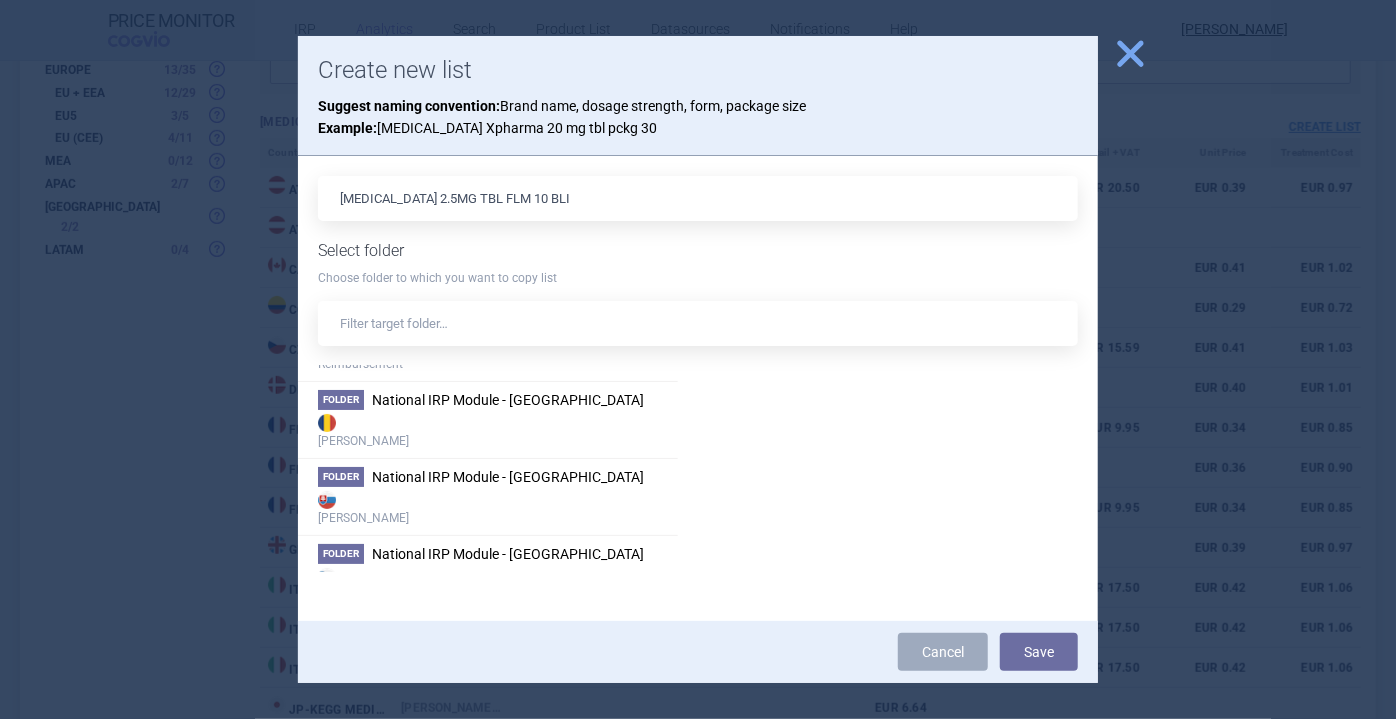 scroll, scrollTop: 189, scrollLeft: 0, axis: vertical 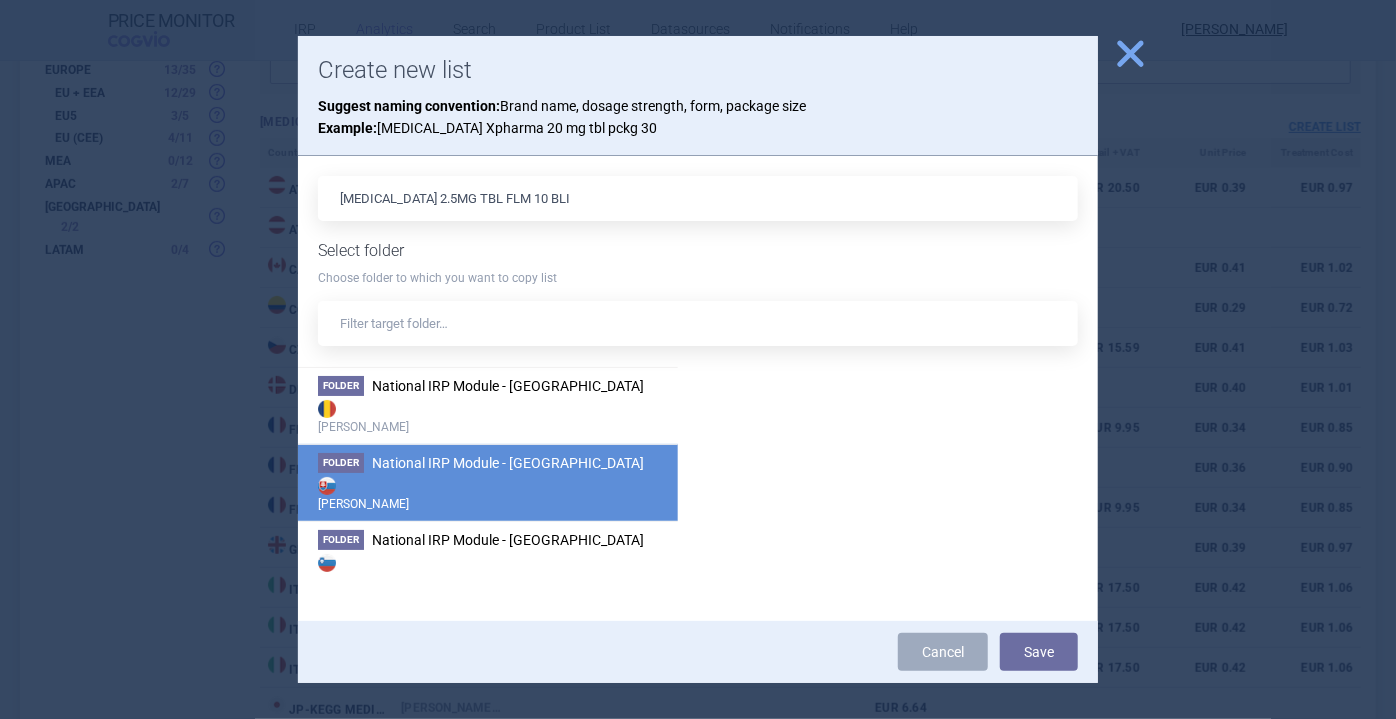click on "[PERSON_NAME]" at bounding box center [488, 493] 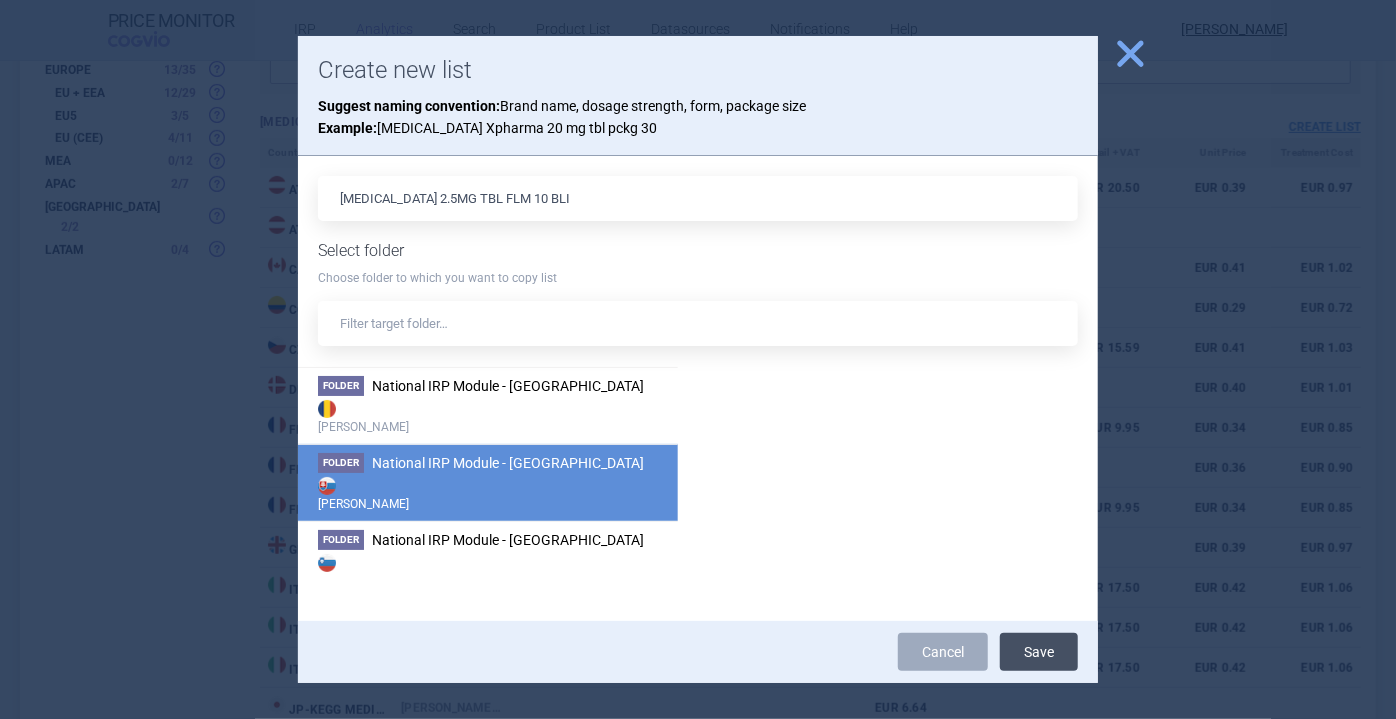 click on "Save" at bounding box center (1039, 652) 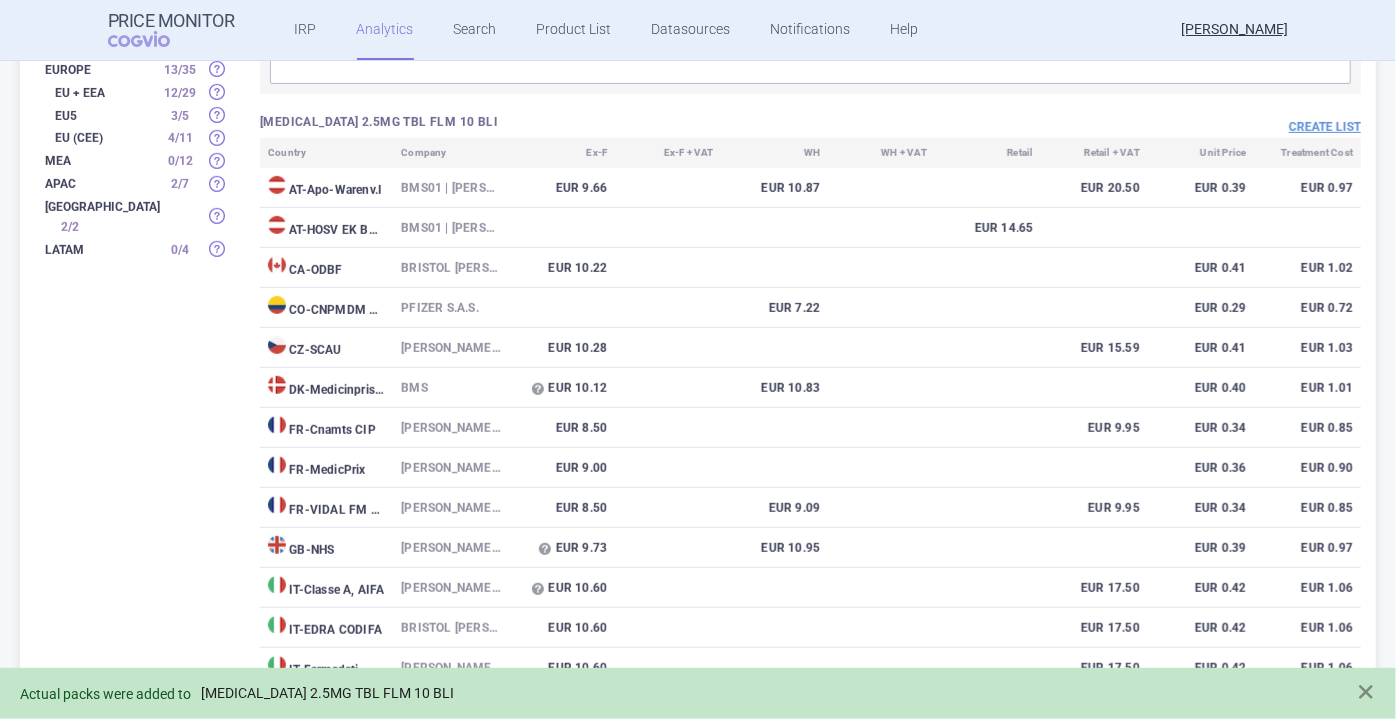 click on "[MEDICAL_DATA] 2.5MG TBL FLM 10 BLI" at bounding box center [327, 693] 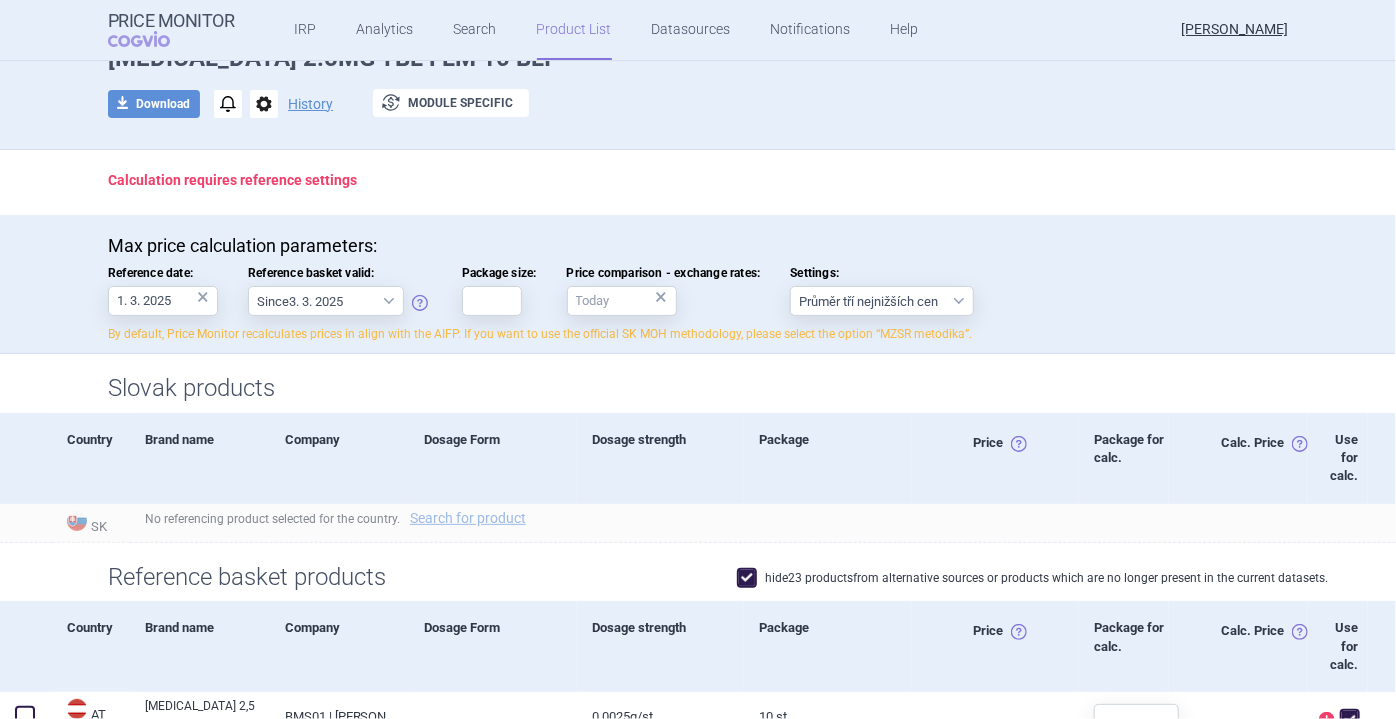 scroll, scrollTop: 0, scrollLeft: 0, axis: both 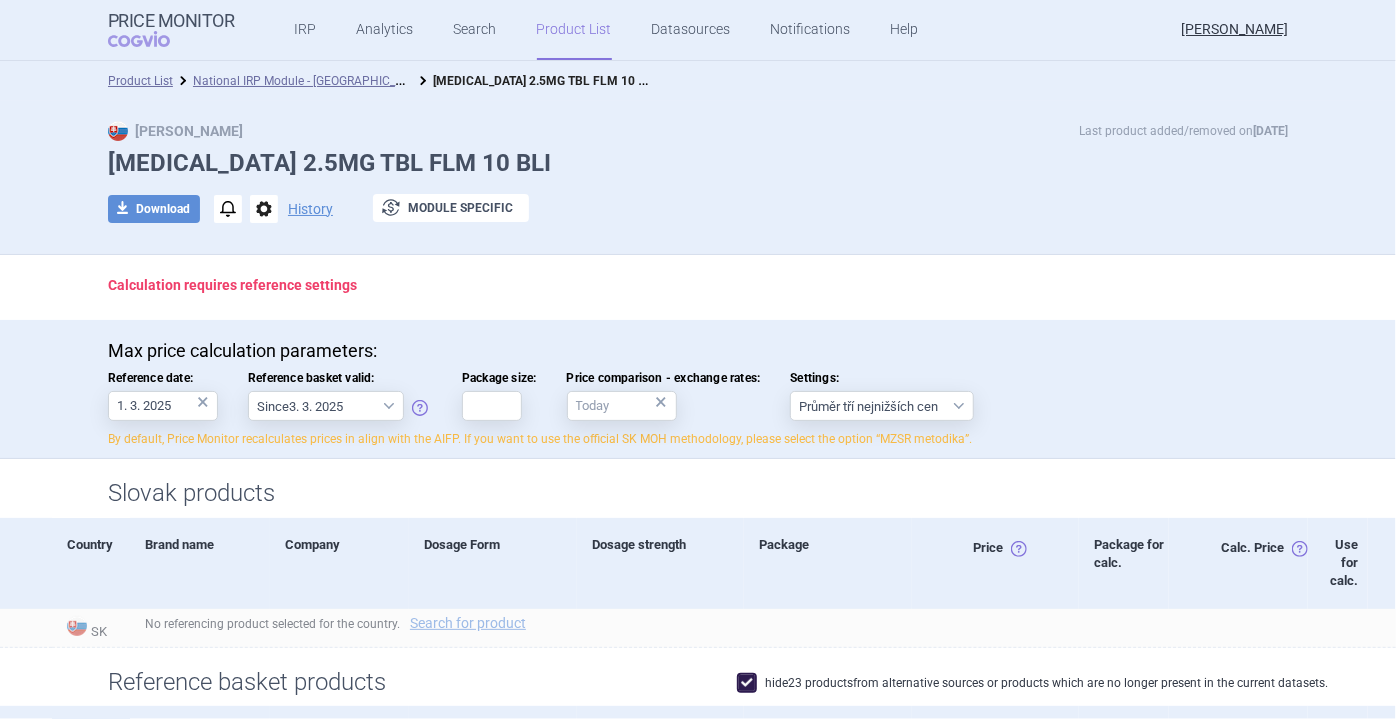 click on "options" at bounding box center (264, 209) 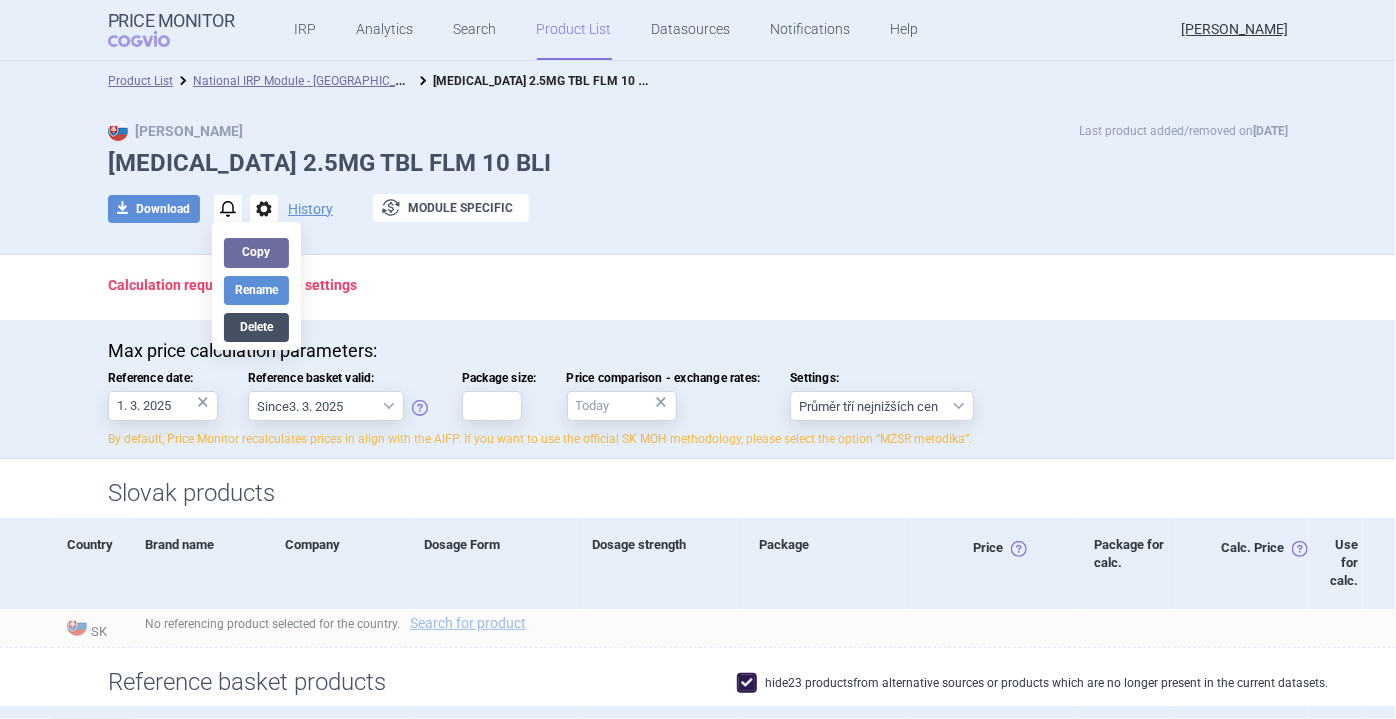 click on "Delete" at bounding box center (256, 327) 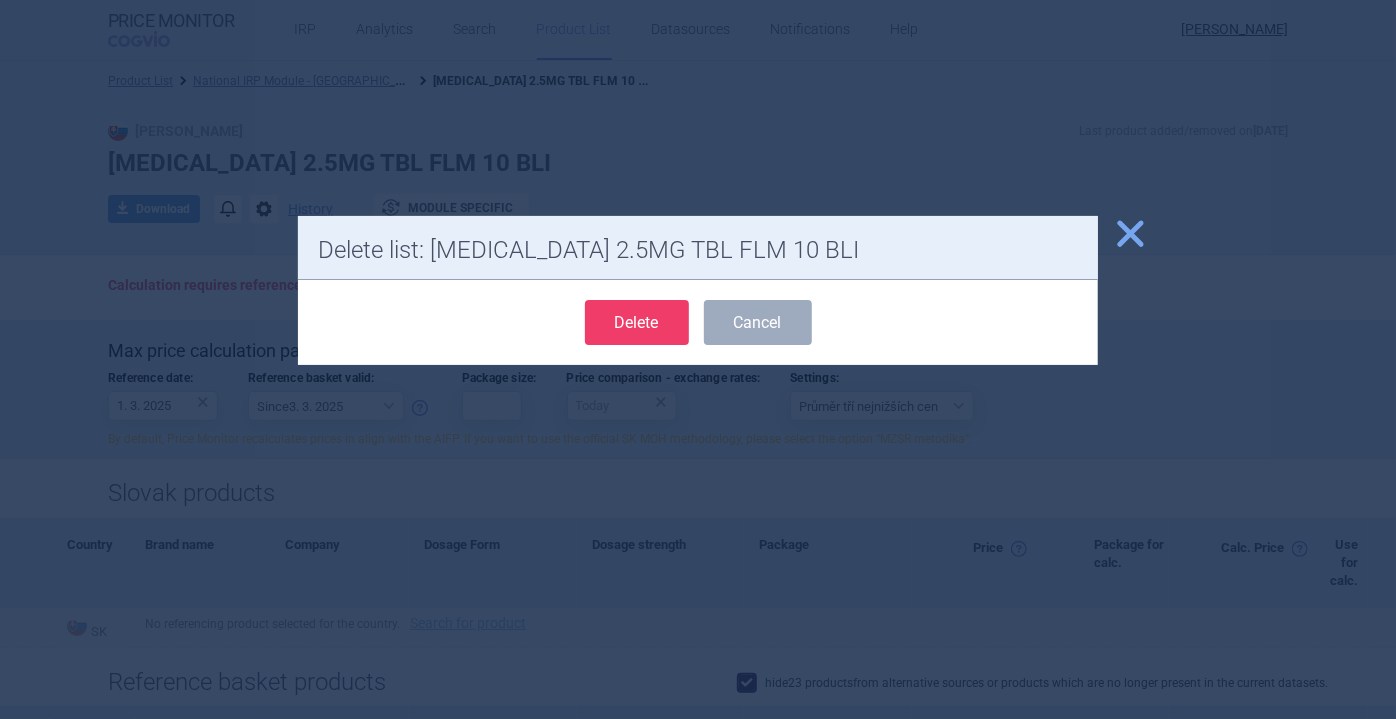 click on "Delete" at bounding box center [637, 322] 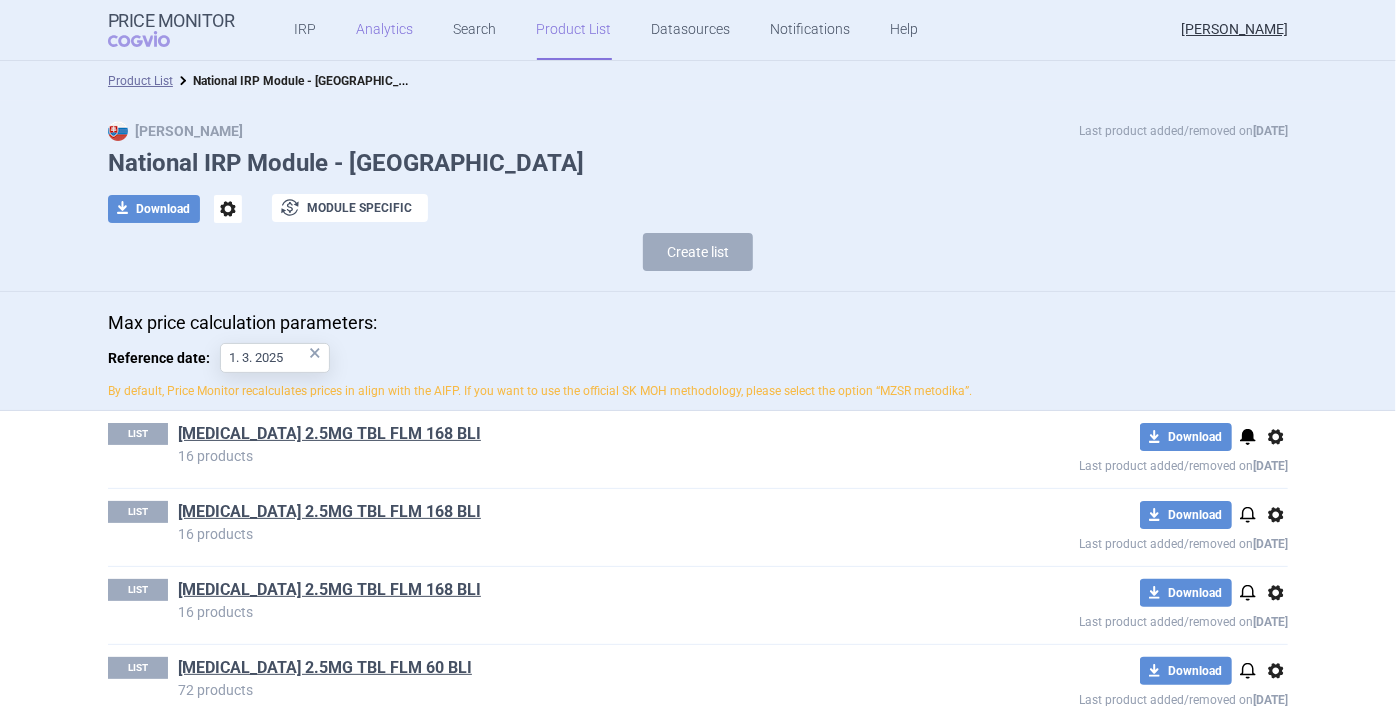 click on "Analytics" at bounding box center (385, 30) 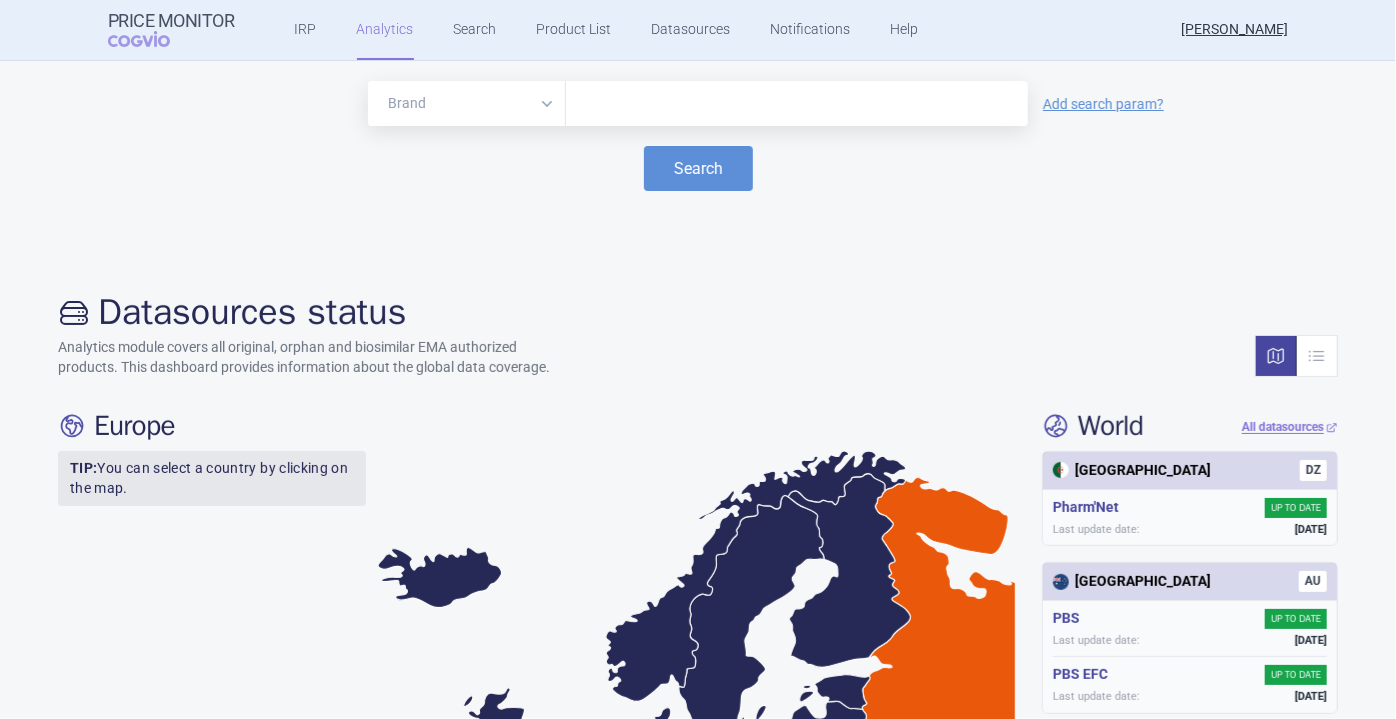 click at bounding box center (797, 104) 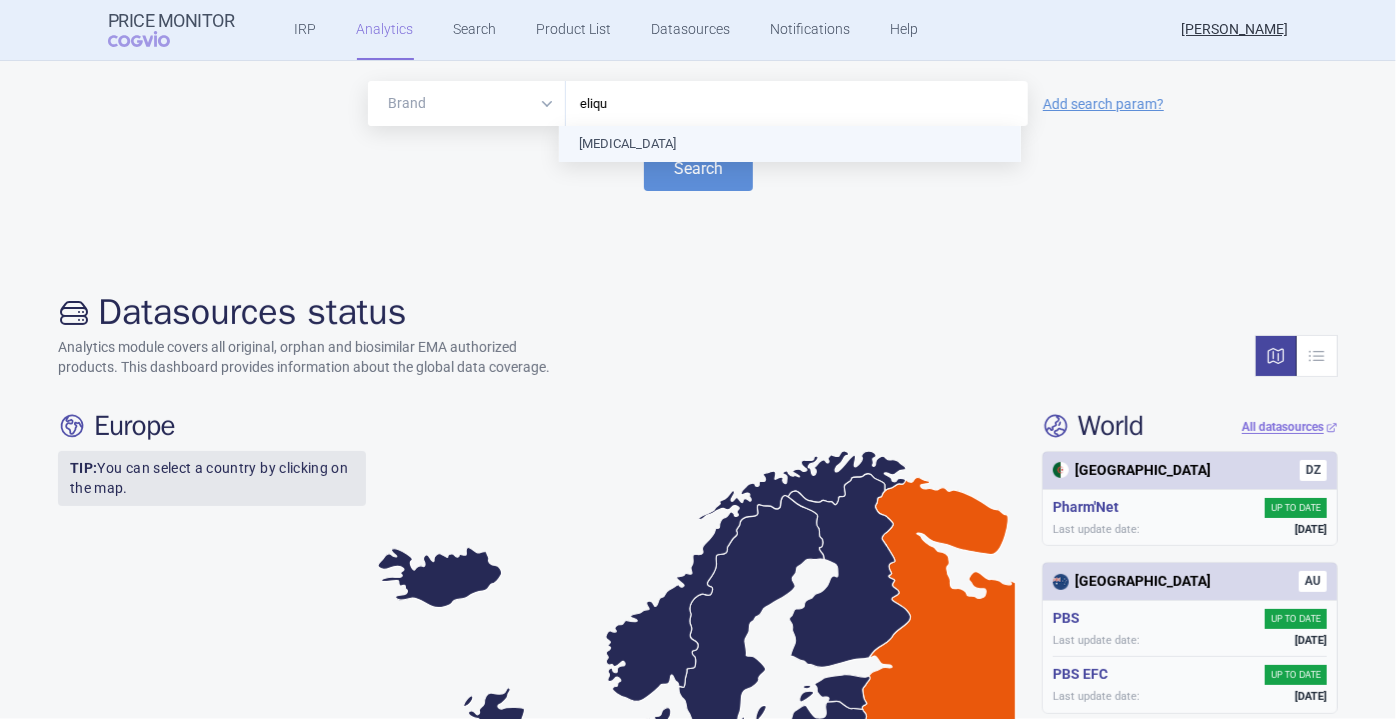 type on "eliqui" 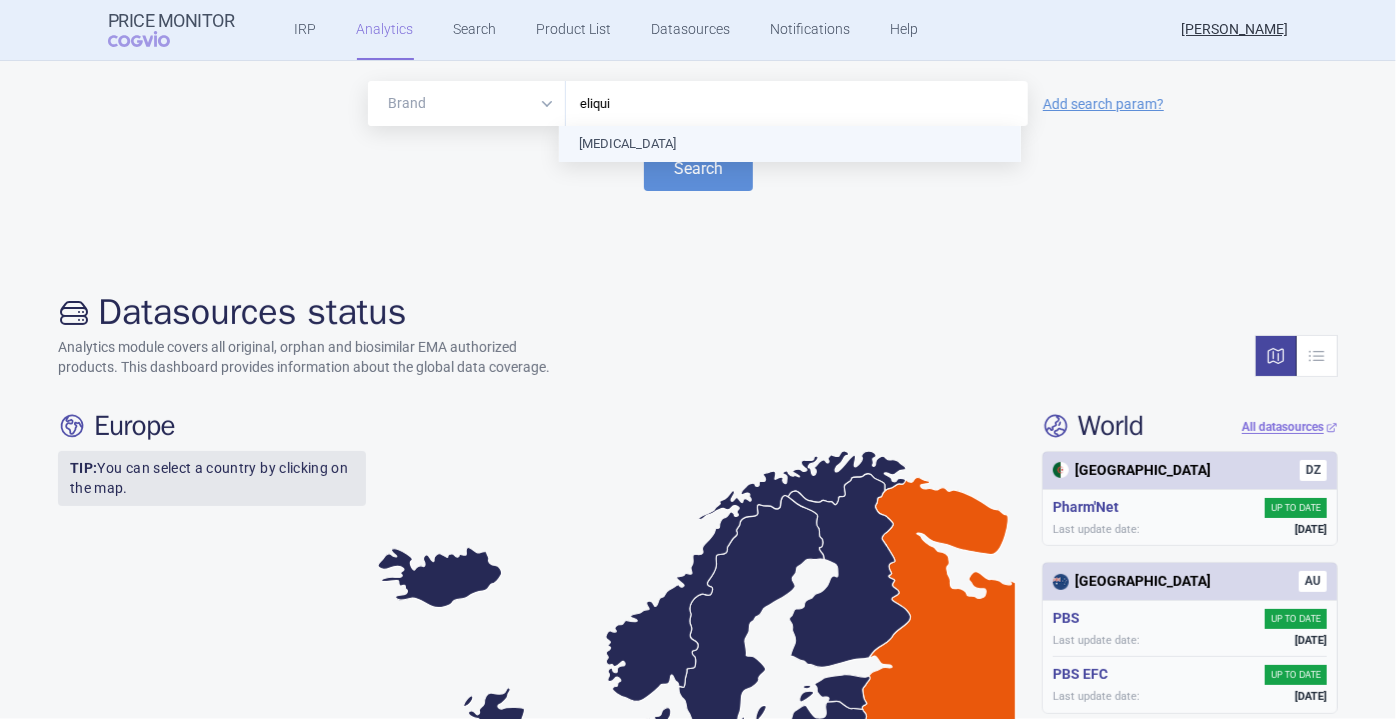 type 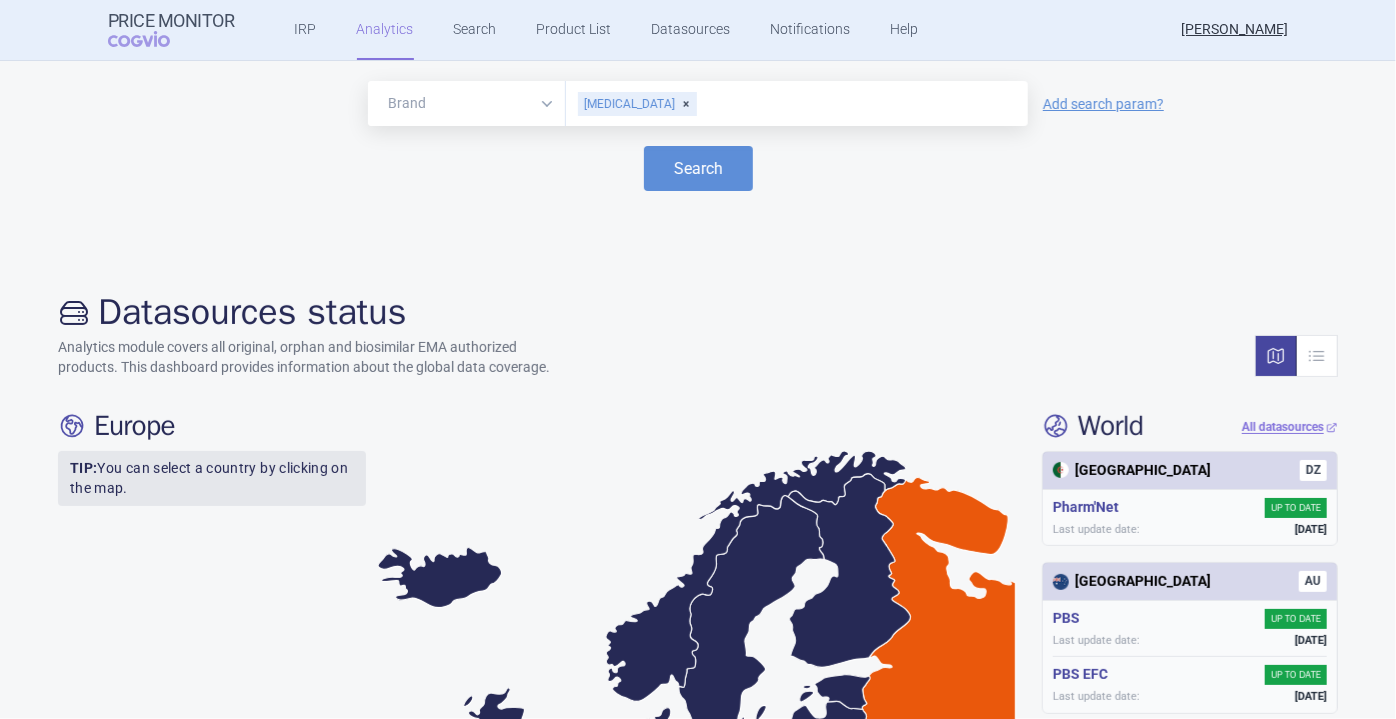 click on "Brand ATC/Active substance Therapeutic area [MEDICAL_DATA] Add search param? Search" at bounding box center [698, 136] 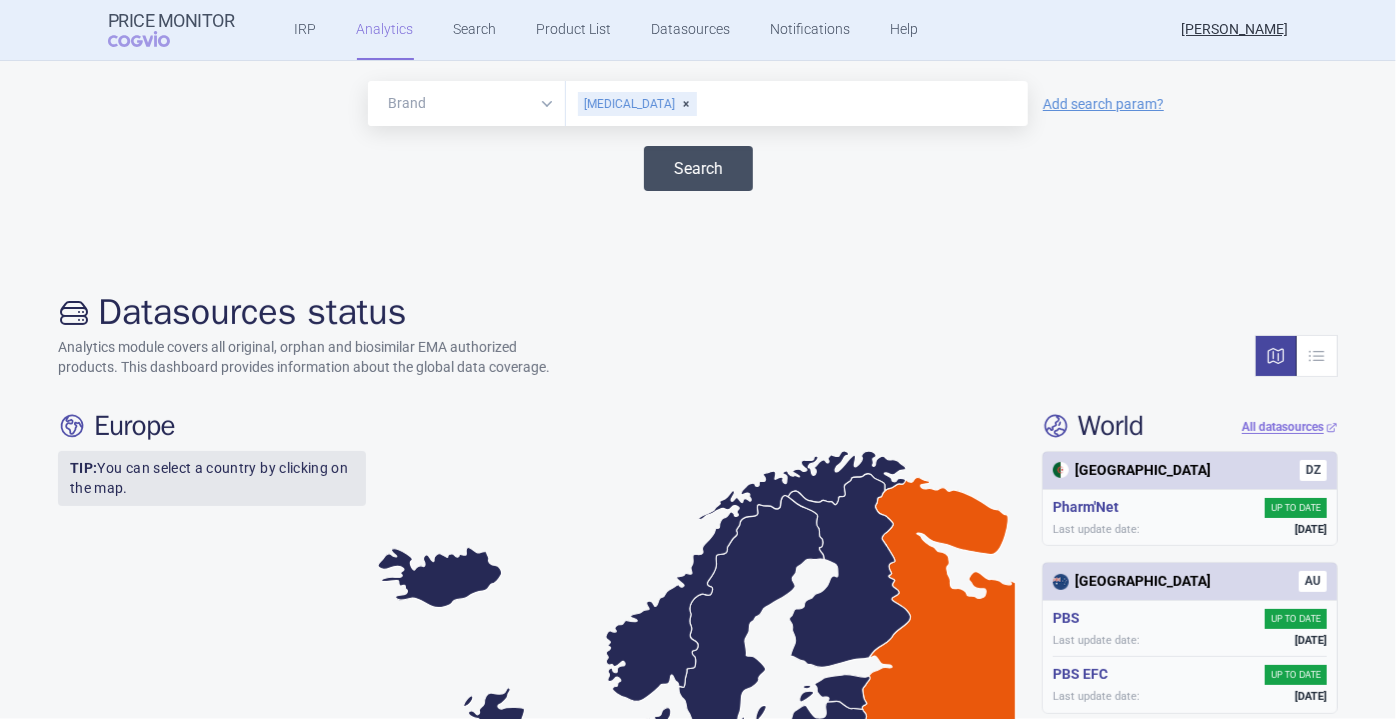 click on "Search" at bounding box center (698, 168) 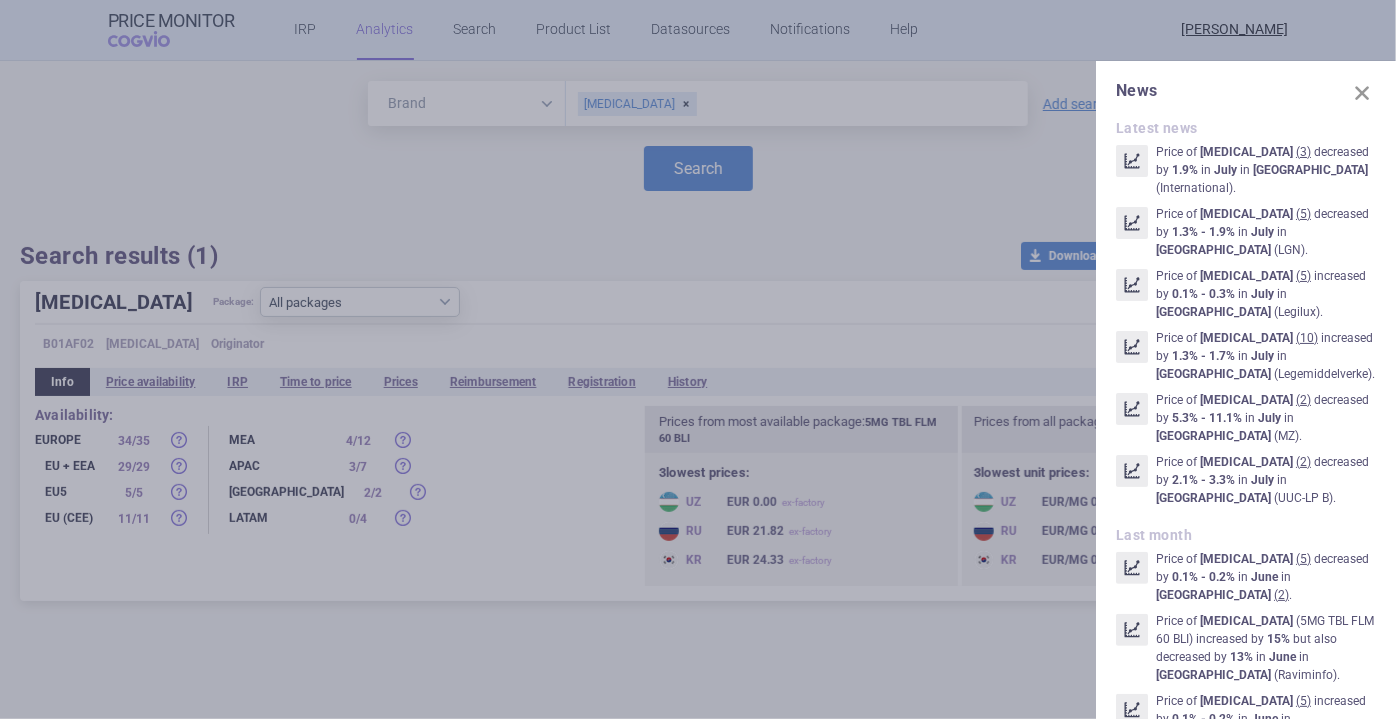 click at bounding box center (698, 359) 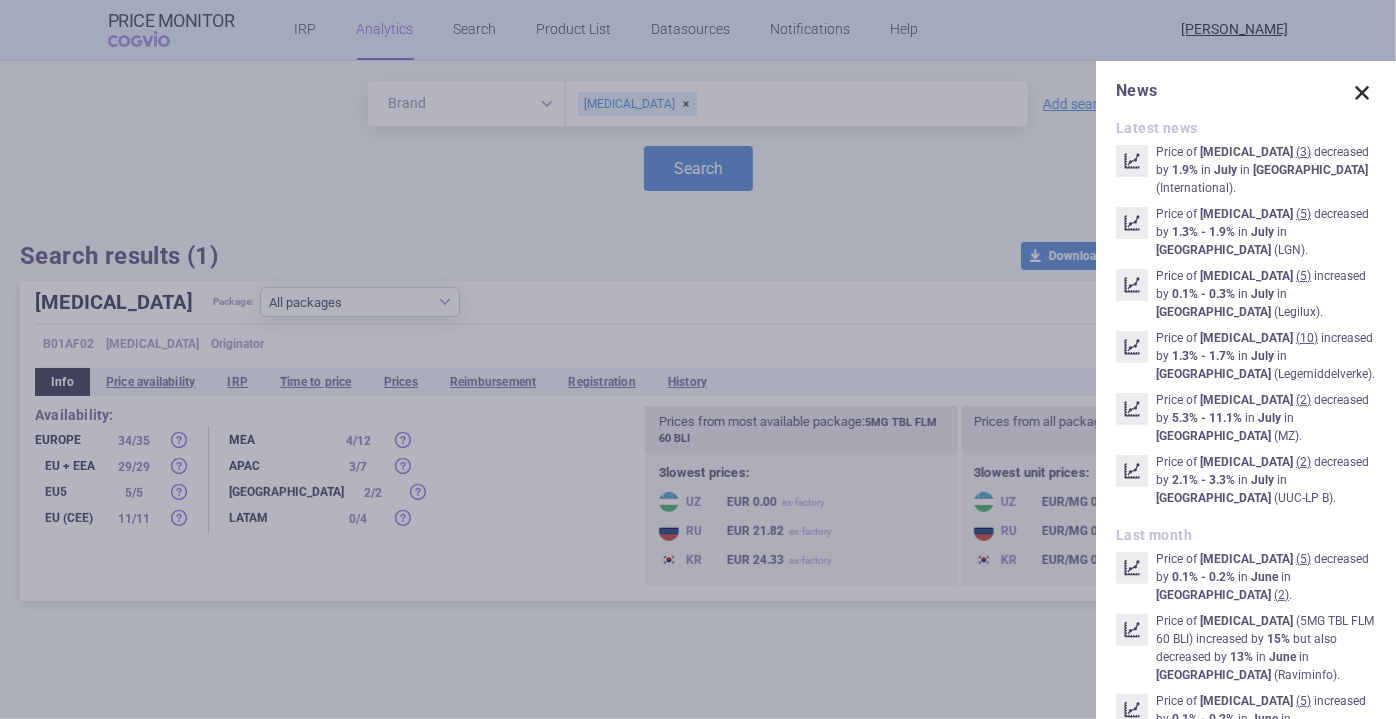 click at bounding box center (1362, 93) 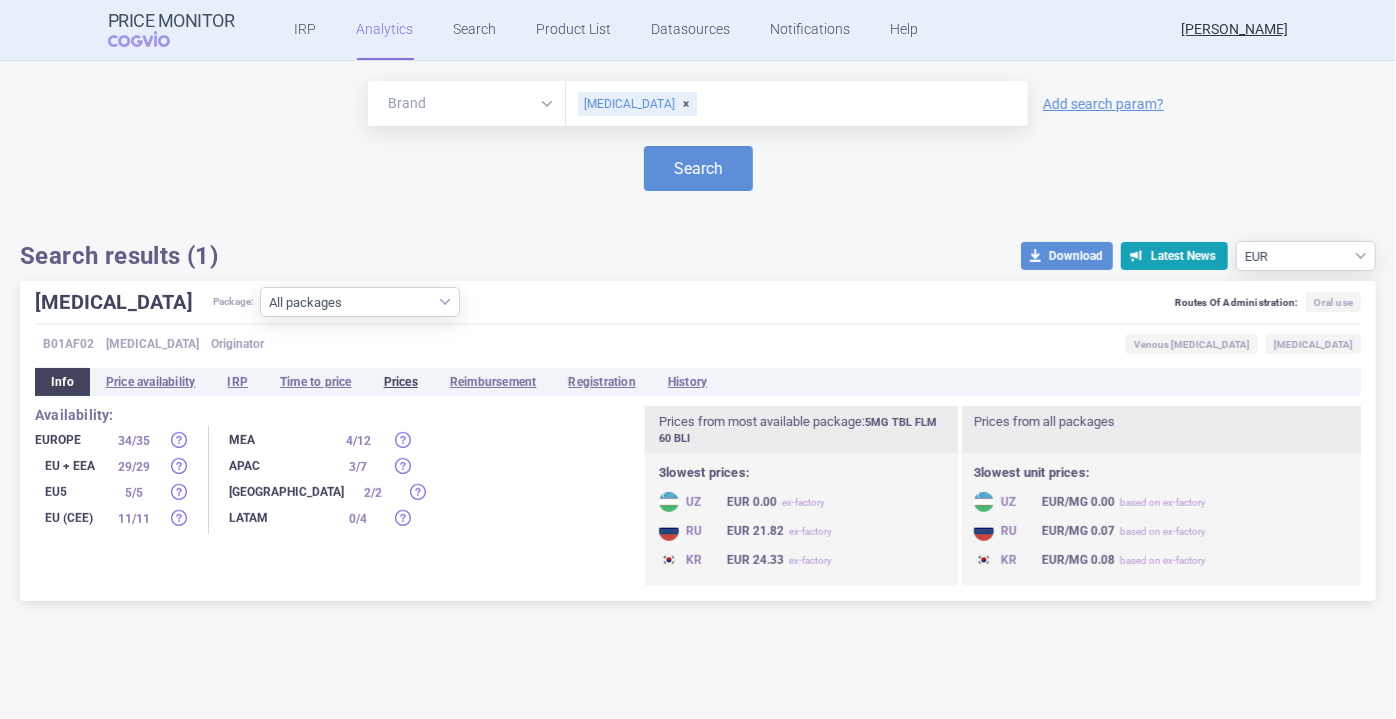 click on "Prices" at bounding box center (401, 382) 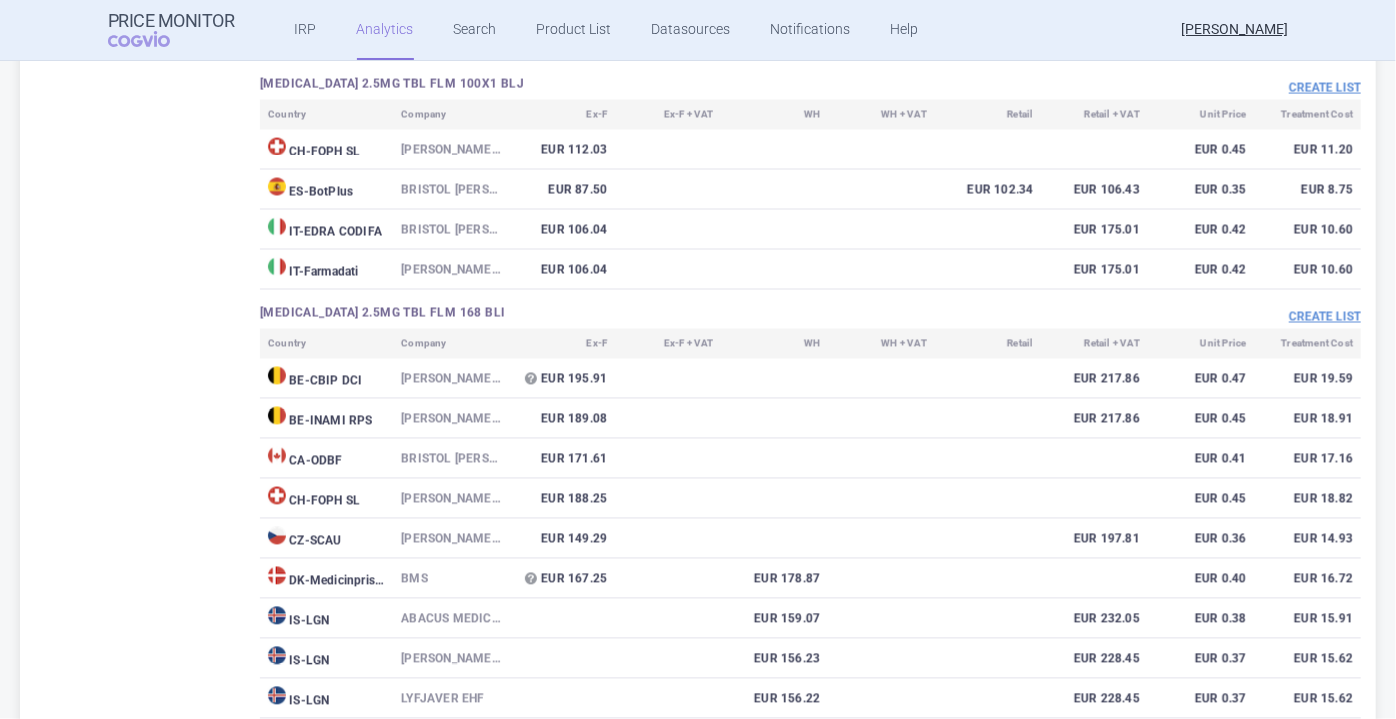 scroll, scrollTop: 0, scrollLeft: 0, axis: both 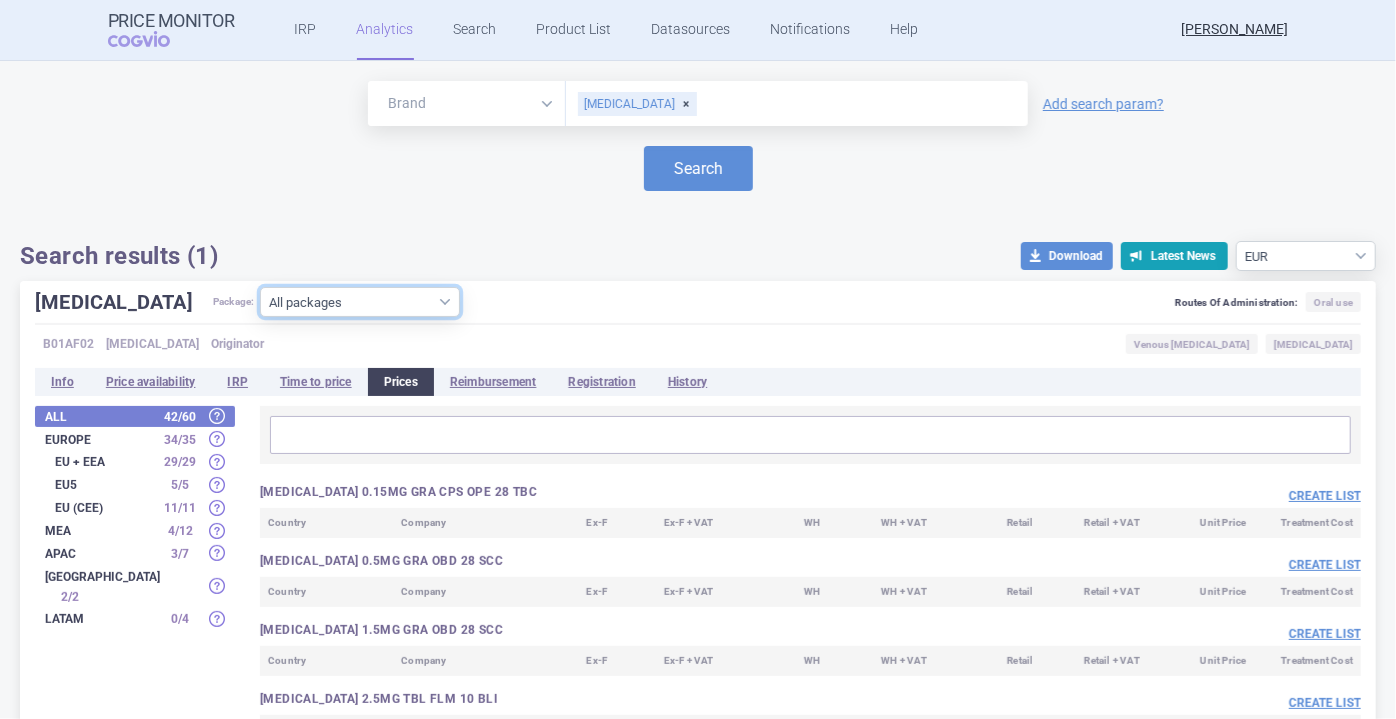 click on "All packages 0.15MG GRA CPS OPE 28 TBC  ( 0 ) 0.5MG GRA OBD 28 SCC  ( 0 ) 1.5MG GRA OBD 28 SCC  ( 0 ) 2.5MG TBL FLM 10 BLI  ( 33 ) 2.5MG TBL FLM 100X1 BLJ  ( 4 ) 2.5MG TBL FLM 168 BLI  ( 35 ) 2.5MG TBL FLM 20 BLI  ( 64 ) 2.5MG TBL FLM 200 BLI  ( 27 ) 2.5MG TBL FLM 30 BLI  ( 19 ) 2.5MG TBL FLM 56 BLI  ( 20 ) 2.5MG TBL FLM 60 BLI  ( 84 ) 2.5MG TBL FLM 60X1 BLJ  ( 23 ) 2MG GRA OBD 28 SCC  ( 0 ) 5MG TBL FLM 10 BLI  ( 25 ) 5MG TBL FLM 100X1 BLJ  ( 10 ) 5MG TBL FLM 120 BLI  ( 25 ) 5MG TBL FLM 14 BLI  ( 30 ) 5MG TBL FLM 168 BLI  ( 40 ) 5MG TBL FLM 20 BLI  ( 42 ) 5MG TBL FLM 200 BLI  ( 33 ) 5MG TBL FLM 28 BLI  ( 38 ) 5MG TBL FLM 56 BLI  ( 39 ) 5MG TBL FLM 60 BLI  ( 98 ) 5MG TBL FLM 74 BLI  ( 24 ) Other  ( 19 )" at bounding box center (360, 302) 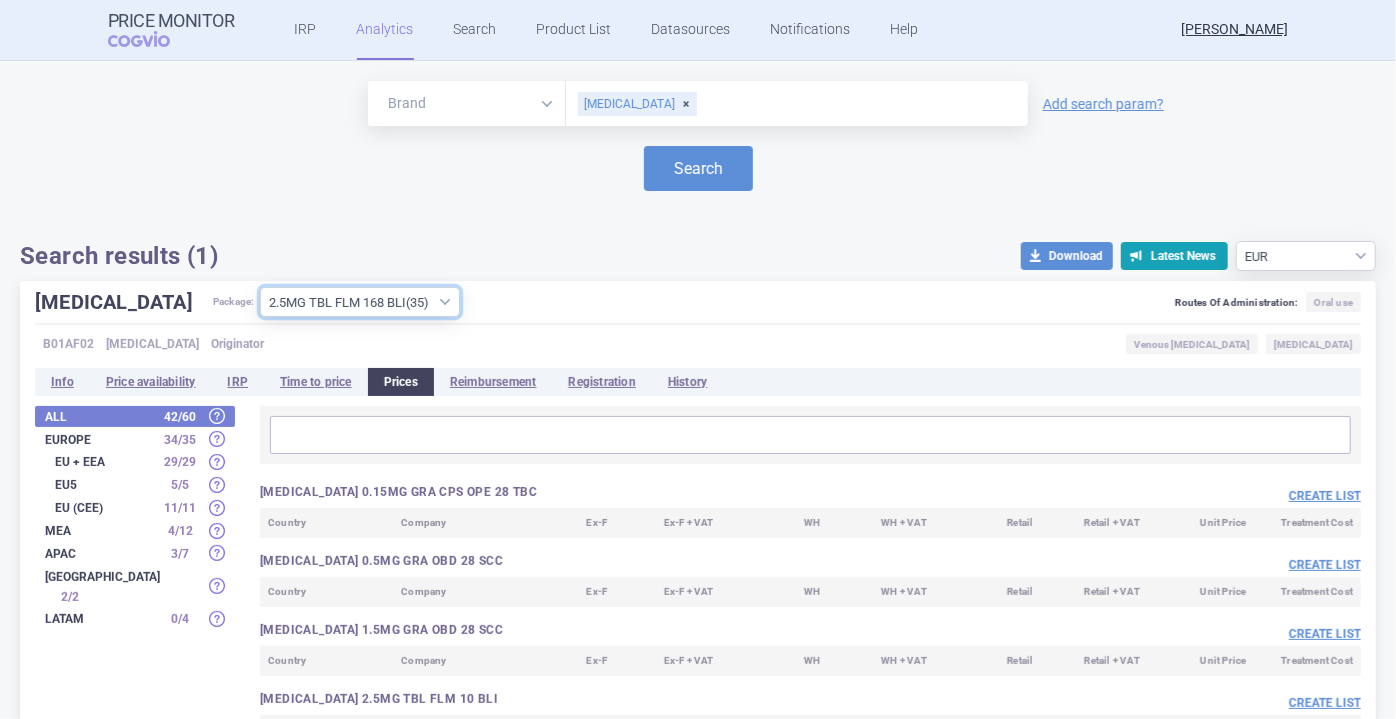 click on "All packages 0.15MG GRA CPS OPE 28 TBC  ( 0 ) 0.5MG GRA OBD 28 SCC  ( 0 ) 1.5MG GRA OBD 28 SCC  ( 0 ) 2.5MG TBL FLM 10 BLI  ( 33 ) 2.5MG TBL FLM 100X1 BLJ  ( 4 ) 2.5MG TBL FLM 168 BLI  ( 35 ) 2.5MG TBL FLM 20 BLI  ( 64 ) 2.5MG TBL FLM 200 BLI  ( 27 ) 2.5MG TBL FLM 30 BLI  ( 19 ) 2.5MG TBL FLM 56 BLI  ( 20 ) 2.5MG TBL FLM 60 BLI  ( 84 ) 2.5MG TBL FLM 60X1 BLJ  ( 23 ) 2MG GRA OBD 28 SCC  ( 0 ) 5MG TBL FLM 10 BLI  ( 25 ) 5MG TBL FLM 100X1 BLJ  ( 10 ) 5MG TBL FLM 120 BLI  ( 25 ) 5MG TBL FLM 14 BLI  ( 30 ) 5MG TBL FLM 168 BLI  ( 40 ) 5MG TBL FLM 20 BLI  ( 42 ) 5MG TBL FLM 200 BLI  ( 33 ) 5MG TBL FLM 28 BLI  ( 38 ) 5MG TBL FLM 56 BLI  ( 39 ) 5MG TBL FLM 60 BLI  ( 98 ) 5MG TBL FLM 74 BLI  ( 24 ) Other  ( 19 )" at bounding box center [360, 302] 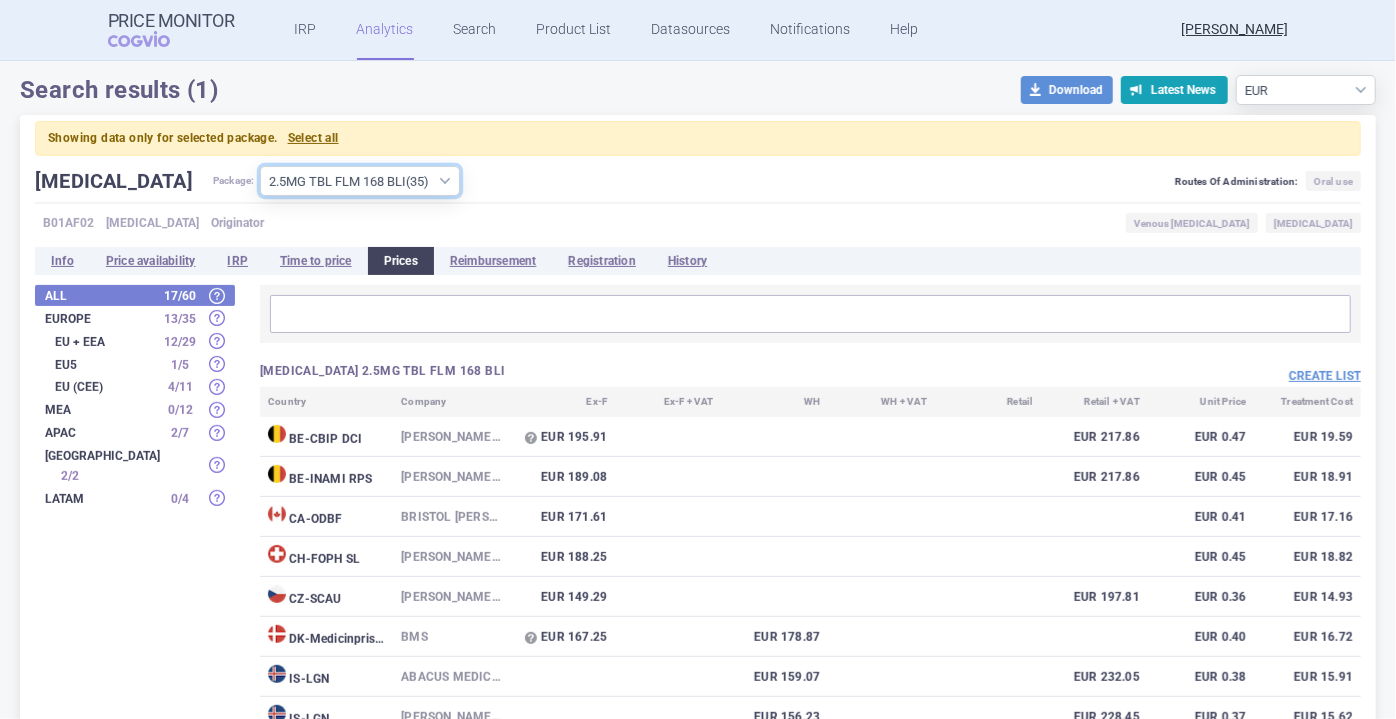 scroll, scrollTop: 273, scrollLeft: 0, axis: vertical 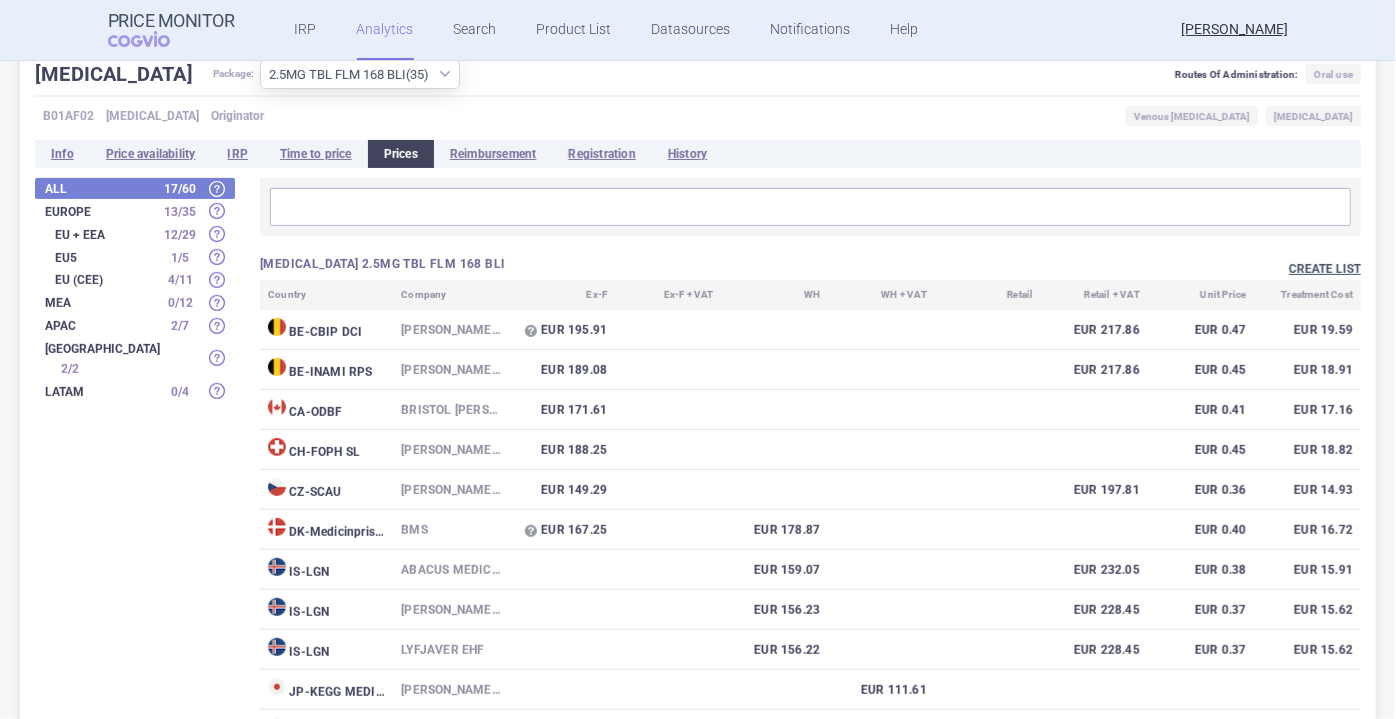 click on "Create list" at bounding box center (1325, 269) 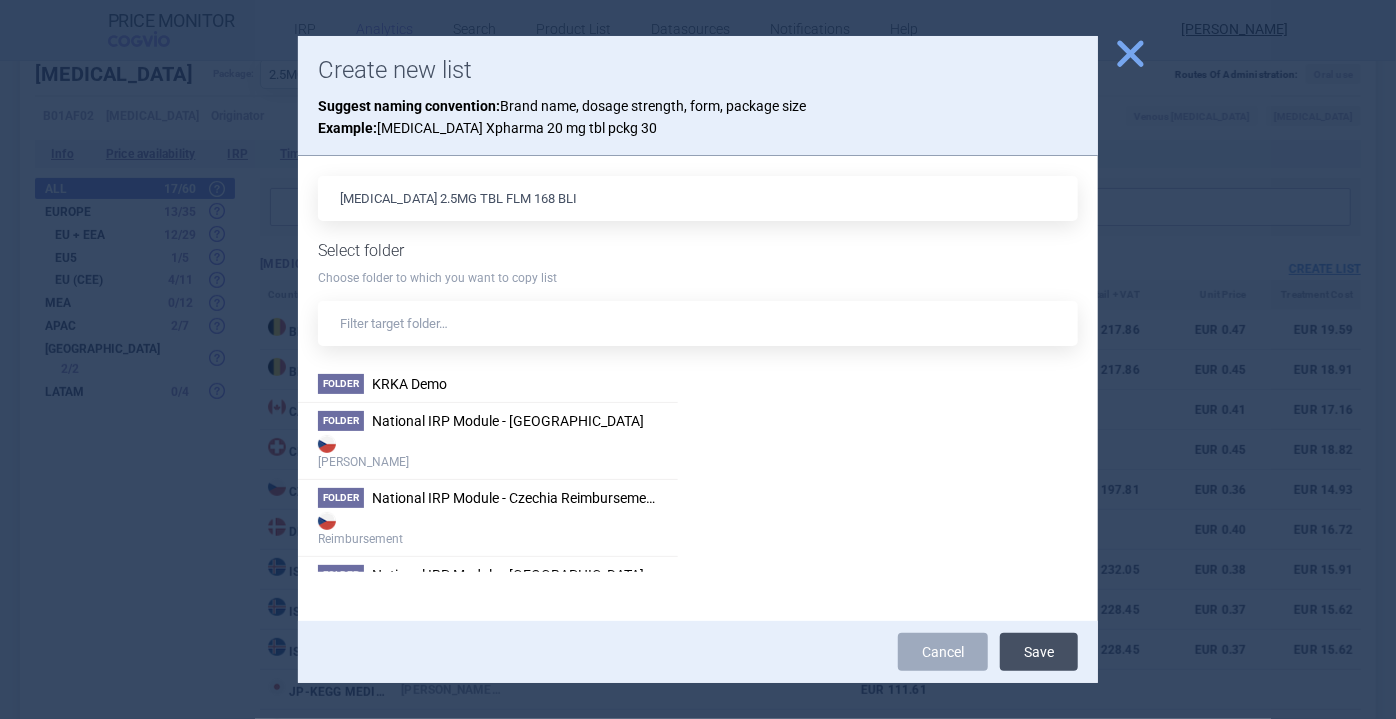 click on "Save" at bounding box center [1039, 652] 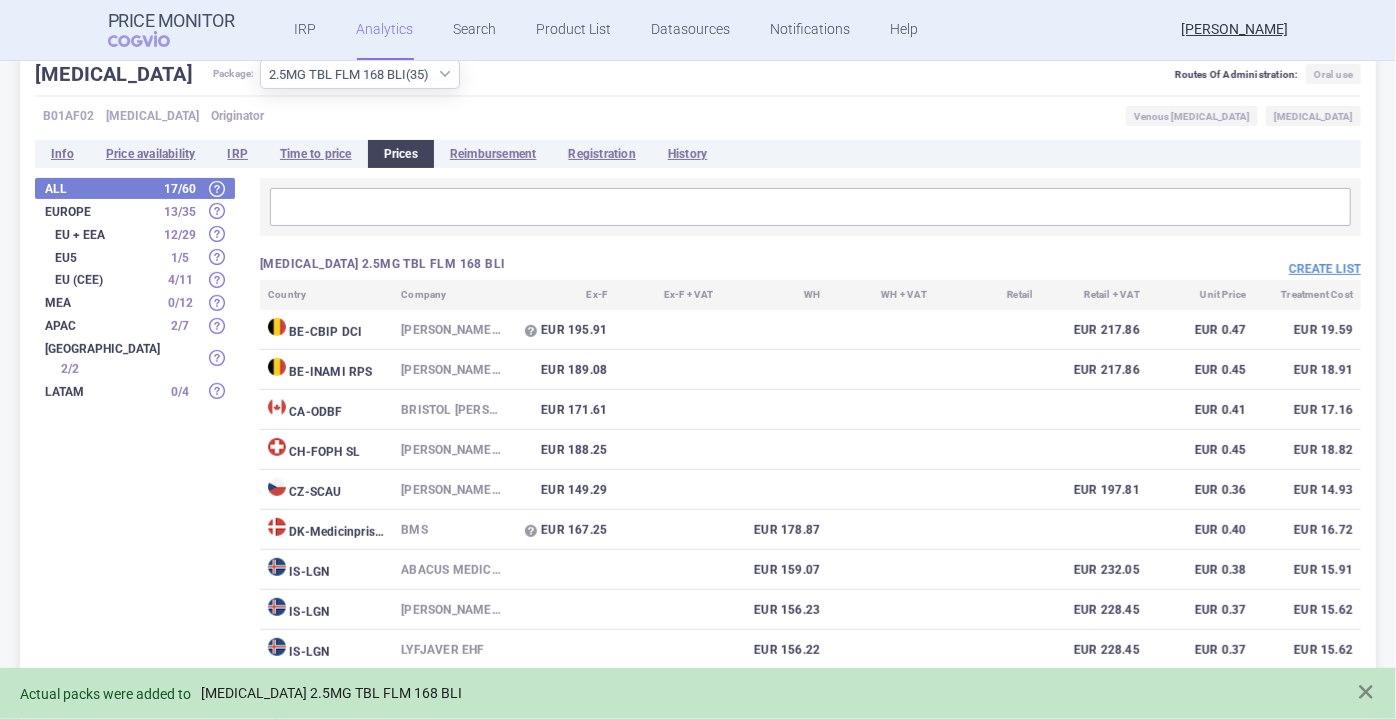 click on "[MEDICAL_DATA] 2.5MG TBL FLM 168 BLI" at bounding box center (331, 693) 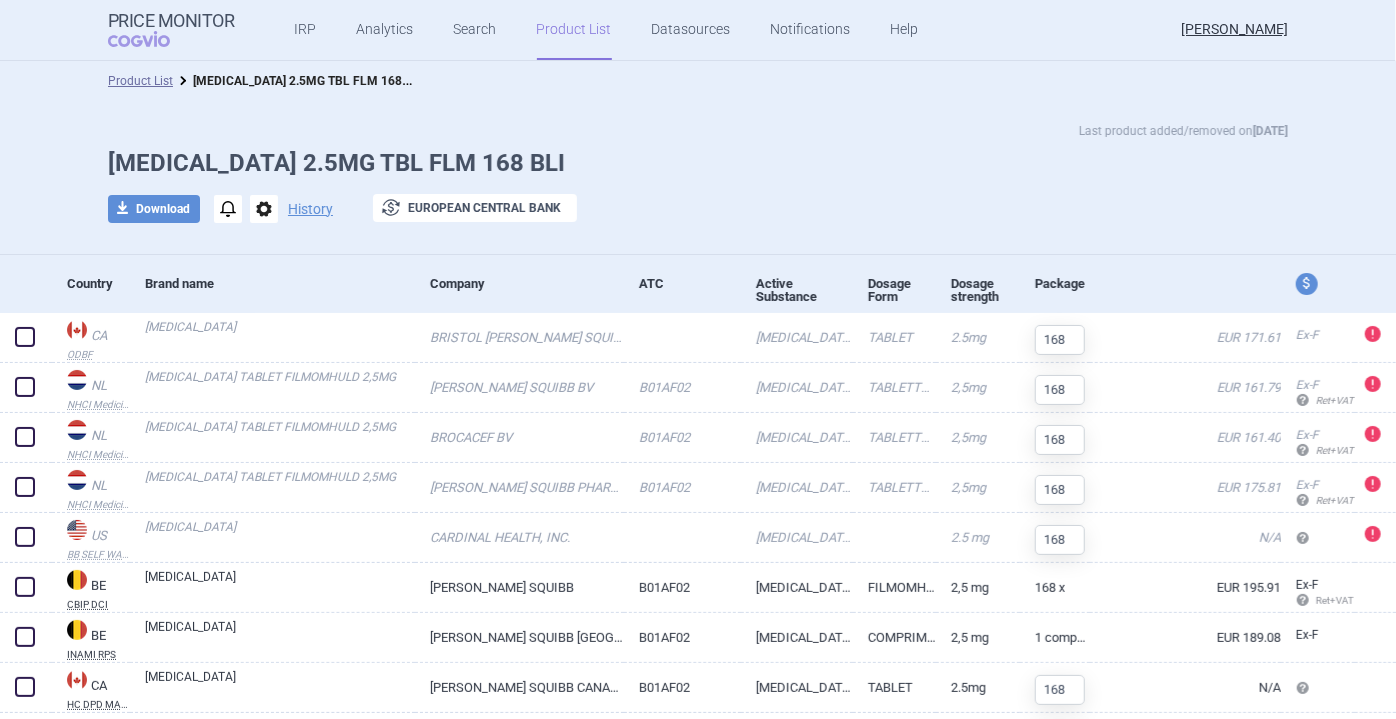 select on "EUR" 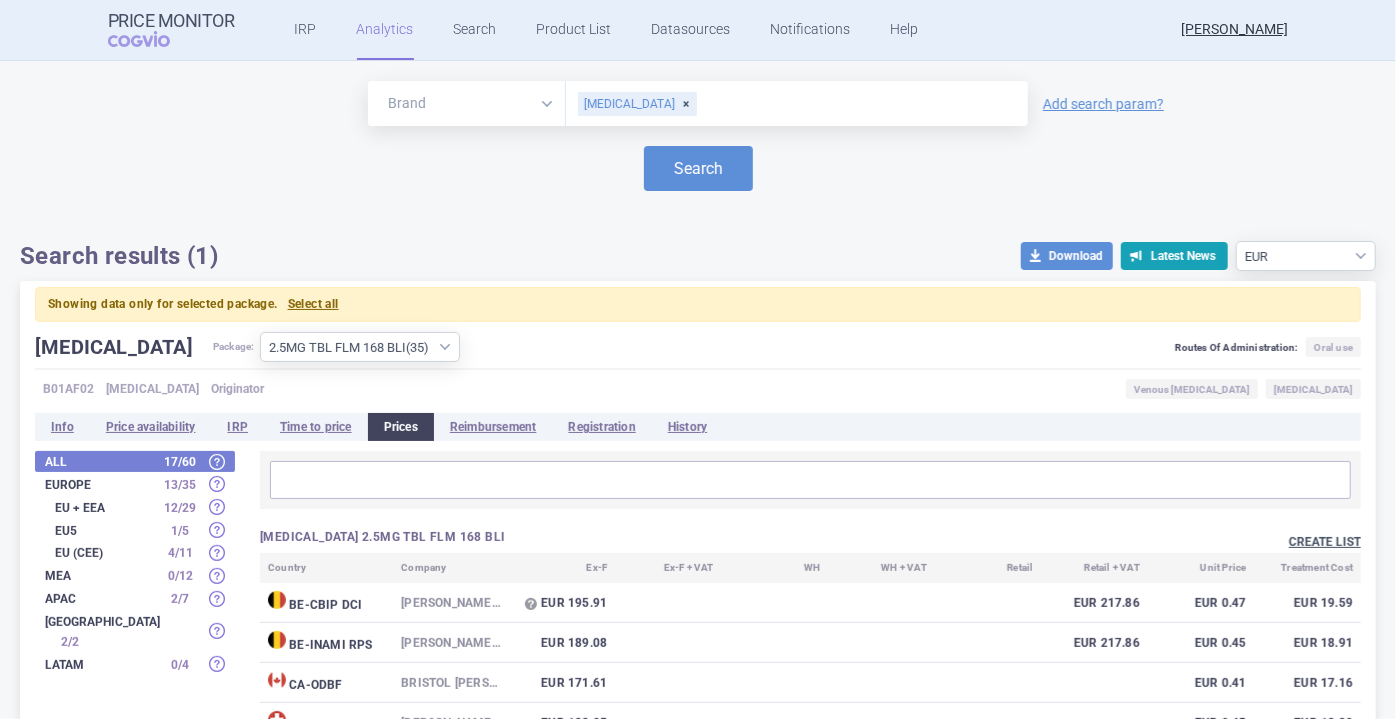click on "Create list" at bounding box center (1325, 542) 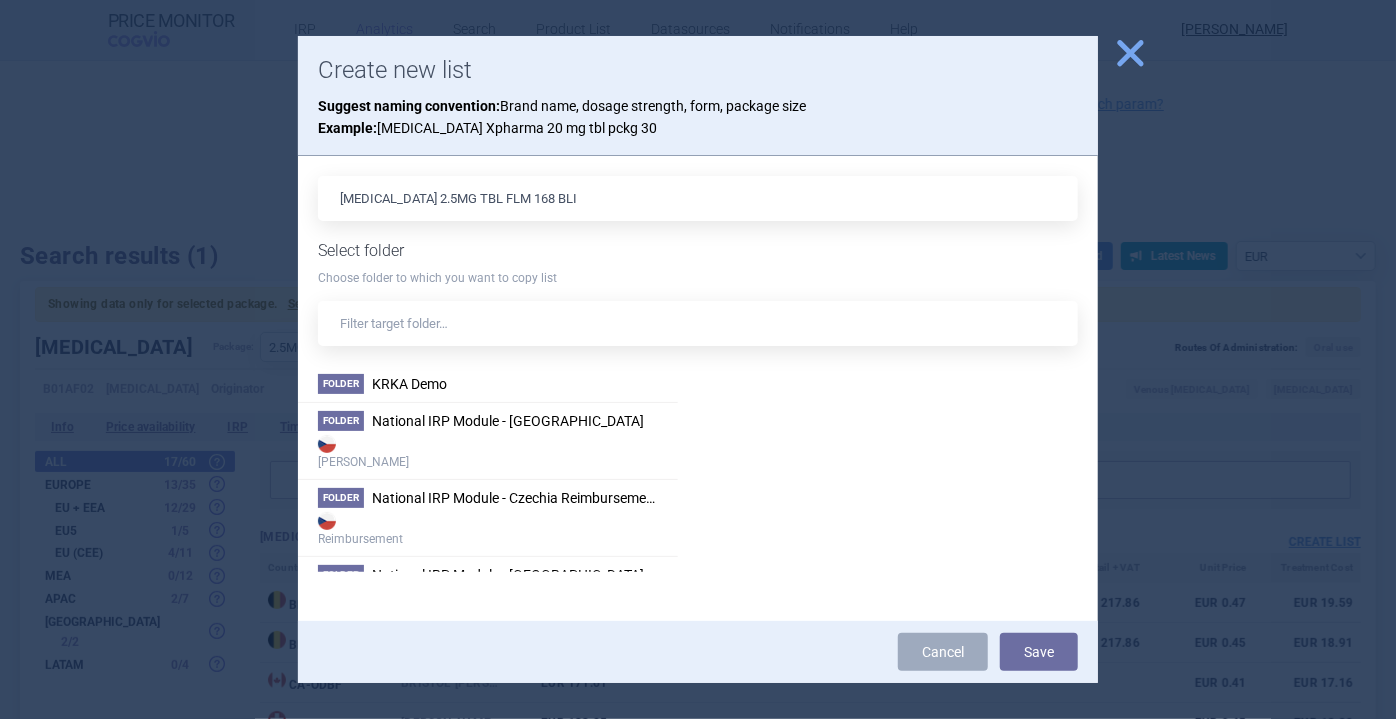 click on "close" at bounding box center [1130, 53] 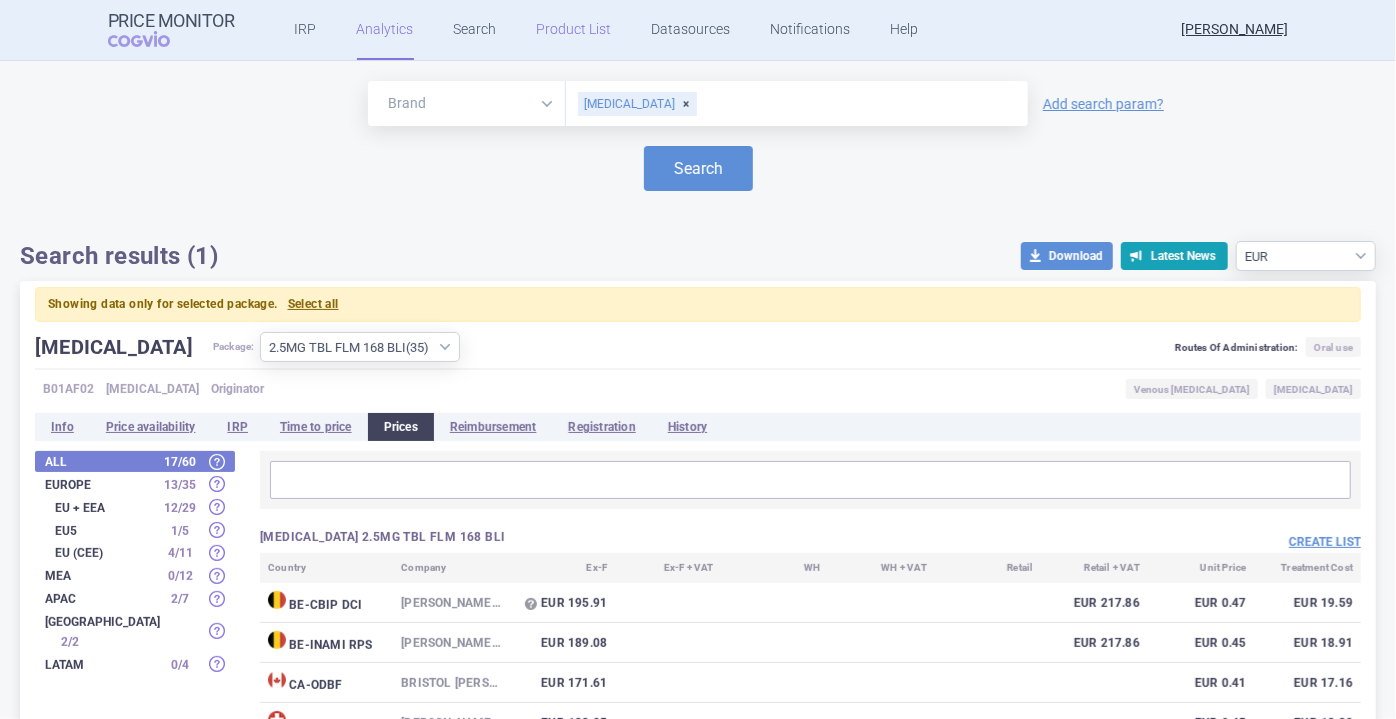click on "Product List" at bounding box center [574, 30] 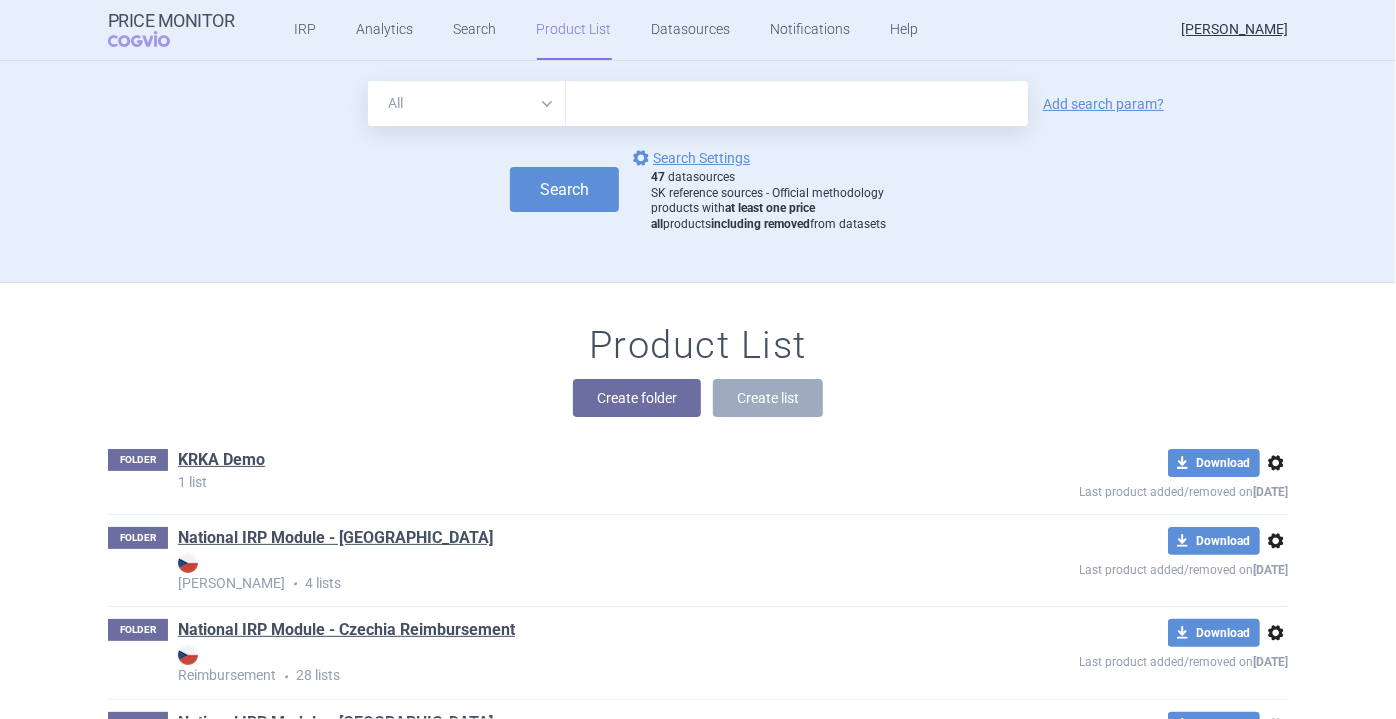scroll, scrollTop: 221, scrollLeft: 0, axis: vertical 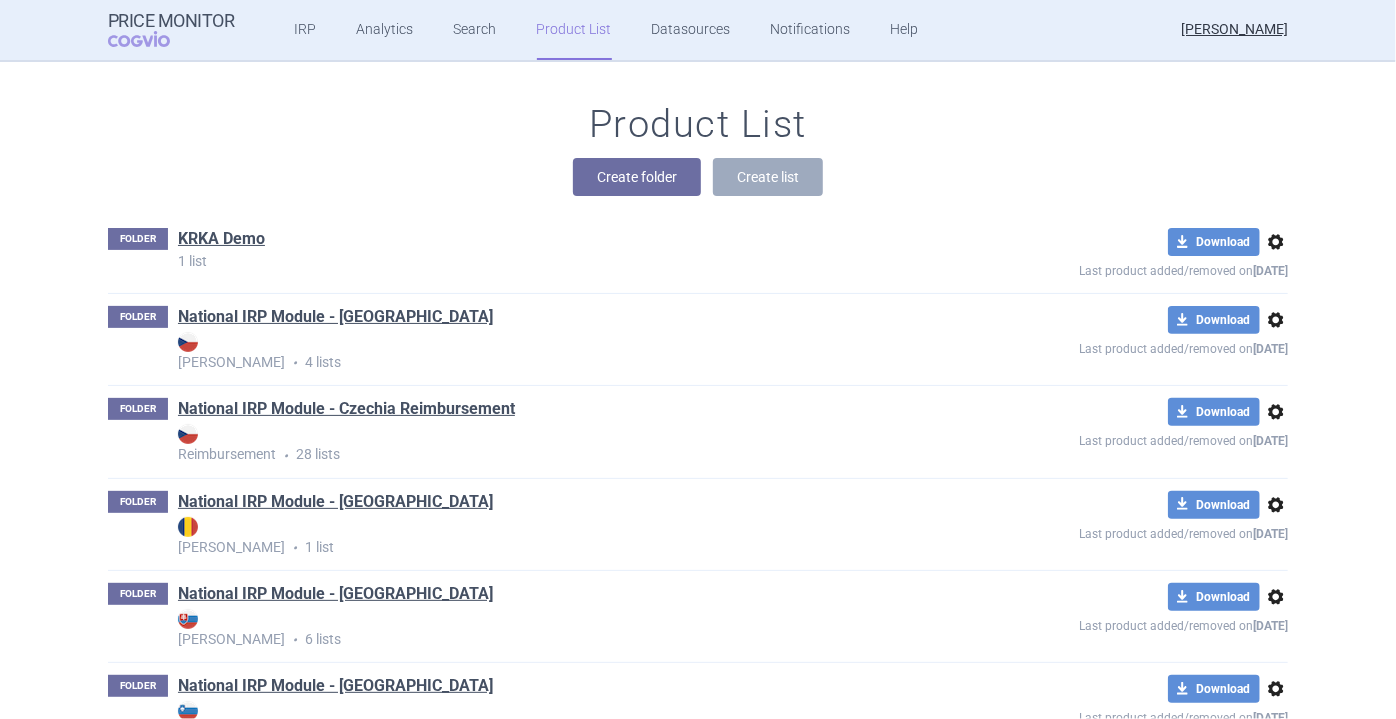 click on "options" at bounding box center [1276, 242] 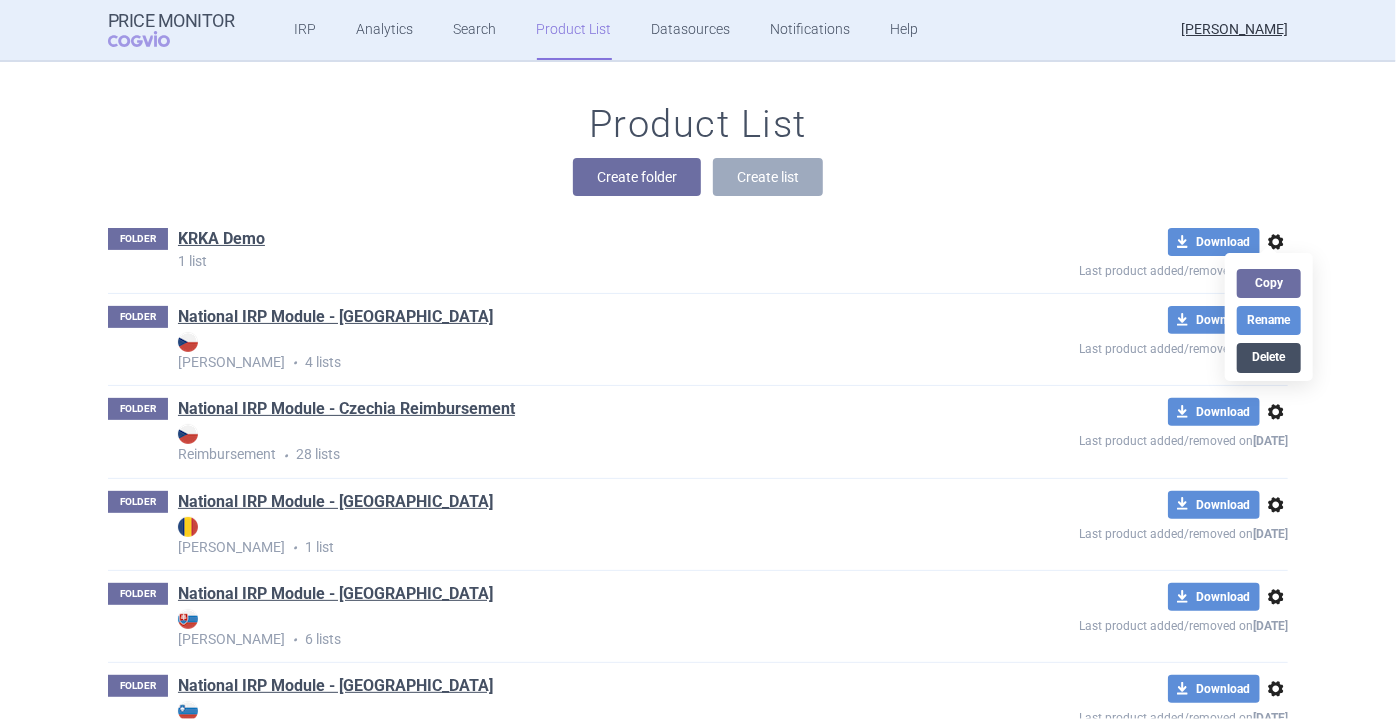 click on "Delete" at bounding box center (1269, 357) 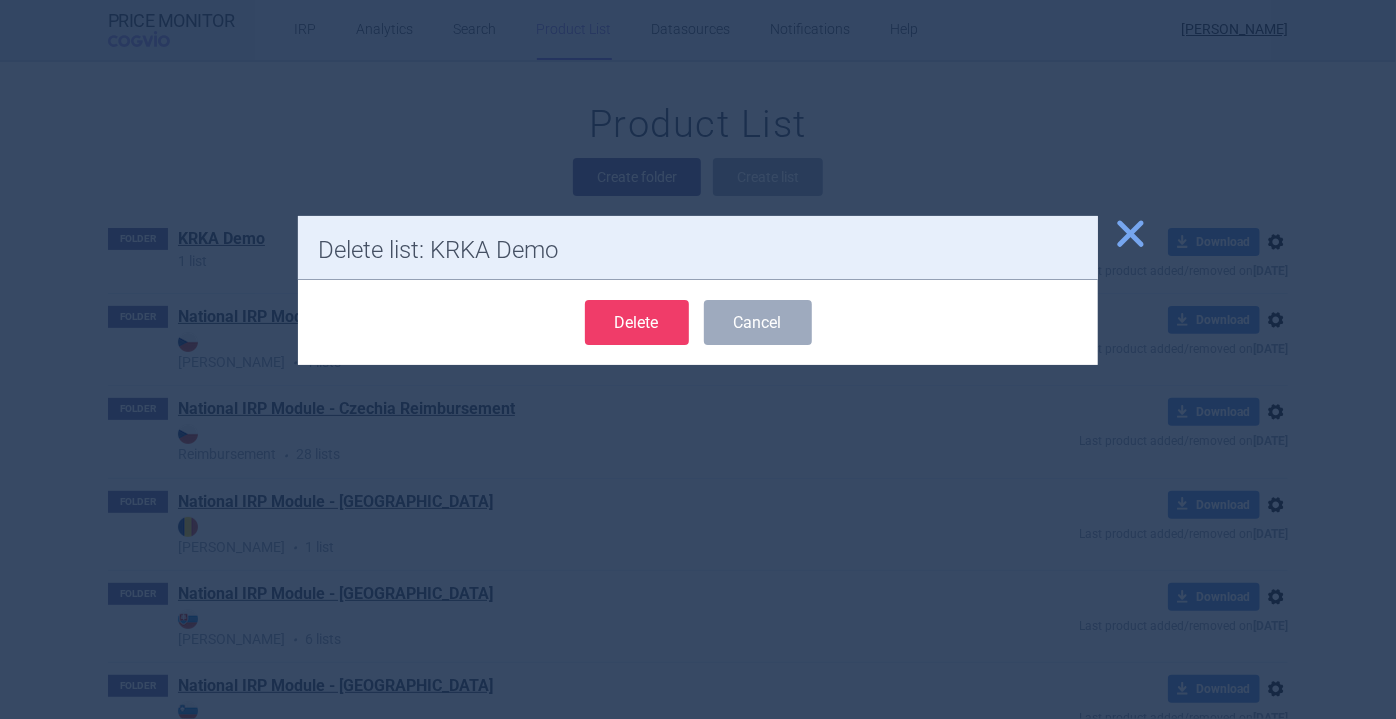 click on "Delete" at bounding box center (637, 322) 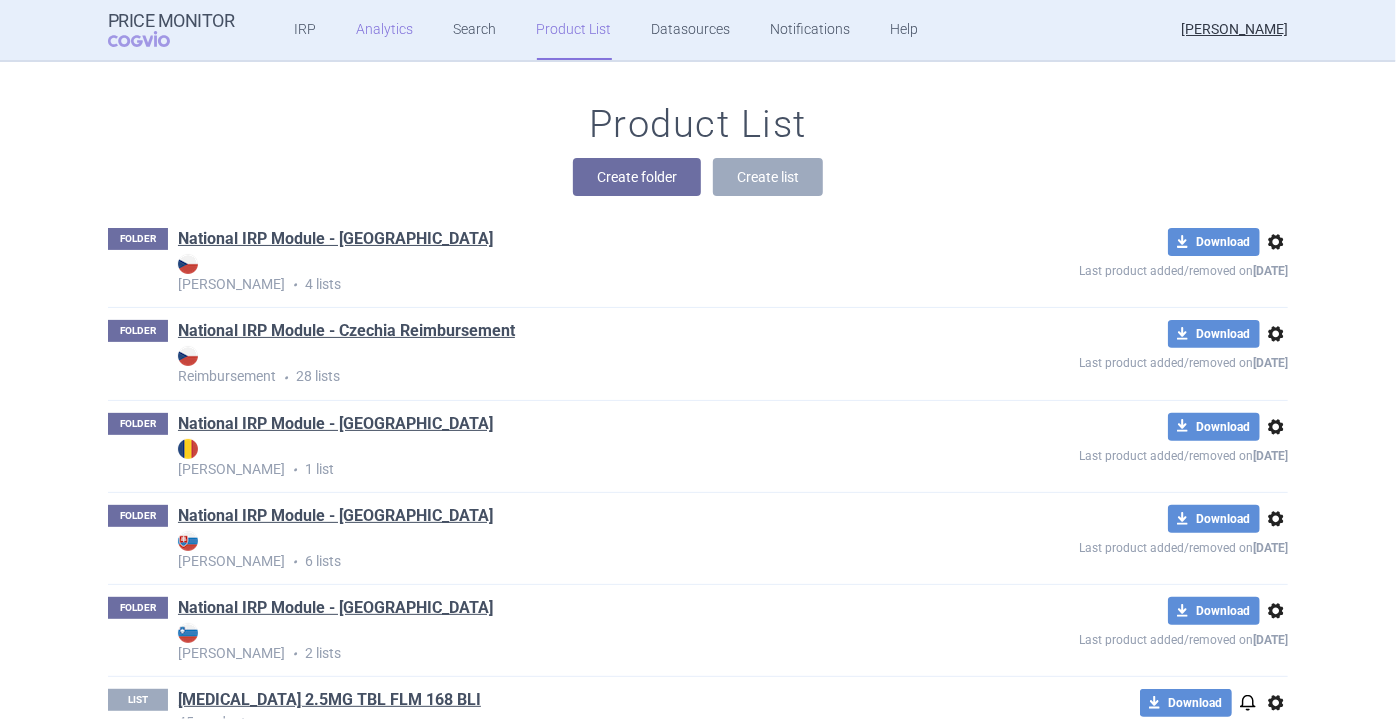 click on "Analytics" at bounding box center [385, 30] 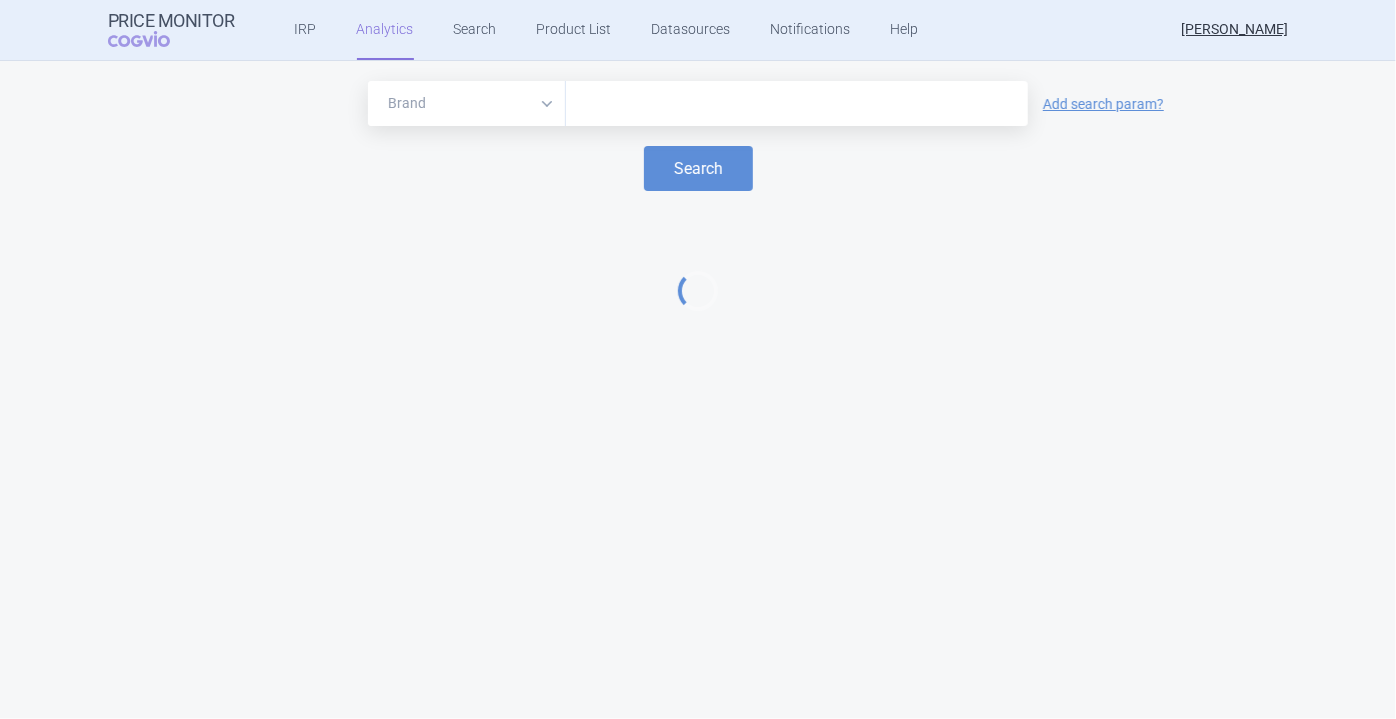 click at bounding box center (797, 103) 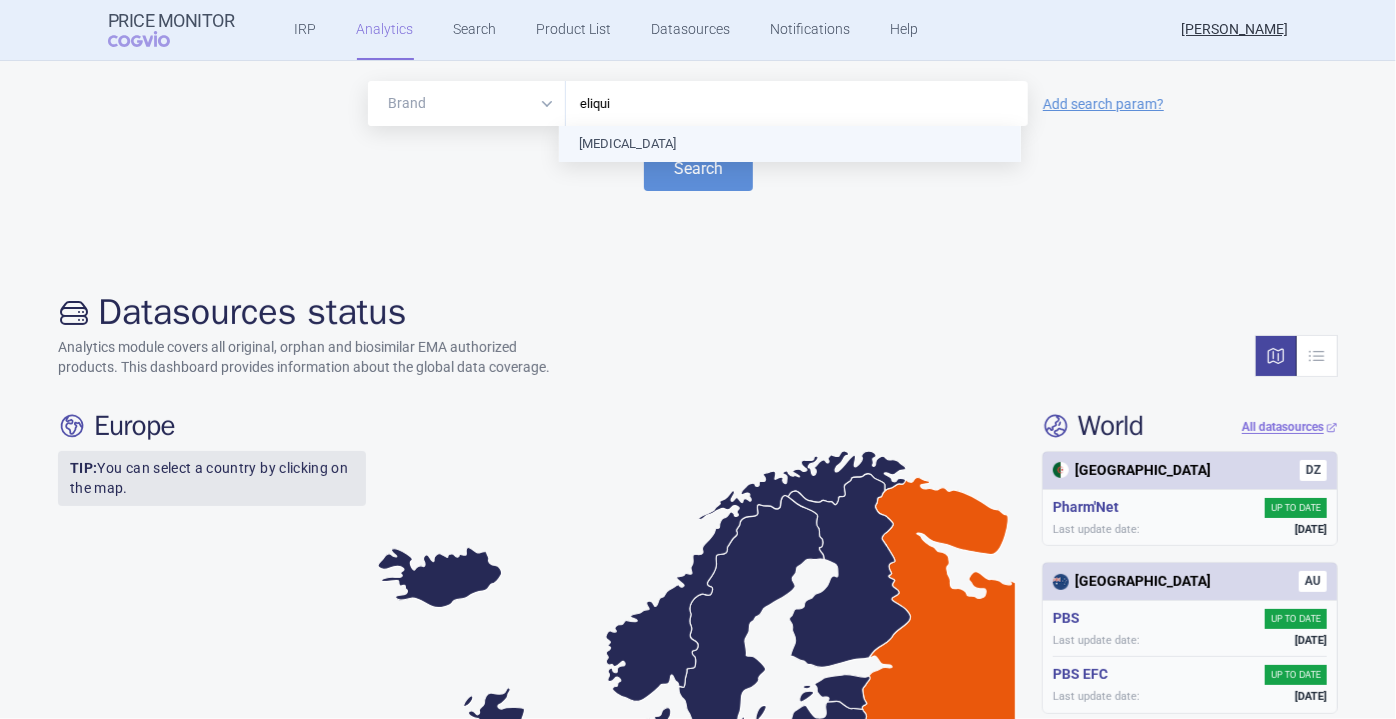 type on "[MEDICAL_DATA]" 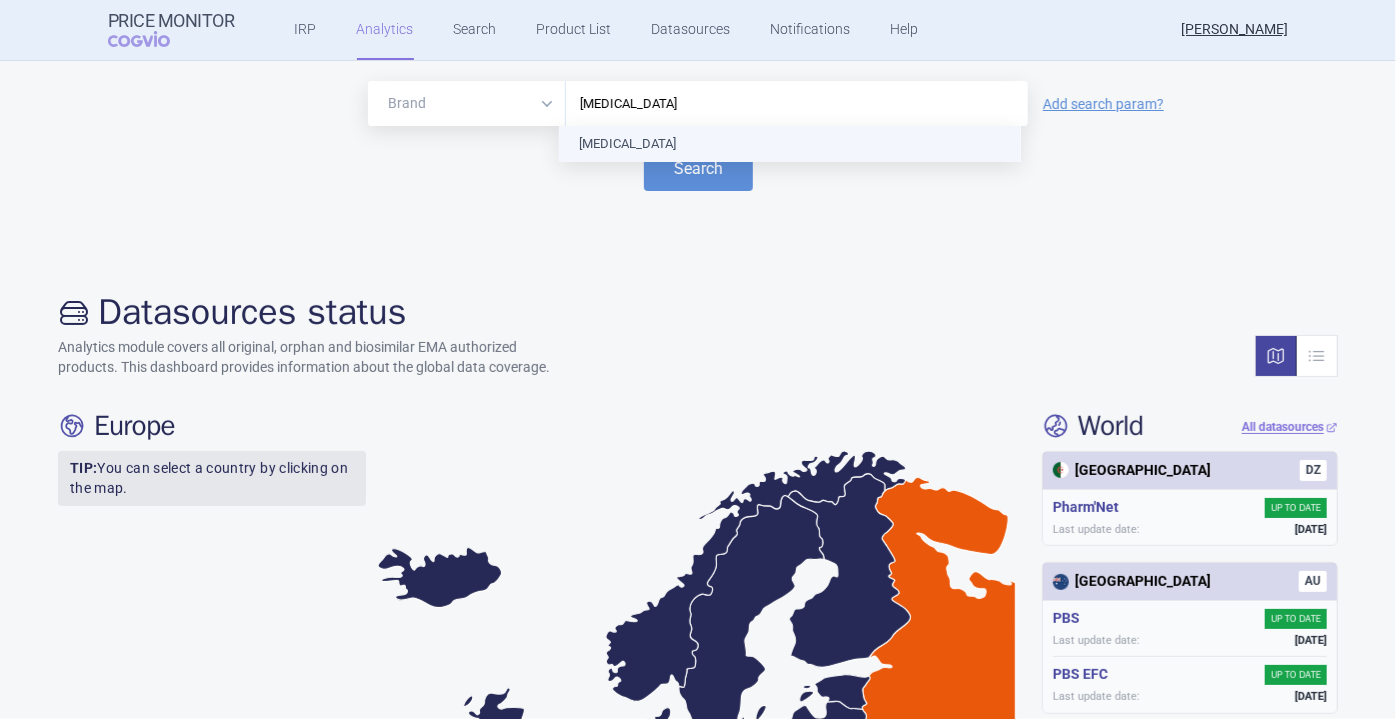 type 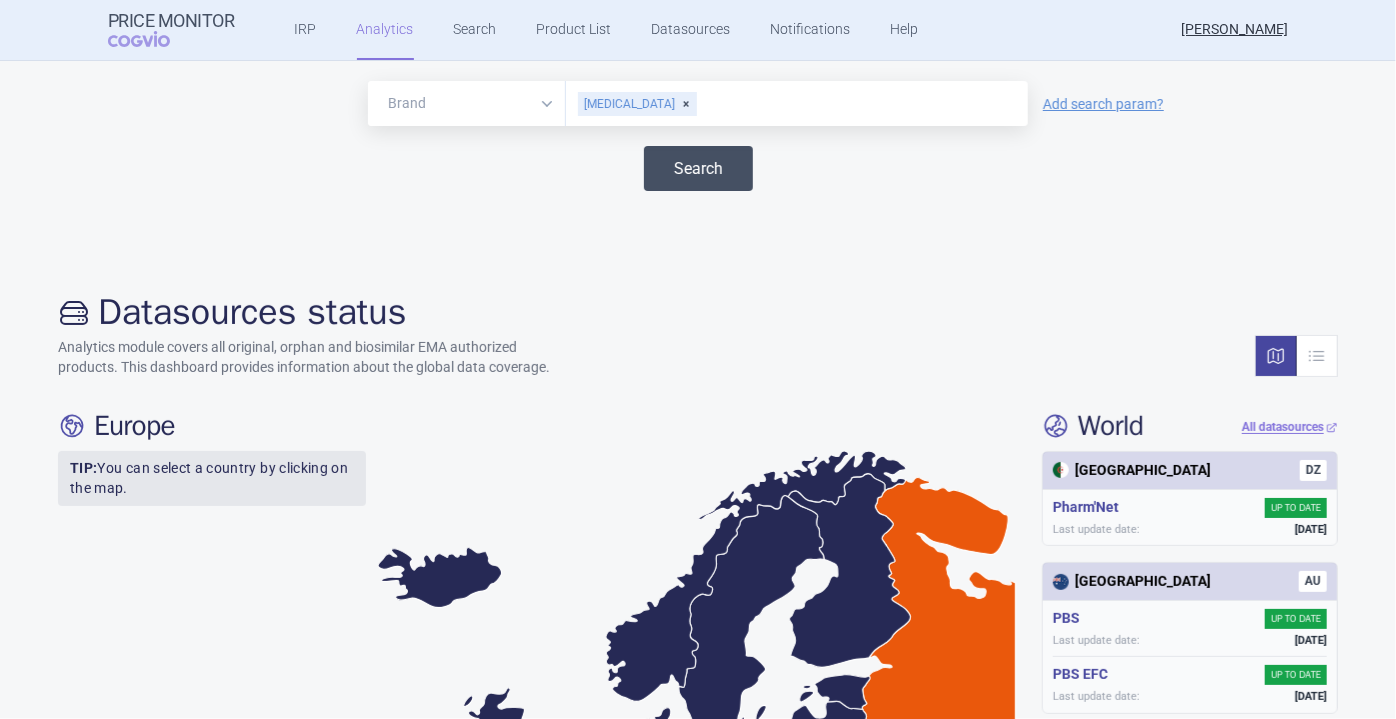 click on "Search" at bounding box center [698, 168] 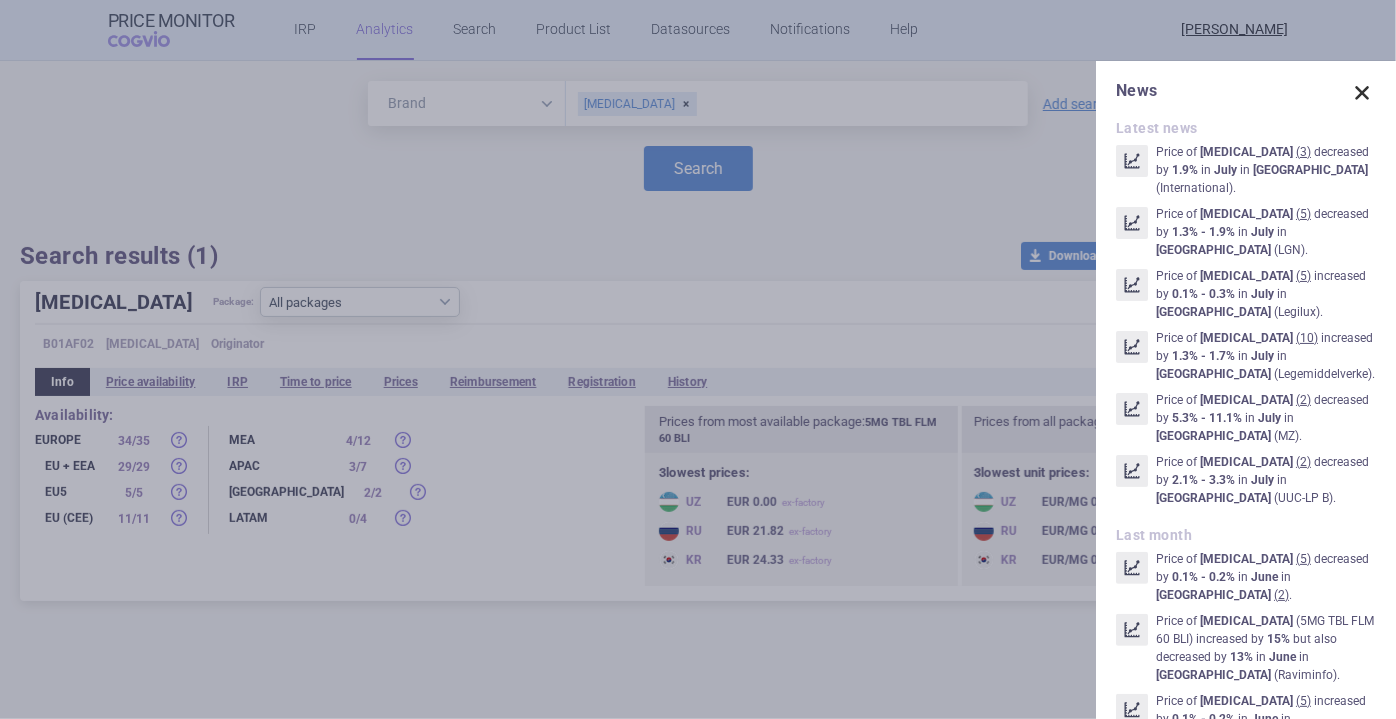 click at bounding box center [1362, 93] 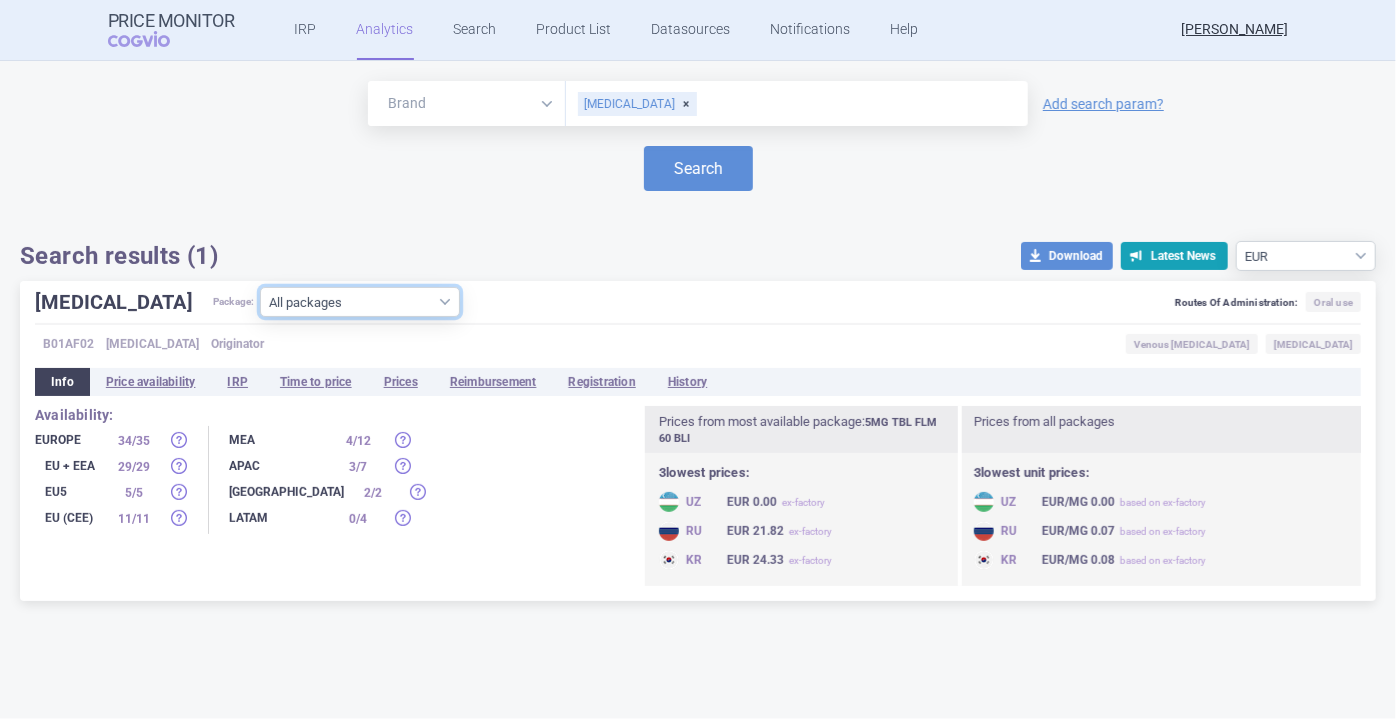click on "[MEDICAL_DATA] Package: All packages 0.15MG GRA CPS OPE 28 TBC  ( 0 ) 0.5MG GRA OBD 28 SCC  ( 0 ) 1.5MG GRA OBD 28 SCC  ( 0 ) 2.5MG TBL FLM 10 BLI  ( 33 ) 2.5MG TBL FLM 100X1 BLJ  ( 4 ) 2.5MG TBL FLM 168 BLI  ( 35 ) 2.5MG TBL FLM 20 BLI  ( 64 ) 2.5MG TBL FLM 200 BLI  ( 27 ) 2.5MG TBL FLM 30 BLI  ( 19 ) 2.5MG TBL FLM 56 BLI  ( 20 ) 2.5MG TBL FLM 60 BLI  ( 84 ) 2.5MG TBL FLM 60X1 BLJ  ( 23 ) 2MG GRA OBD 28 SCC  ( 0 ) 5MG TBL FLM 10 BLI  ( 25 ) 5MG TBL FLM 100X1 BLJ  ( 10 ) 5MG TBL FLM 120 BLI  ( 25 ) 5MG TBL FLM 14 BLI  ( 30 ) 5MG TBL FLM 168 BLI  ( 40 ) 5MG TBL FLM 20 BLI  ( 42 ) 5MG TBL FLM 200 BLI  ( 33 ) 5MG TBL FLM 28 BLI  ( 38 ) 5MG TBL FLM 56 BLI  ( 39 ) 5MG TBL FLM 60 BLI  ( 98 ) 5MG TBL FLM 74 BLI  ( 24 ) Other  ( 19 ) Routes Of Administration: Oral use B01AF02   [MEDICAL_DATA]   Originator Venous [MEDICAL_DATA] [MEDICAL_DATA] Info Price availability IRP Time to price Prices Reimbursement Registration History Availability: [GEOGRAPHIC_DATA] 34  /  35 [GEOGRAPHIC_DATA] + EEA 29  /  29 EU5 5  /  5 EU (CEE) 11  /  11 MEA 4  /  12 3" at bounding box center (698, 441) 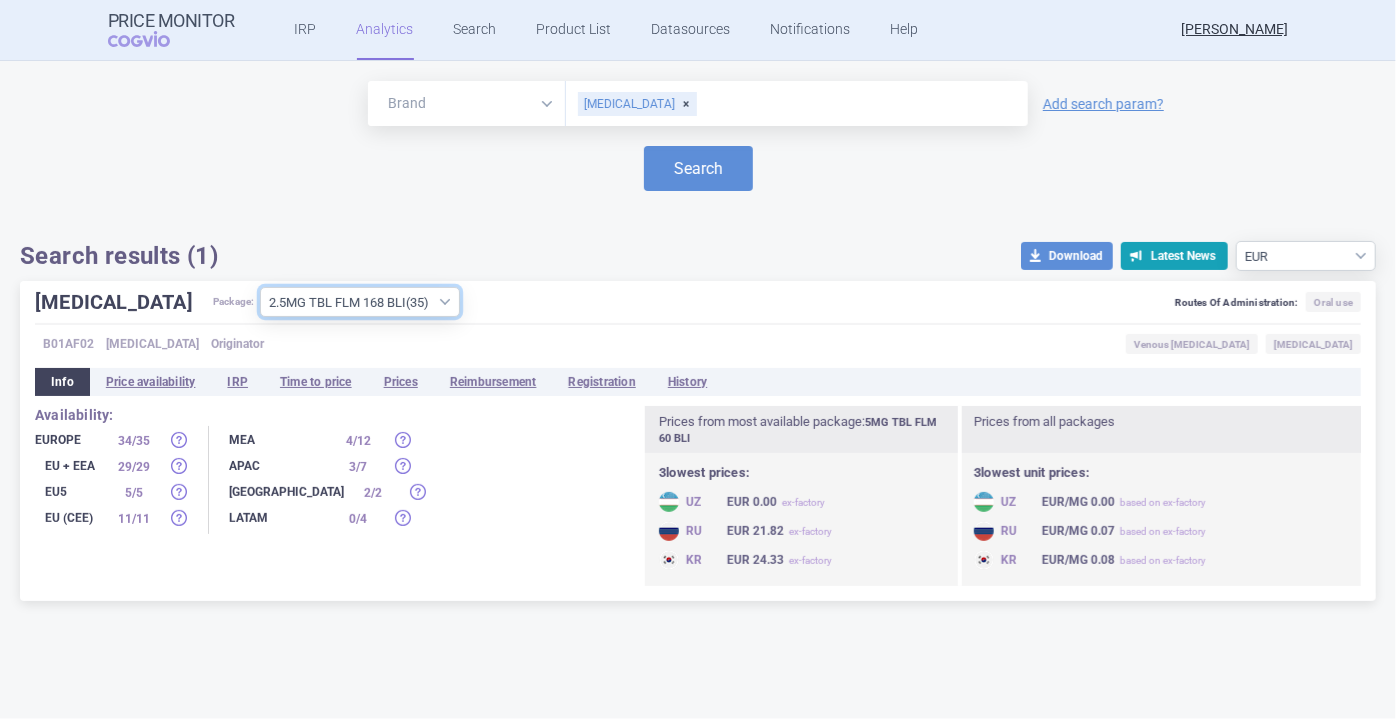 click on "All packages 0.15MG GRA CPS OPE 28 TBC  ( 0 ) 0.5MG GRA OBD 28 SCC  ( 0 ) 1.5MG GRA OBD 28 SCC  ( 0 ) 2.5MG TBL FLM 10 BLI  ( 33 ) 2.5MG TBL FLM 100X1 BLJ  ( 4 ) 2.5MG TBL FLM 168 BLI  ( 35 ) 2.5MG TBL FLM 20 BLI  ( 64 ) 2.5MG TBL FLM 200 BLI  ( 27 ) 2.5MG TBL FLM 30 BLI  ( 19 ) 2.5MG TBL FLM 56 BLI  ( 20 ) 2.5MG TBL FLM 60 BLI  ( 84 ) 2.5MG TBL FLM 60X1 BLJ  ( 23 ) 2MG GRA OBD 28 SCC  ( 0 ) 5MG TBL FLM 10 BLI  ( 25 ) 5MG TBL FLM 100X1 BLJ  ( 10 ) 5MG TBL FLM 120 BLI  ( 25 ) 5MG TBL FLM 14 BLI  ( 30 ) 5MG TBL FLM 168 BLI  ( 40 ) 5MG TBL FLM 20 BLI  ( 42 ) 5MG TBL FLM 200 BLI  ( 33 ) 5MG TBL FLM 28 BLI  ( 38 ) 5MG TBL FLM 56 BLI  ( 39 ) 5MG TBL FLM 60 BLI  ( 98 ) 5MG TBL FLM 74 BLI  ( 24 ) Other  ( 19 )" at bounding box center (360, 302) 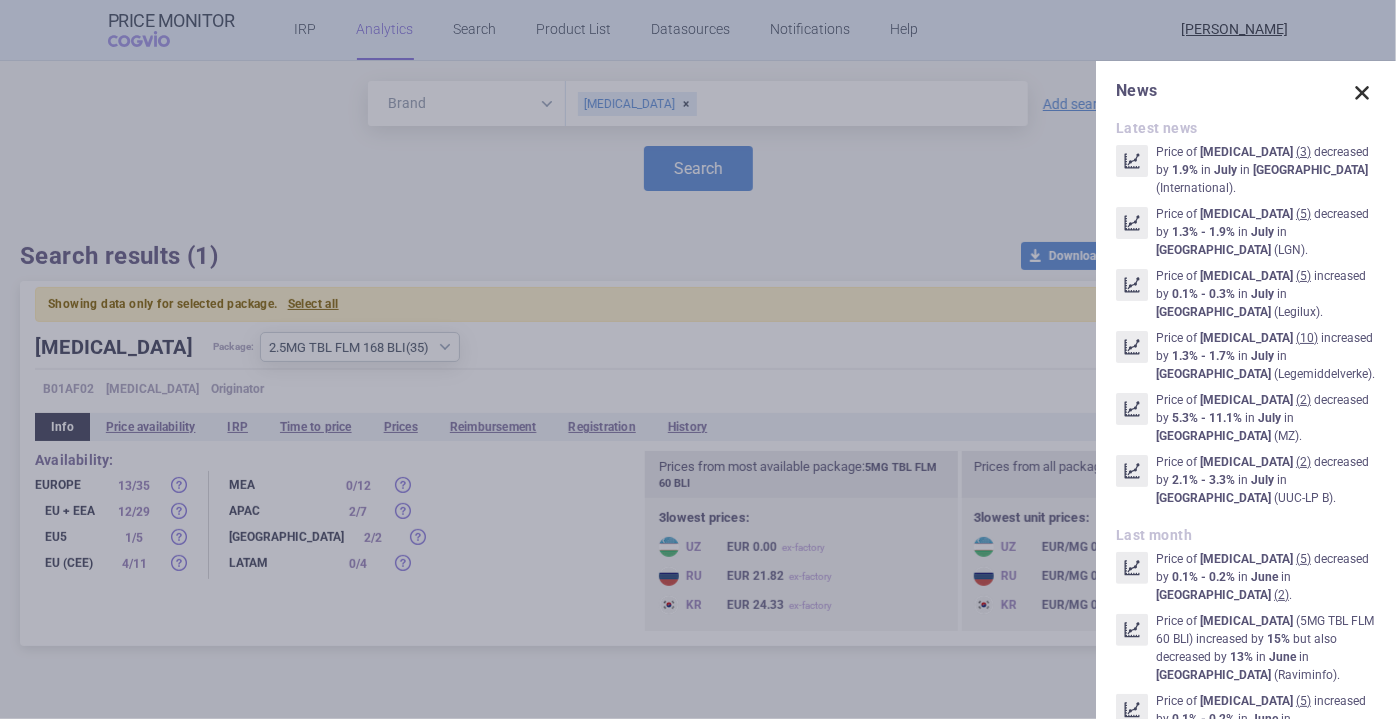click at bounding box center [1362, 93] 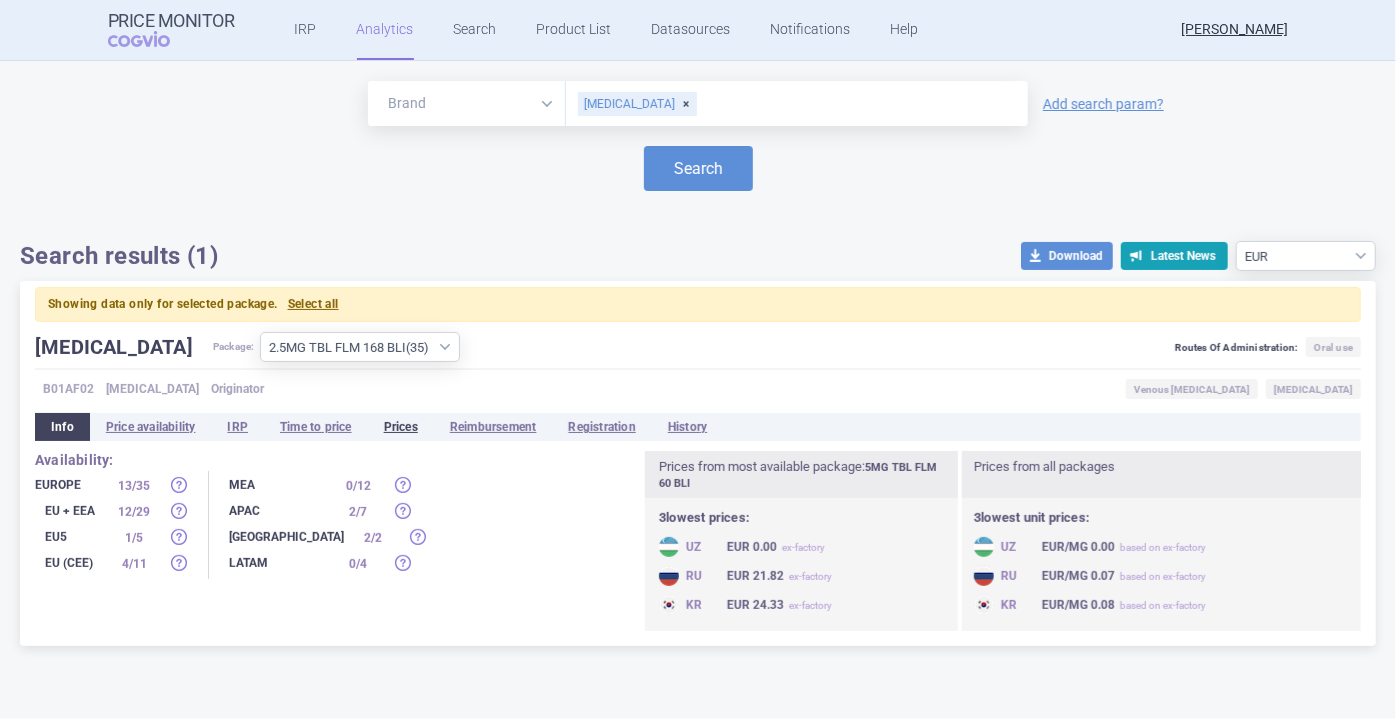 click on "Prices" at bounding box center [401, 427] 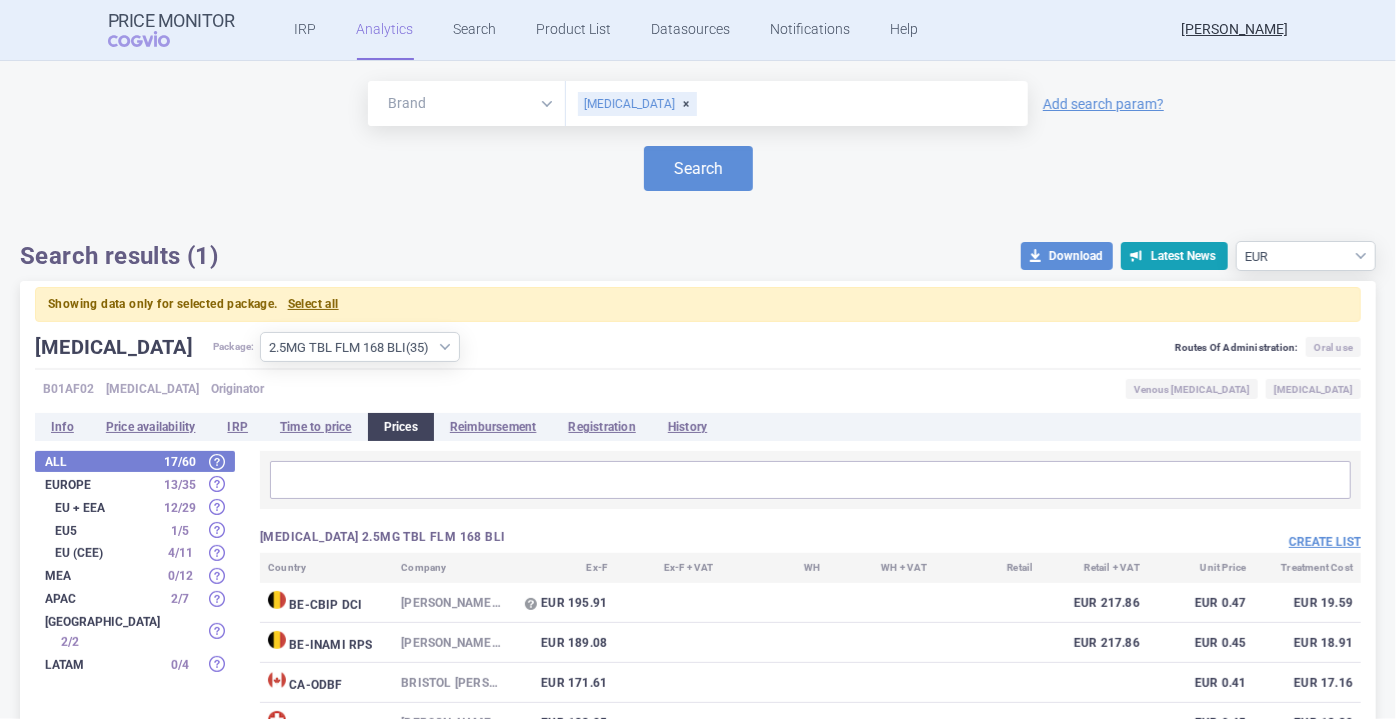 scroll, scrollTop: 104, scrollLeft: 0, axis: vertical 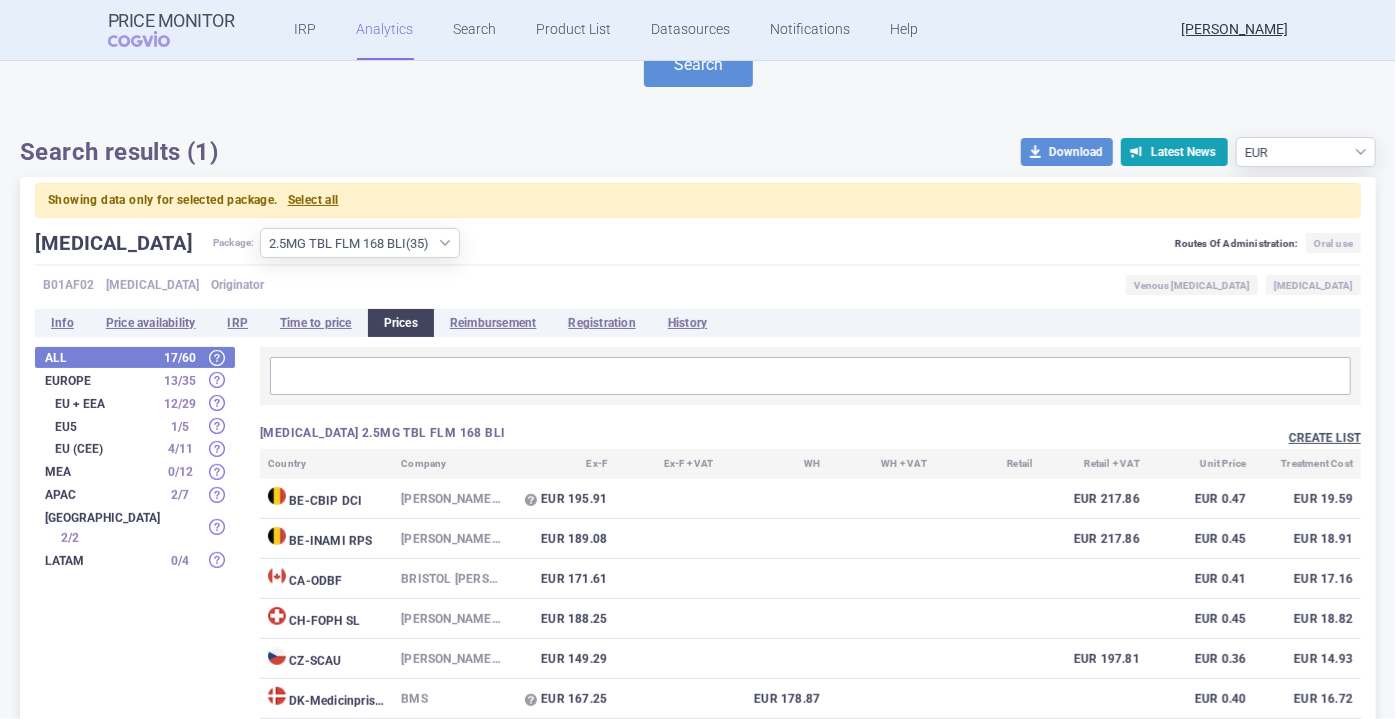 click on "Create list" at bounding box center (1325, 438) 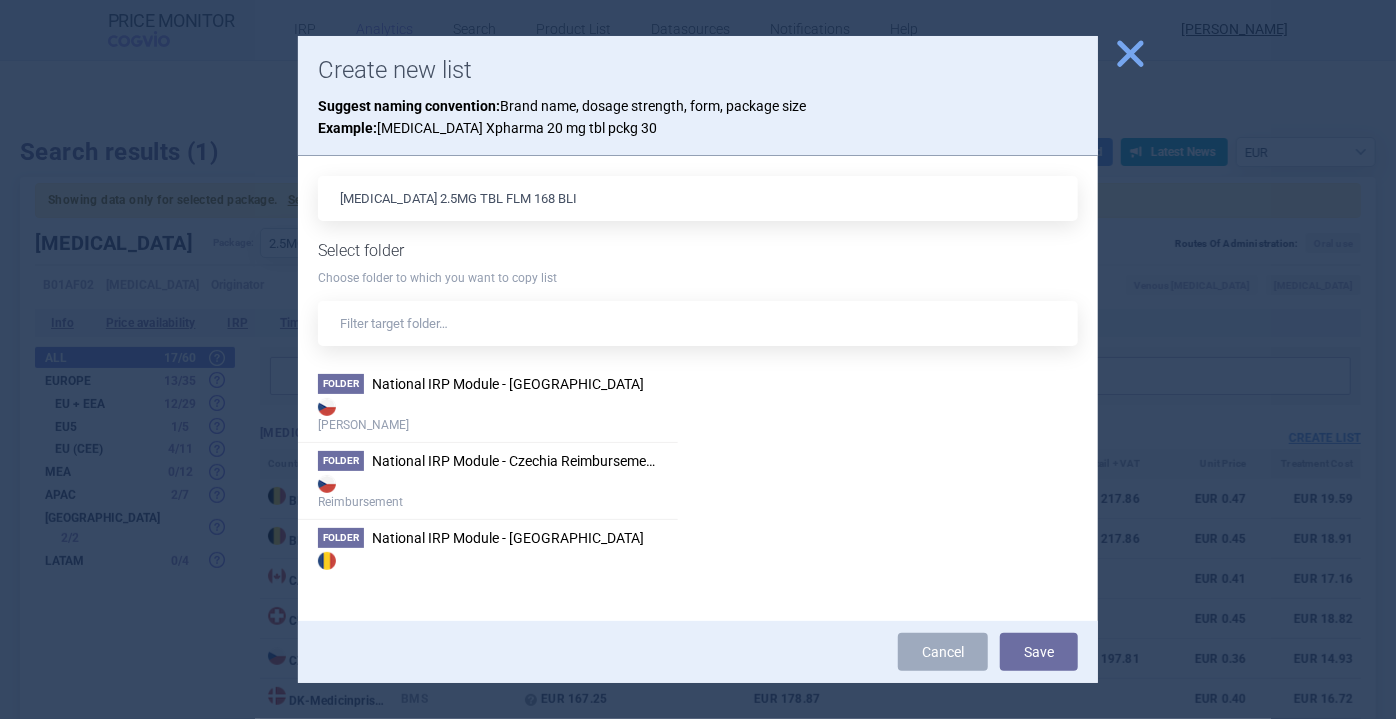 click on "[MEDICAL_DATA] 2.5MG TBL FLM 168 BLI Select folder Choose folder to which you want to copy list Folder National IRP Module - Czechia  Max Price Folder National IRP Module - Czechia Reimbursement  Reimbursement Folder National IRP Module - [GEOGRAPHIC_DATA]  Max Price Folder National IRP Module - [GEOGRAPHIC_DATA]  Max Price Folder National IRP Module - [GEOGRAPHIC_DATA]  Max Price" at bounding box center (698, 388) 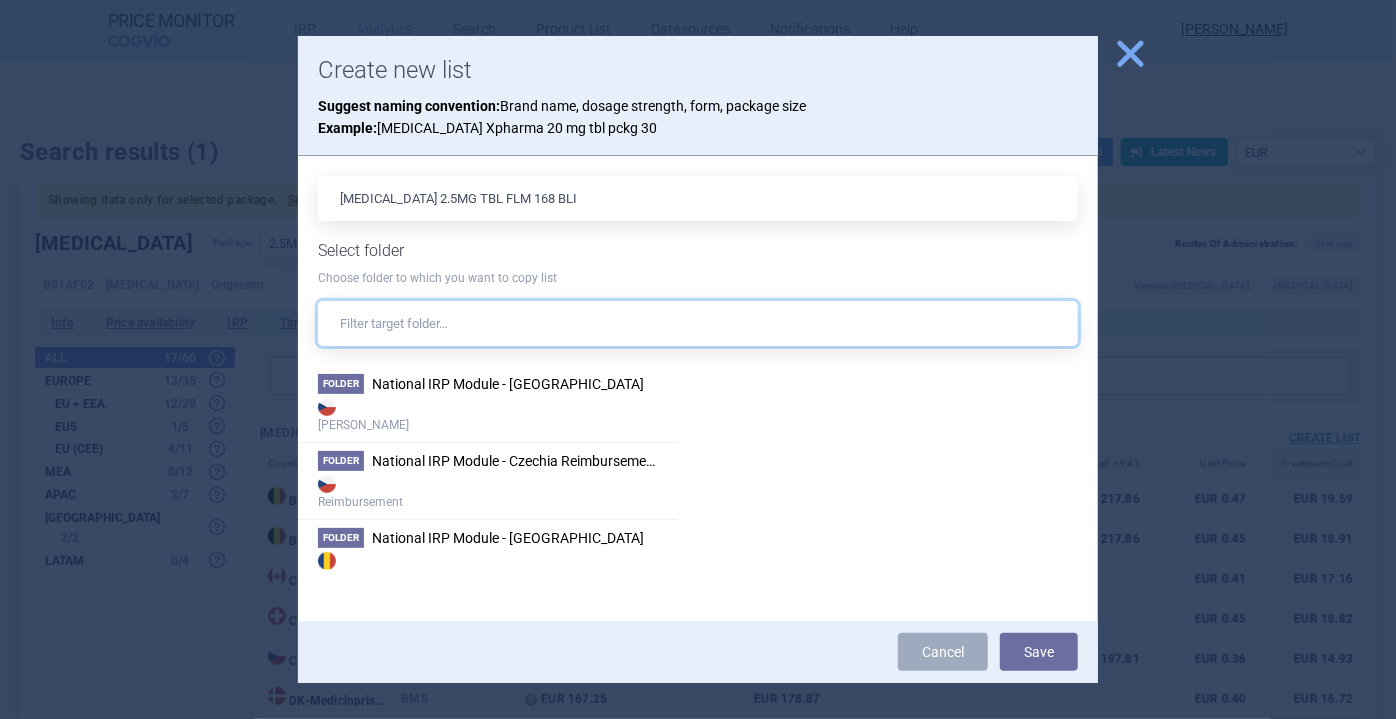 click at bounding box center (698, 323) 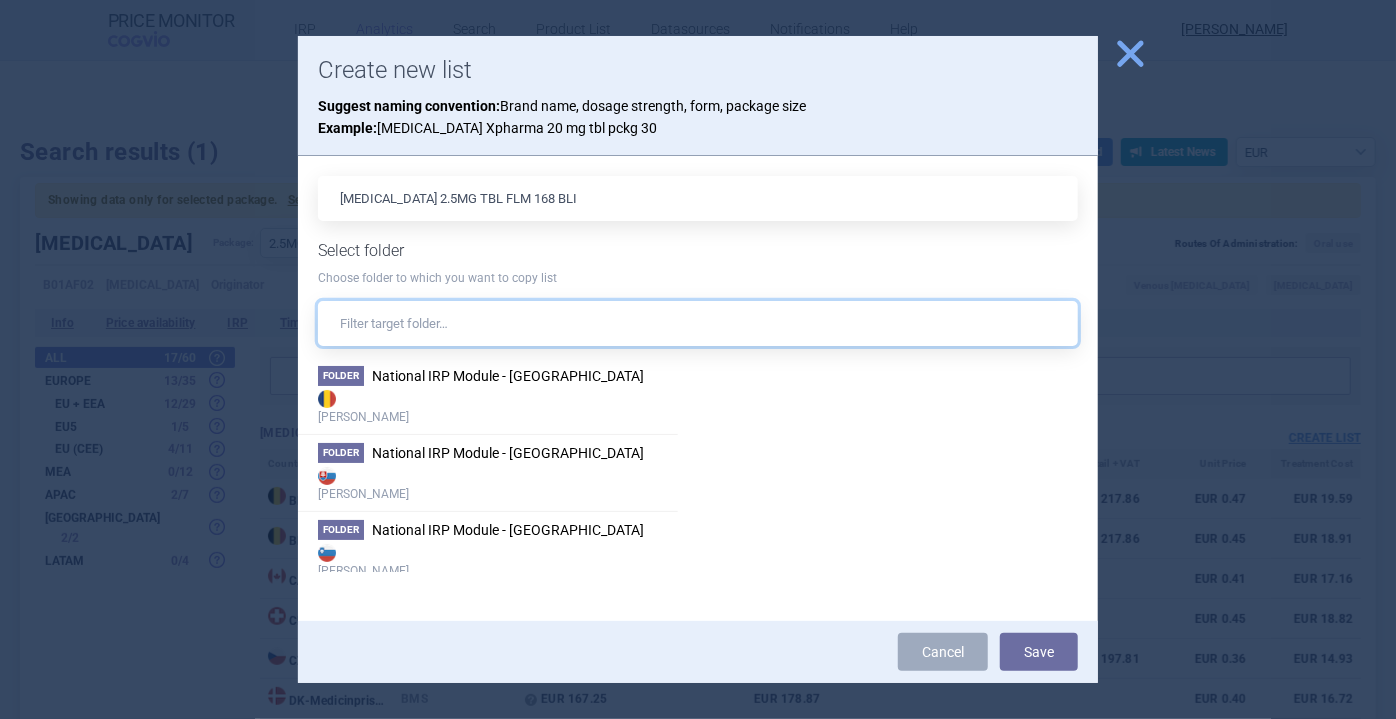 scroll, scrollTop: 170, scrollLeft: 0, axis: vertical 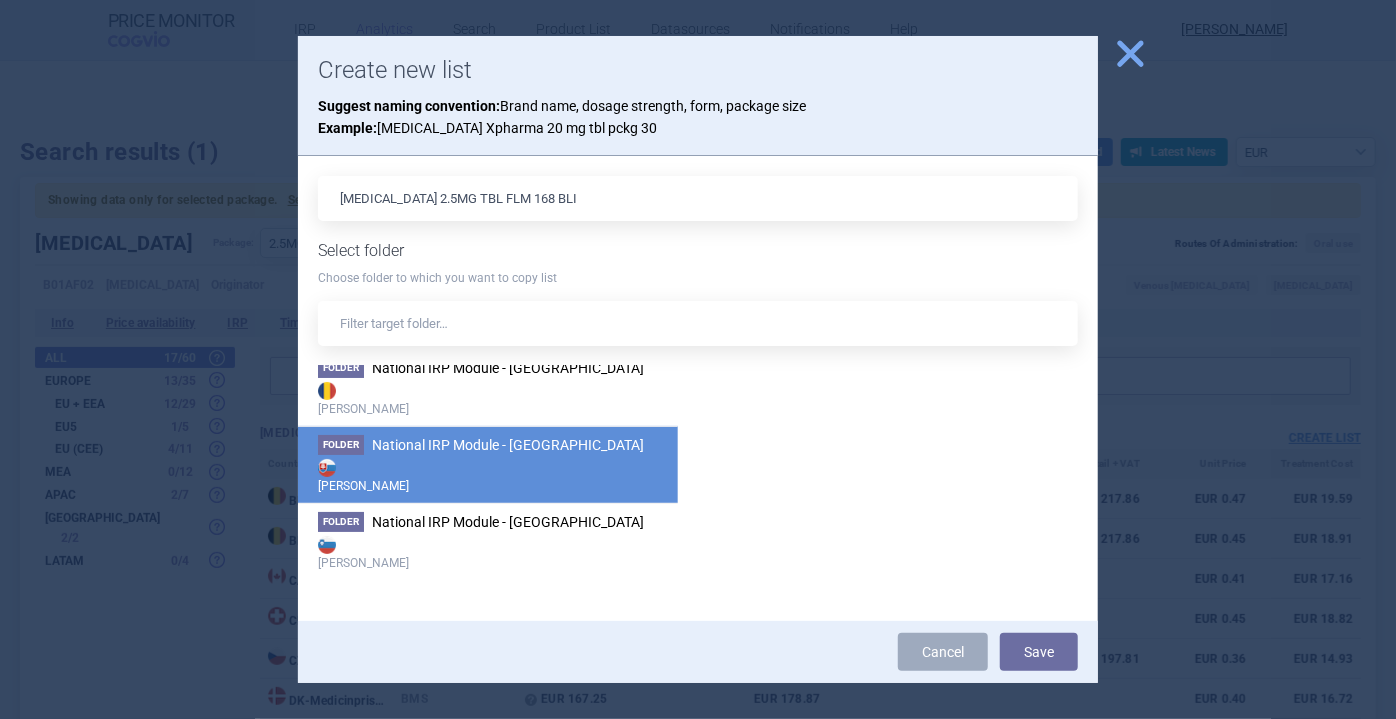 click on "[PERSON_NAME]" at bounding box center (488, 475) 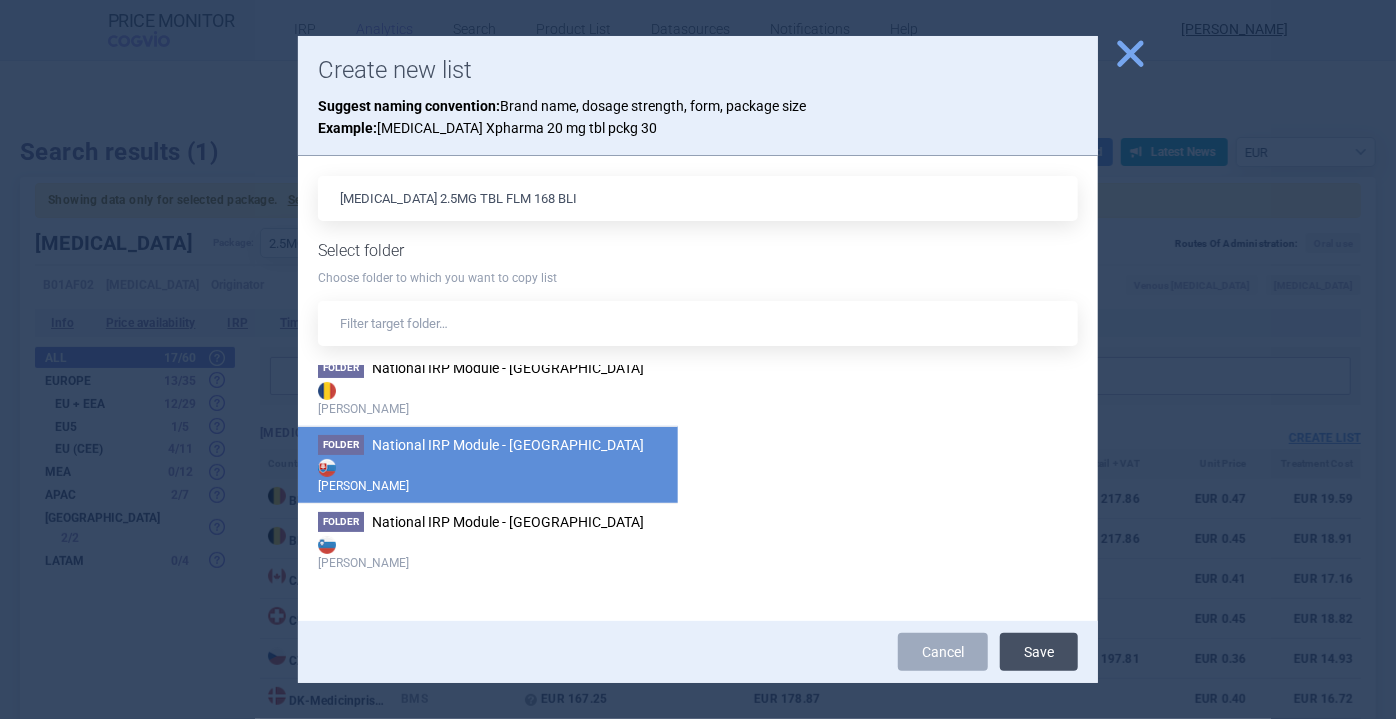 click on "Save" at bounding box center (1039, 652) 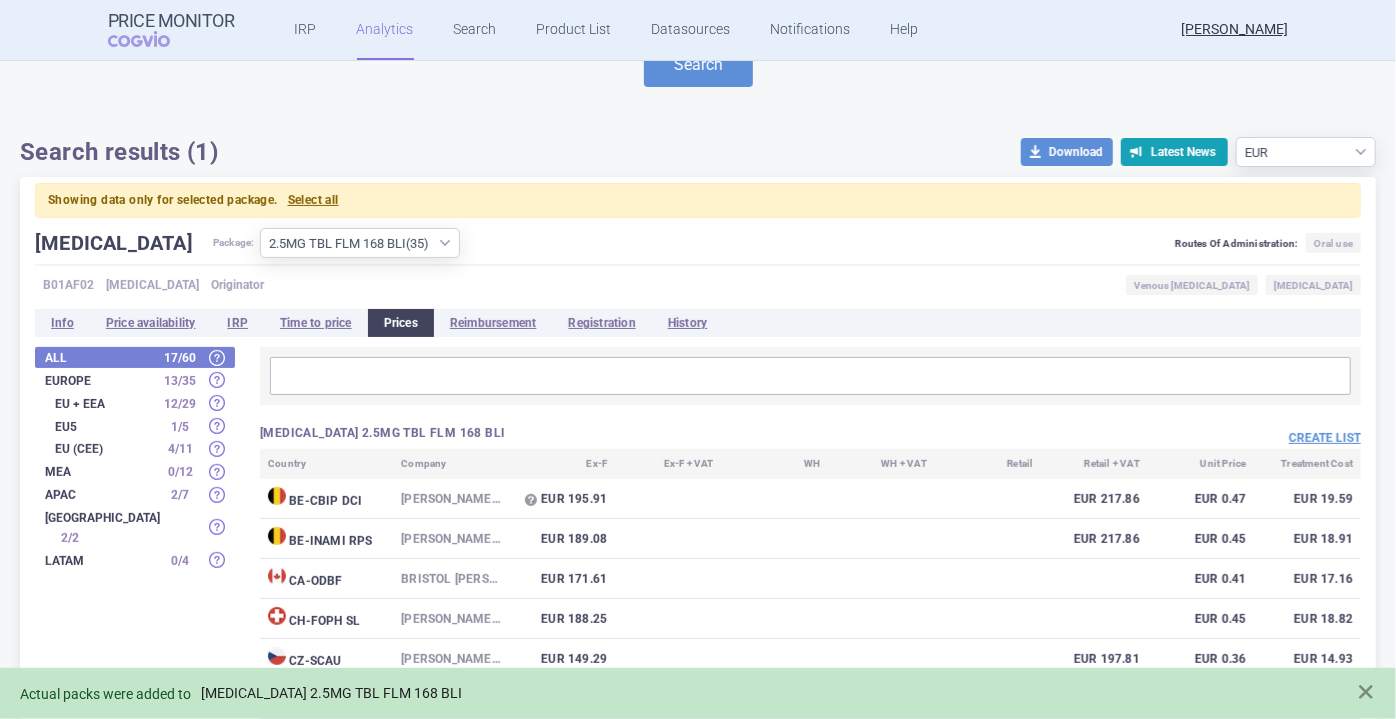 click on "[MEDICAL_DATA] 2.5MG TBL FLM 168 BLI" at bounding box center [331, 693] 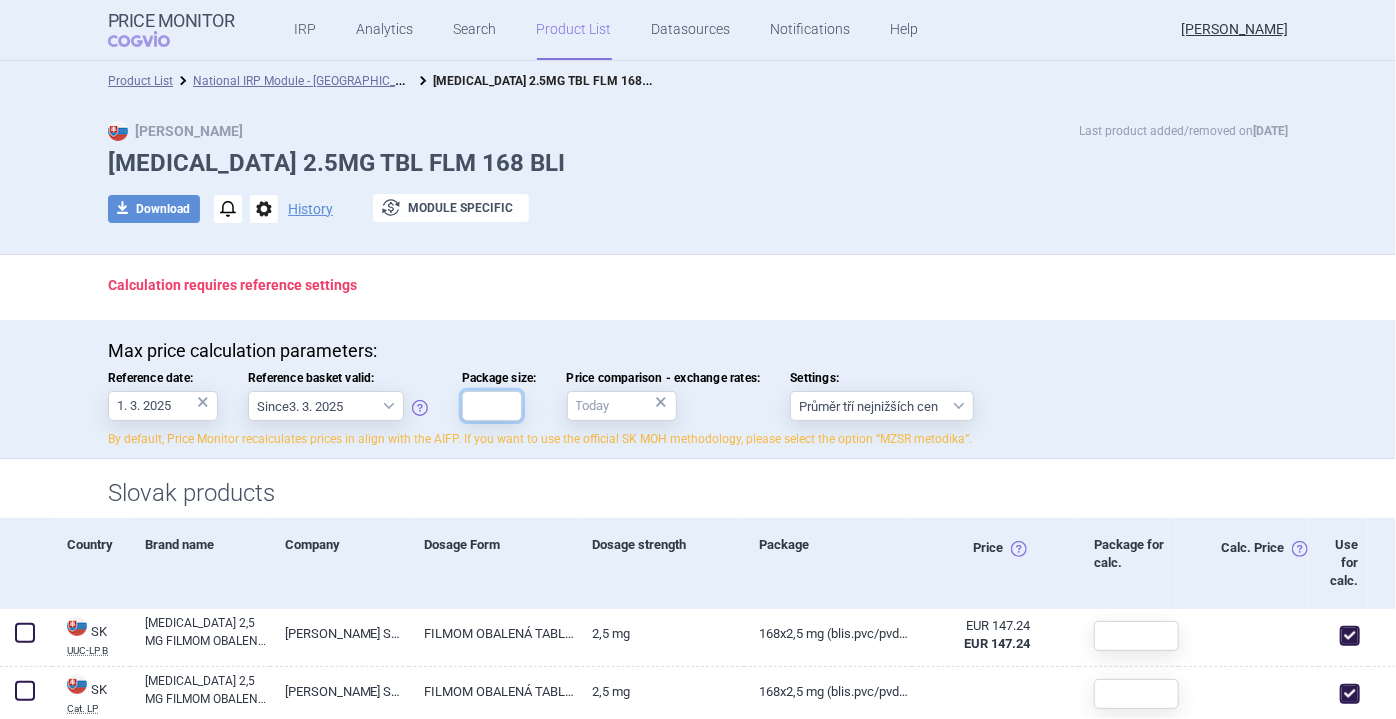 click on "Package size:" at bounding box center (492, 406) 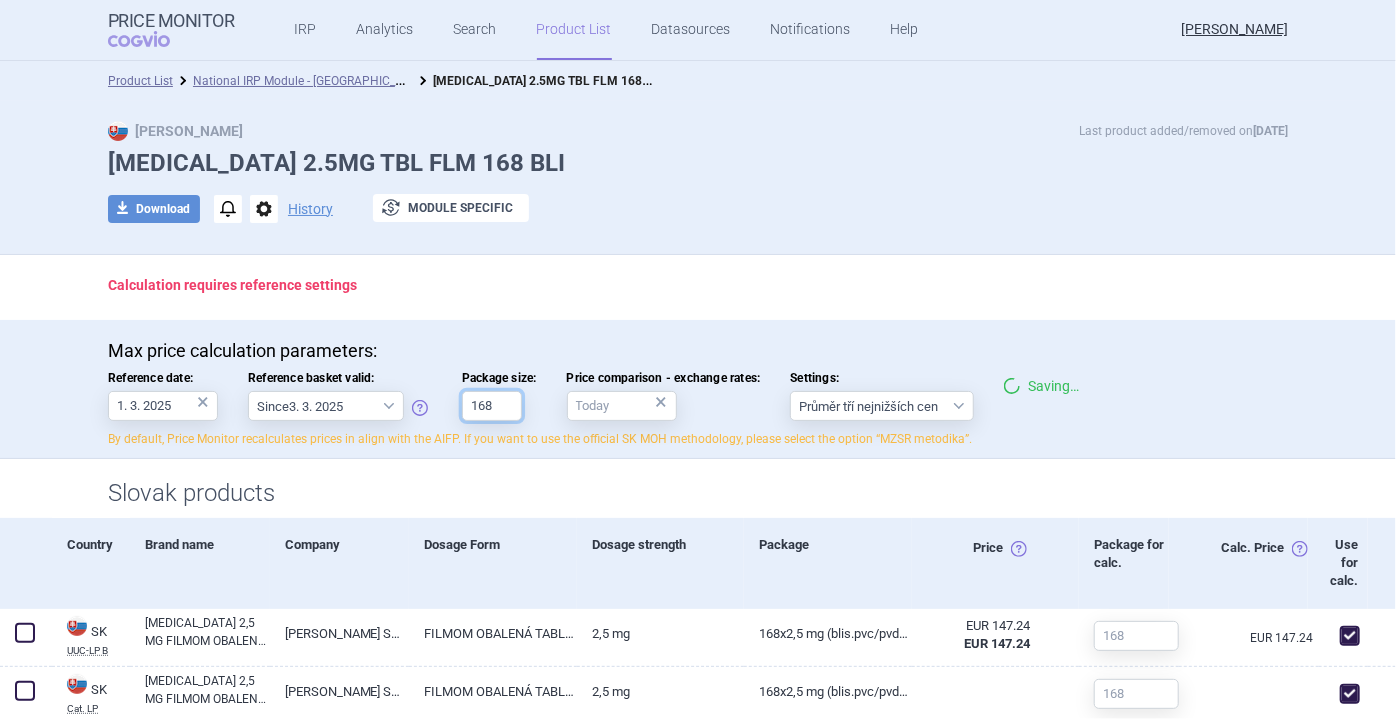 click on "168" at bounding box center (492, 406) 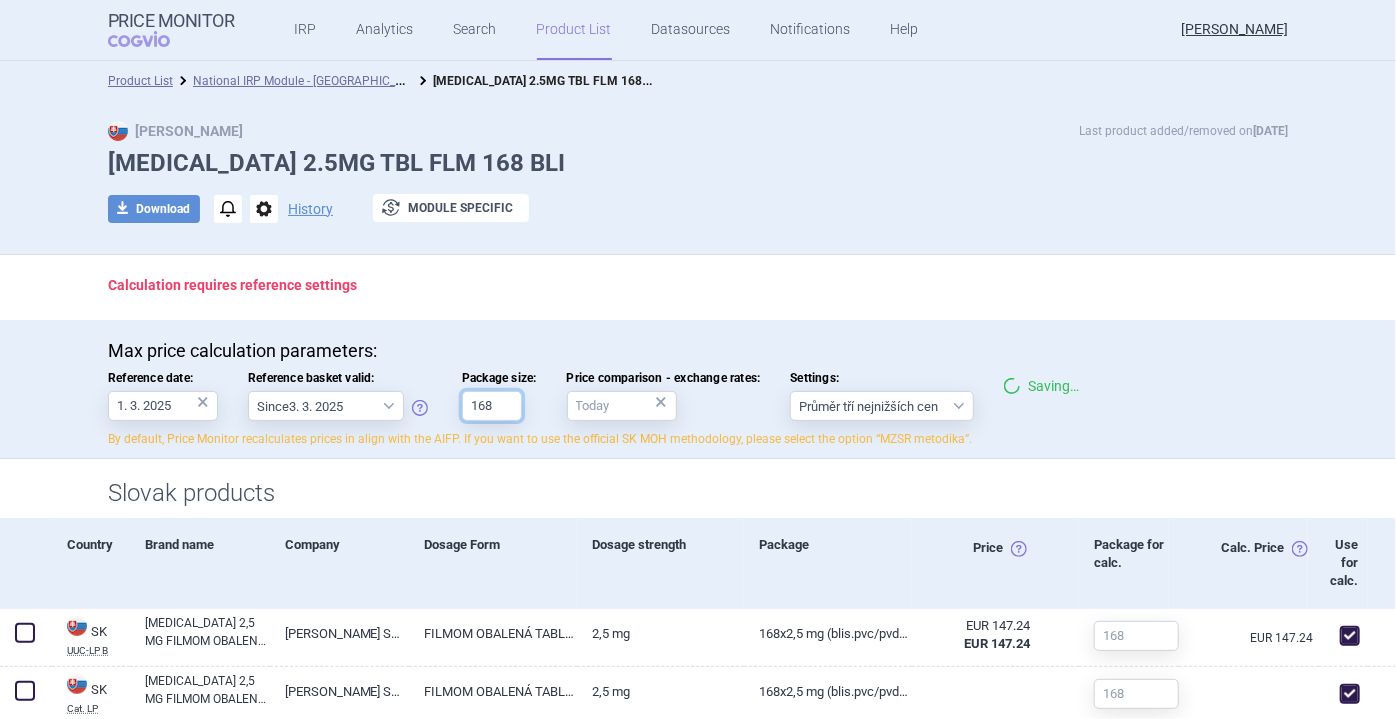 type on "168" 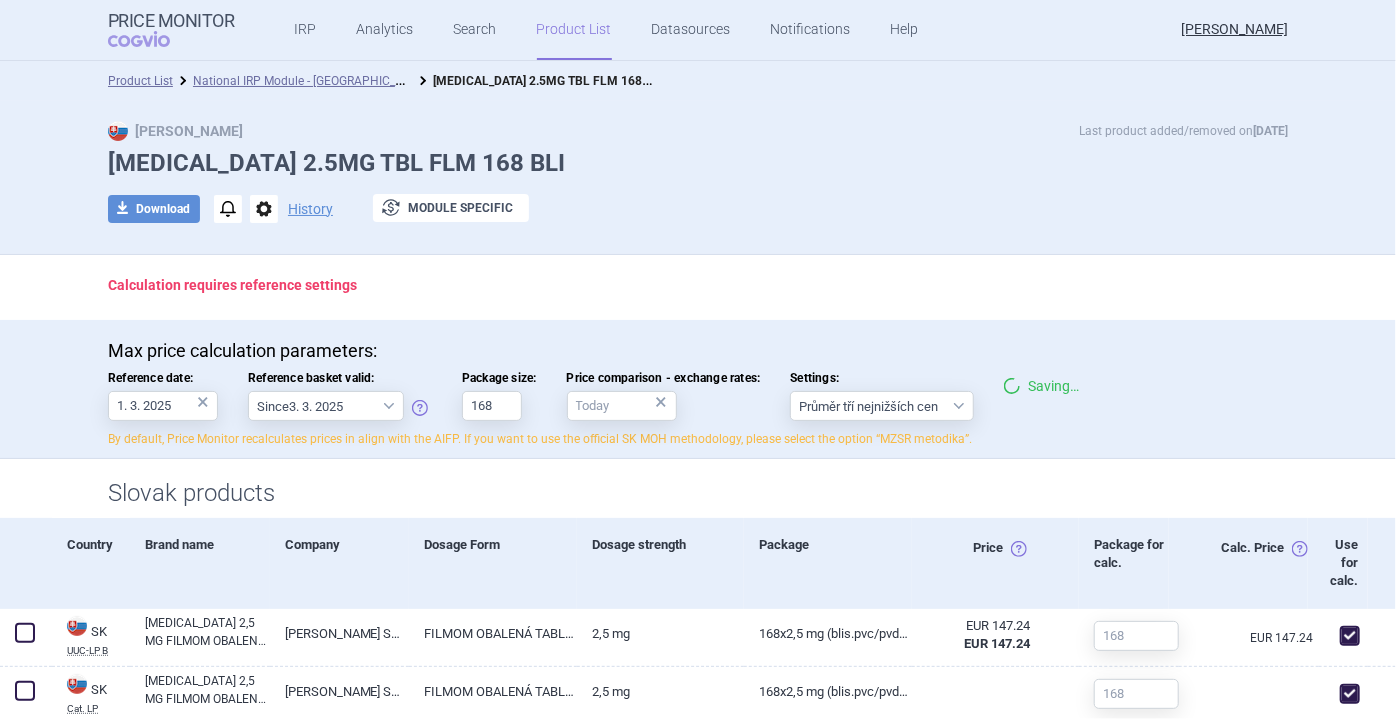 click on "Package size:" at bounding box center (499, 378) 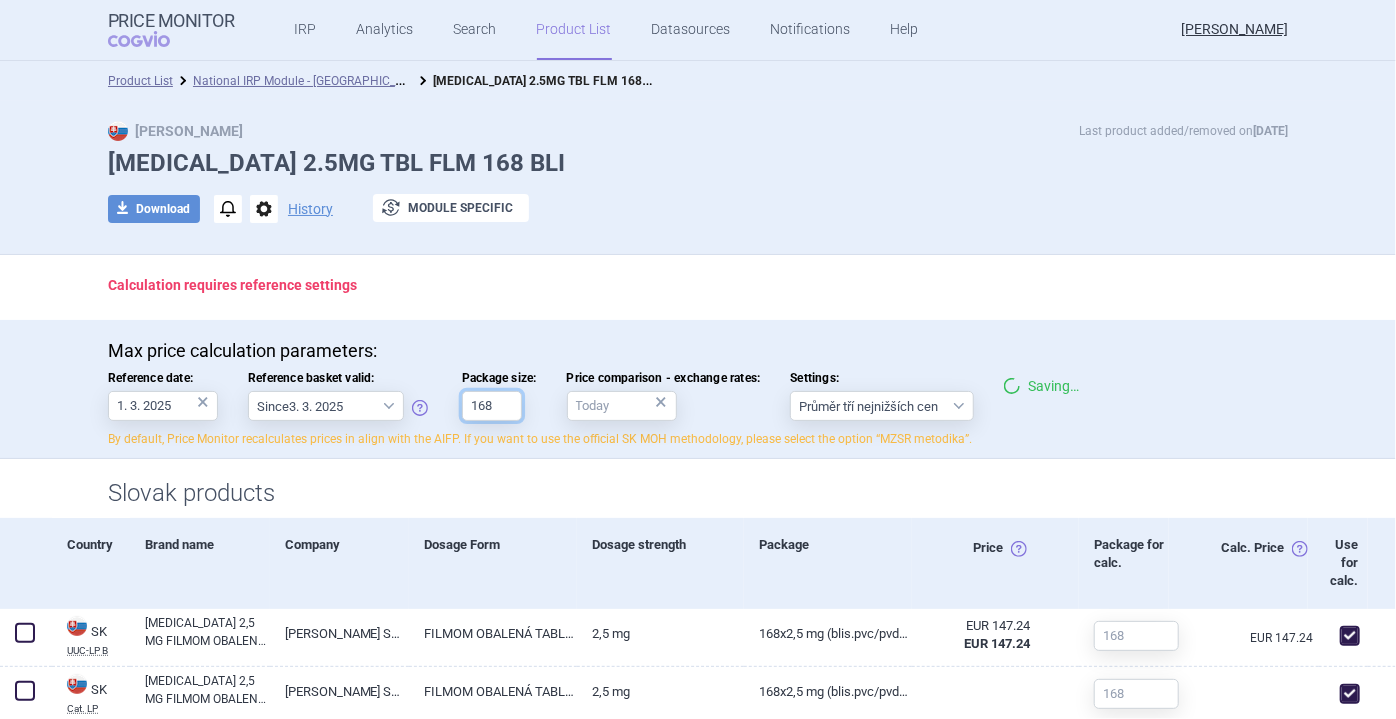 click on "168" at bounding box center [492, 406] 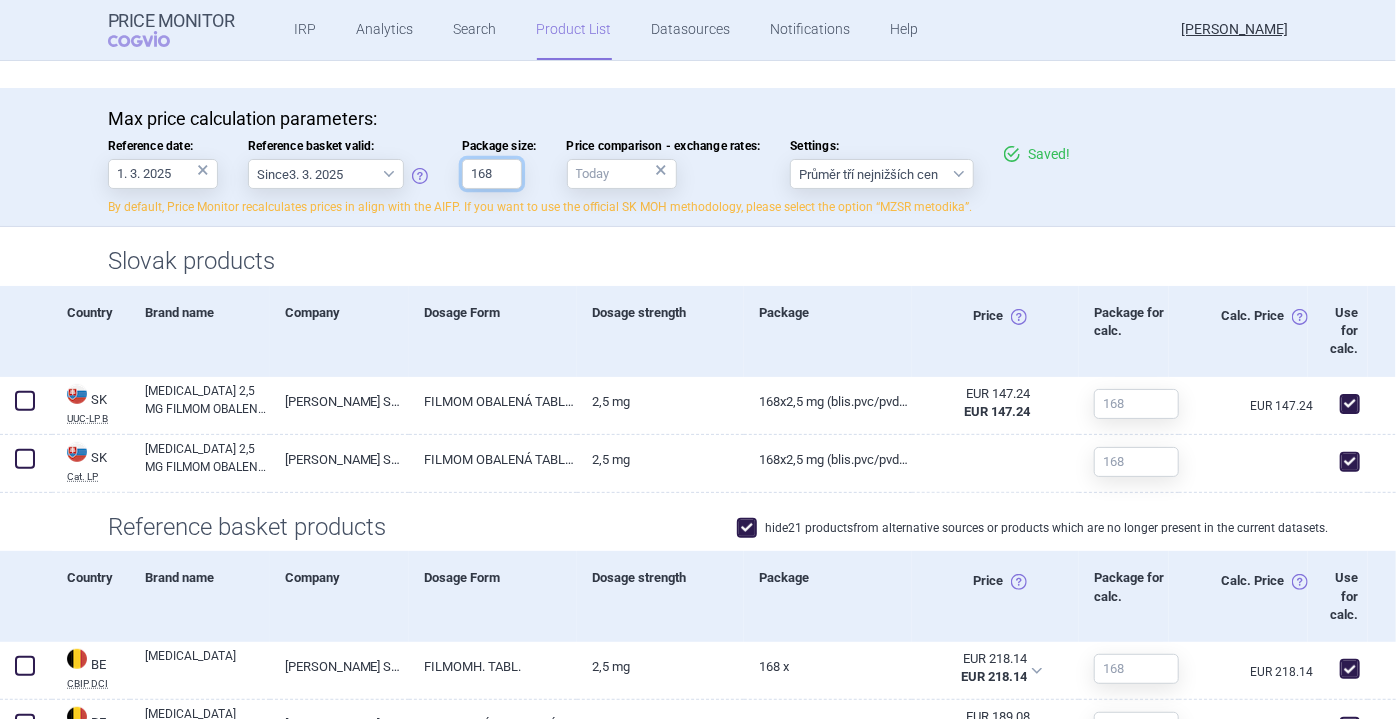 scroll, scrollTop: 240, scrollLeft: 0, axis: vertical 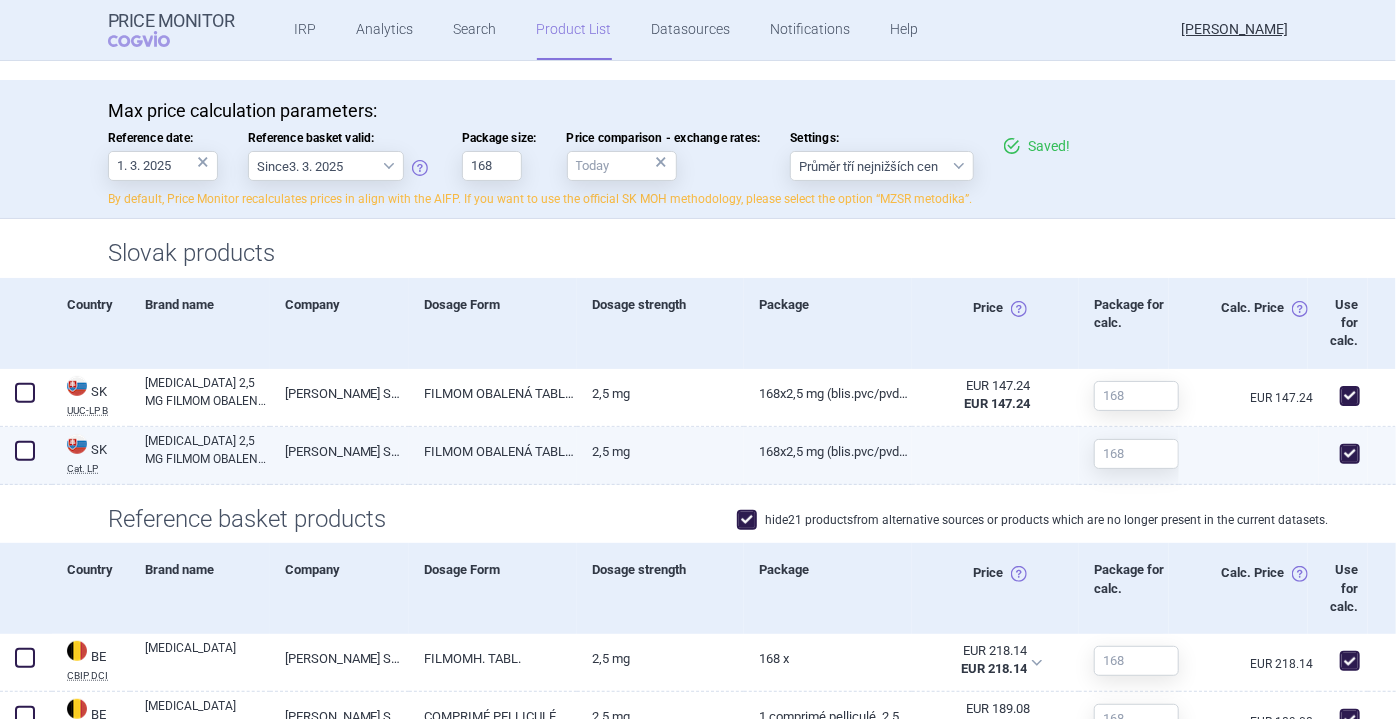 click at bounding box center (25, 451) 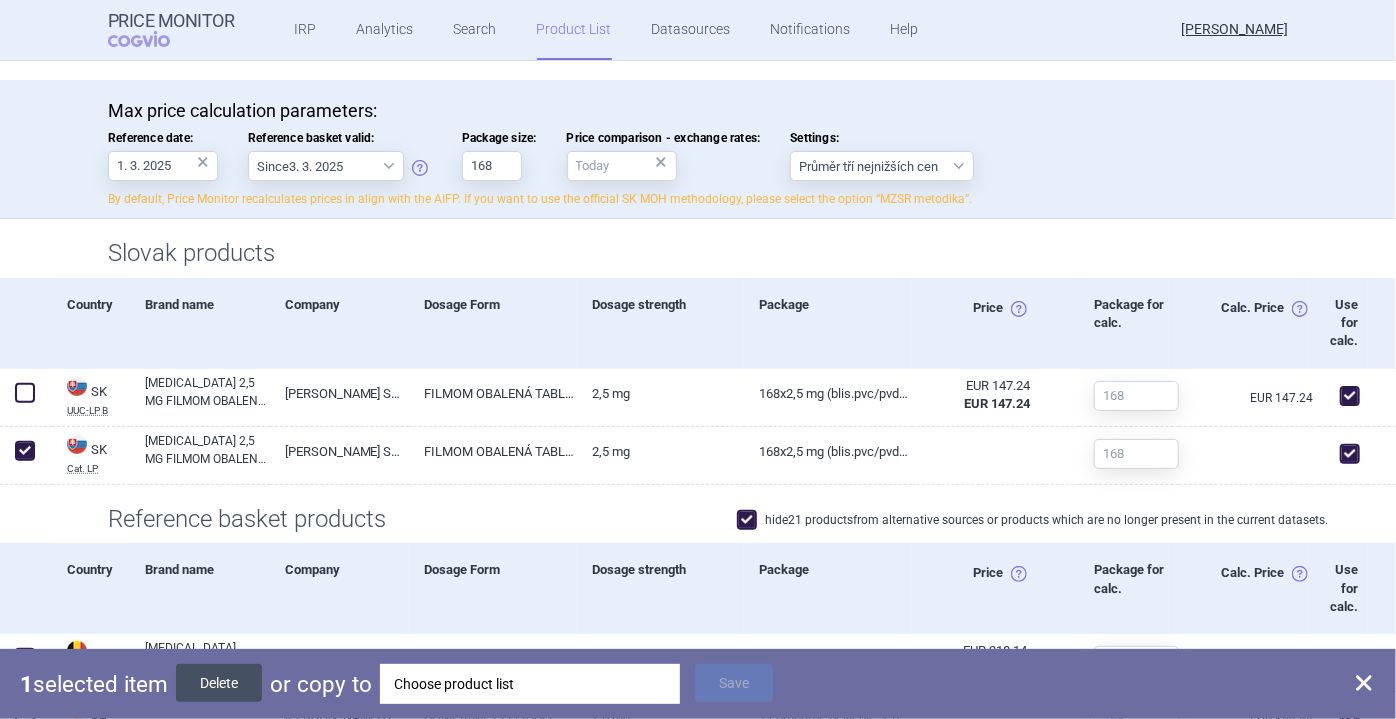 click on "Delete" at bounding box center (219, 683) 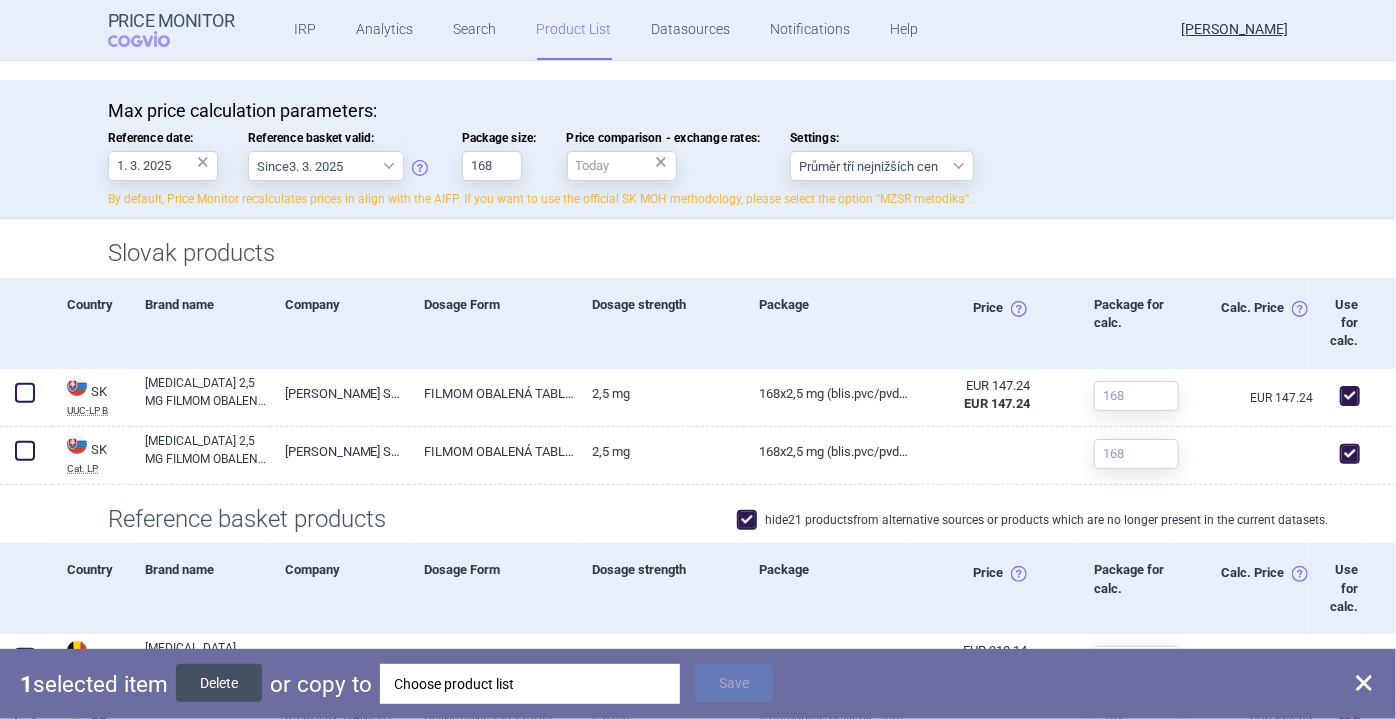 checkbox on "false" 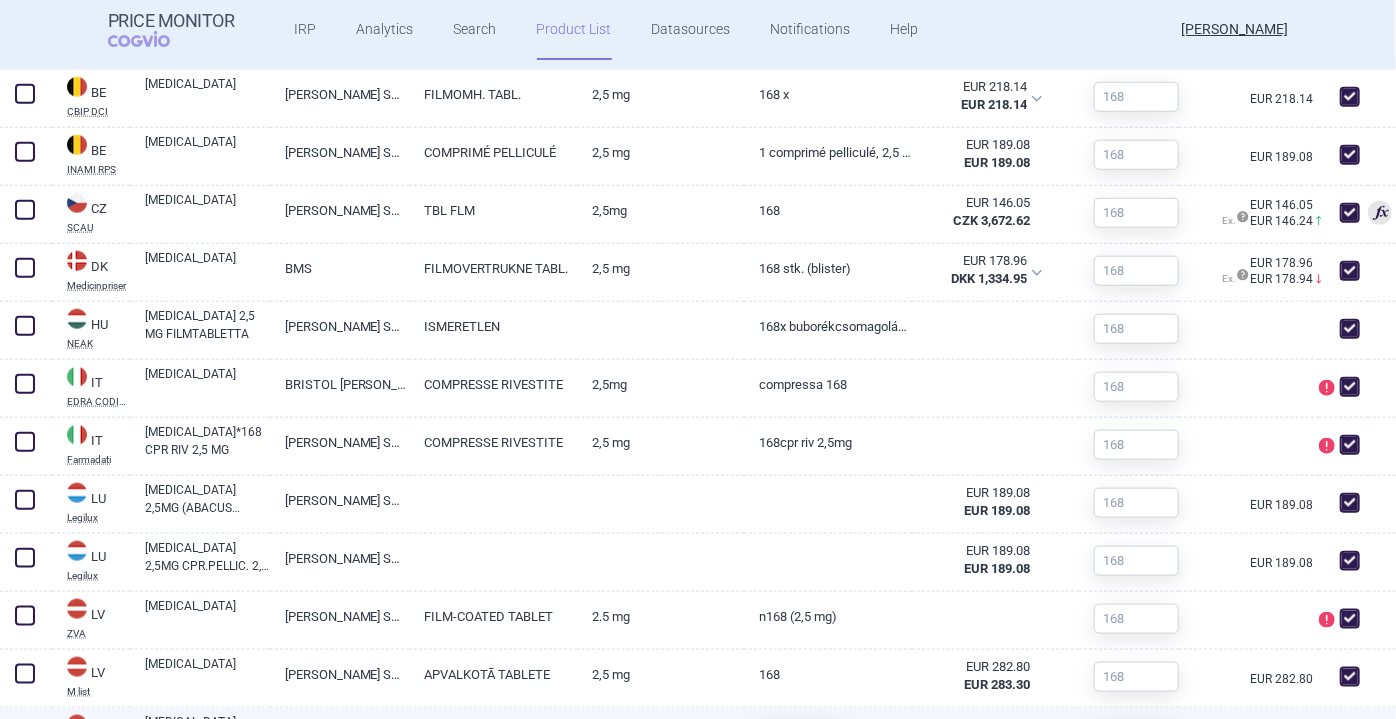 scroll, scrollTop: 968, scrollLeft: 0, axis: vertical 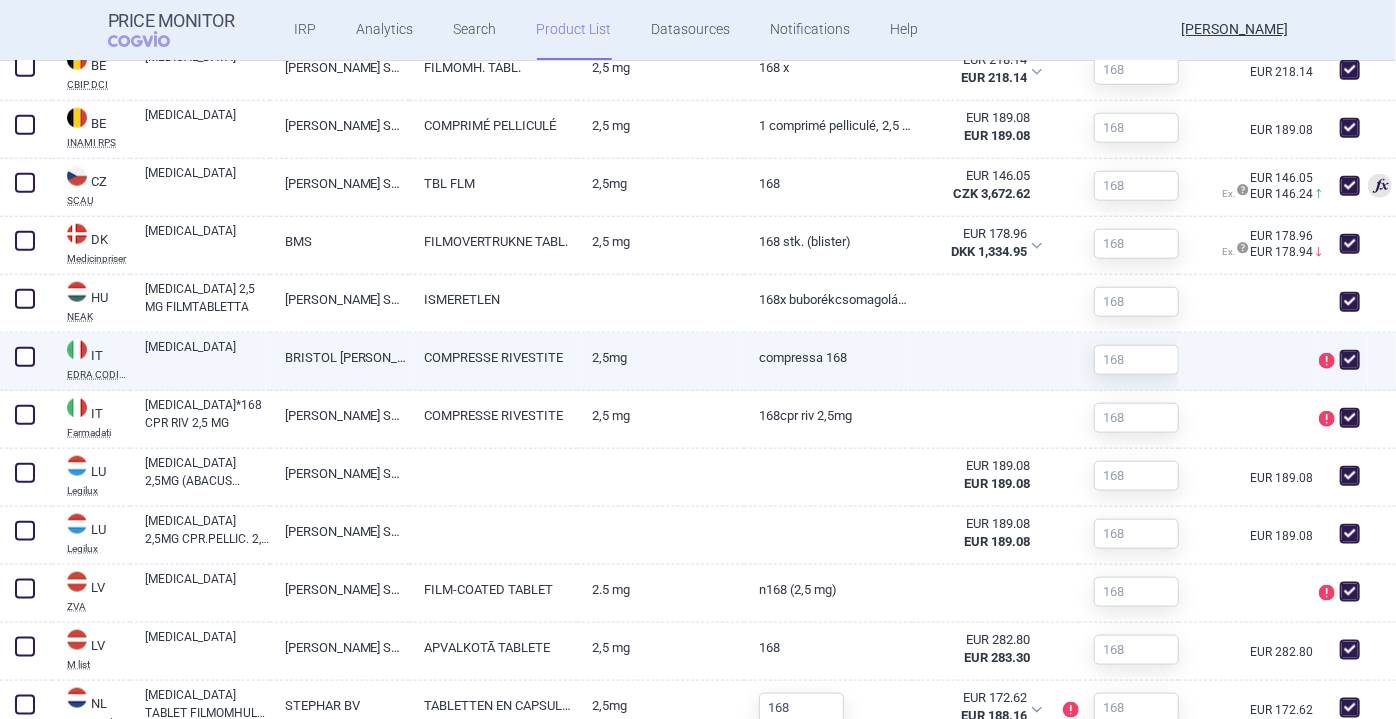 click at bounding box center [25, 357] 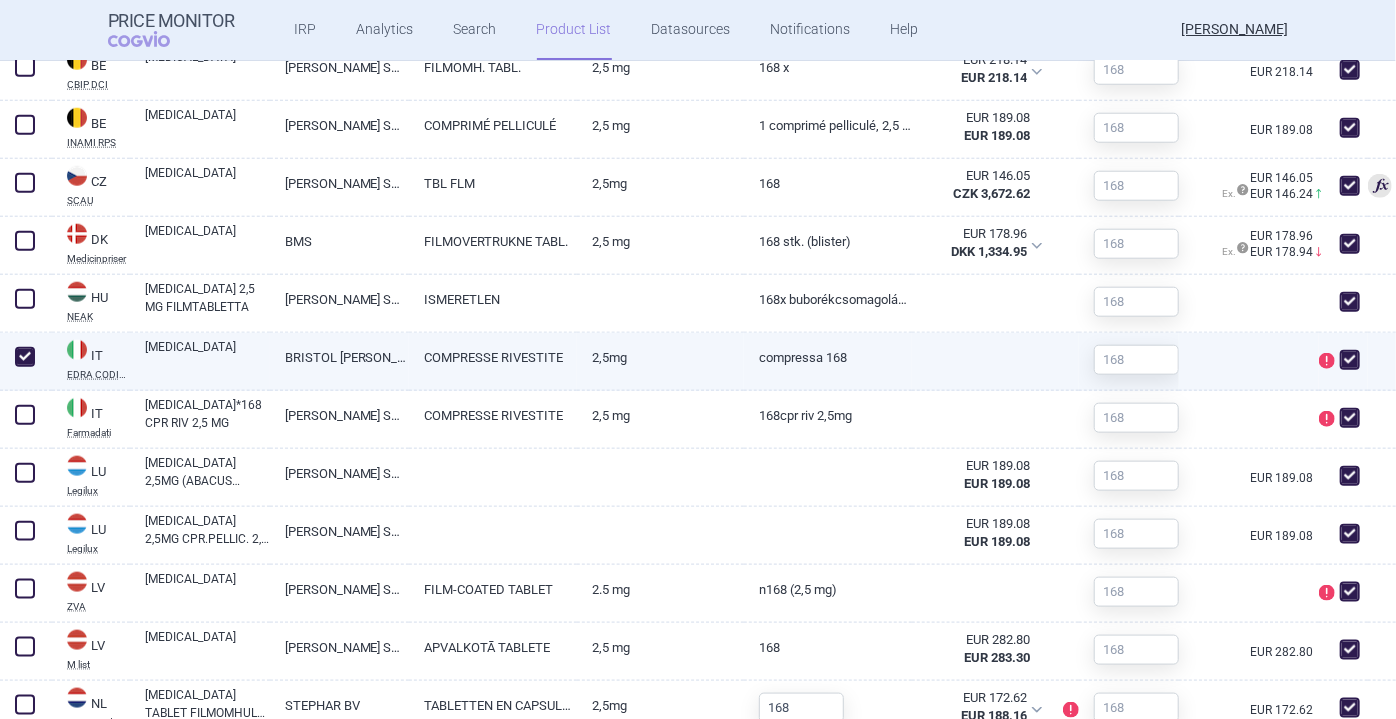 checkbox on "true" 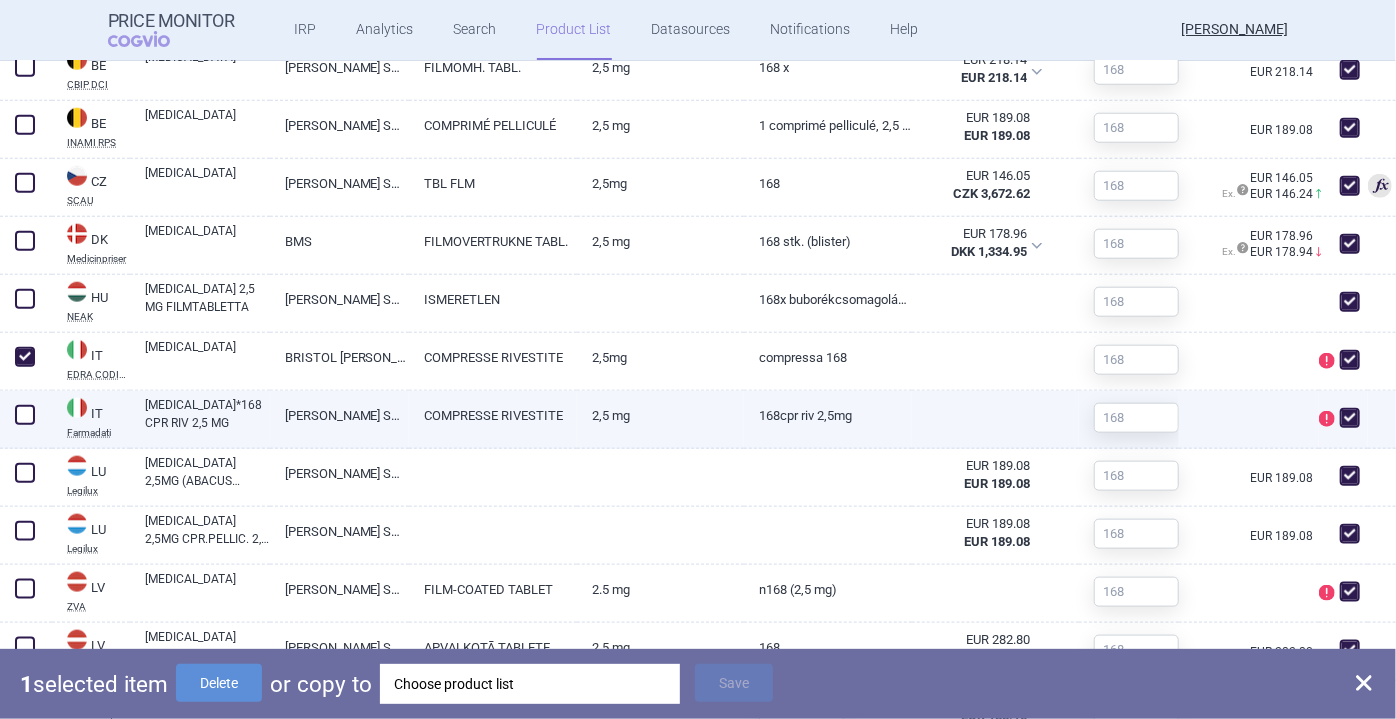 click at bounding box center (25, 415) 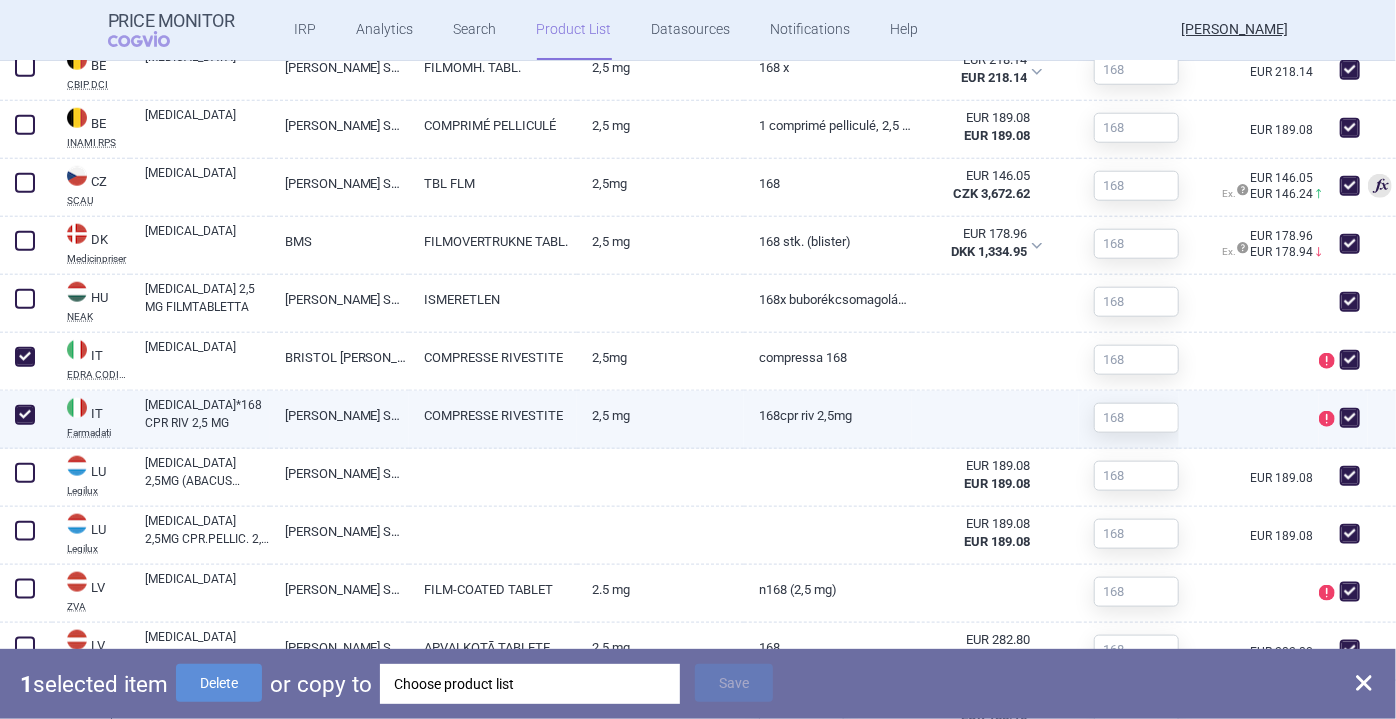 checkbox on "true" 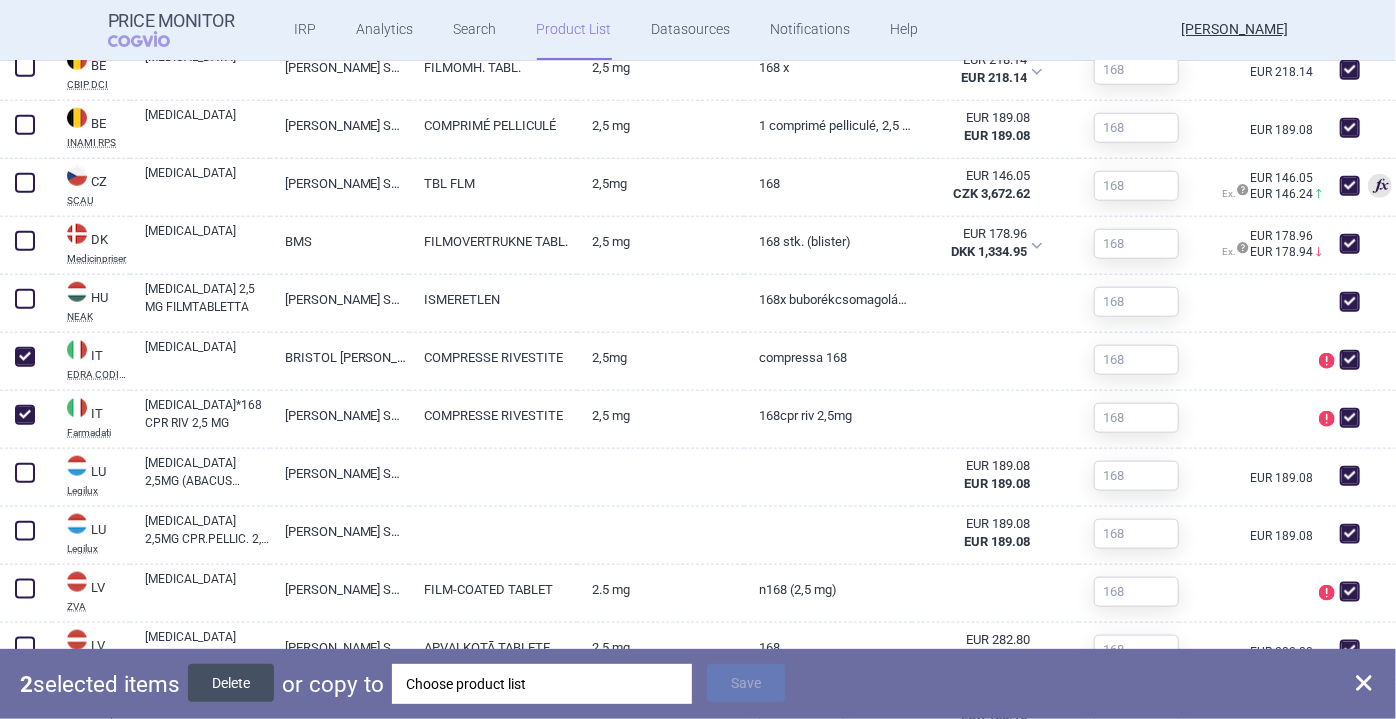 click on "Delete" at bounding box center (231, 683) 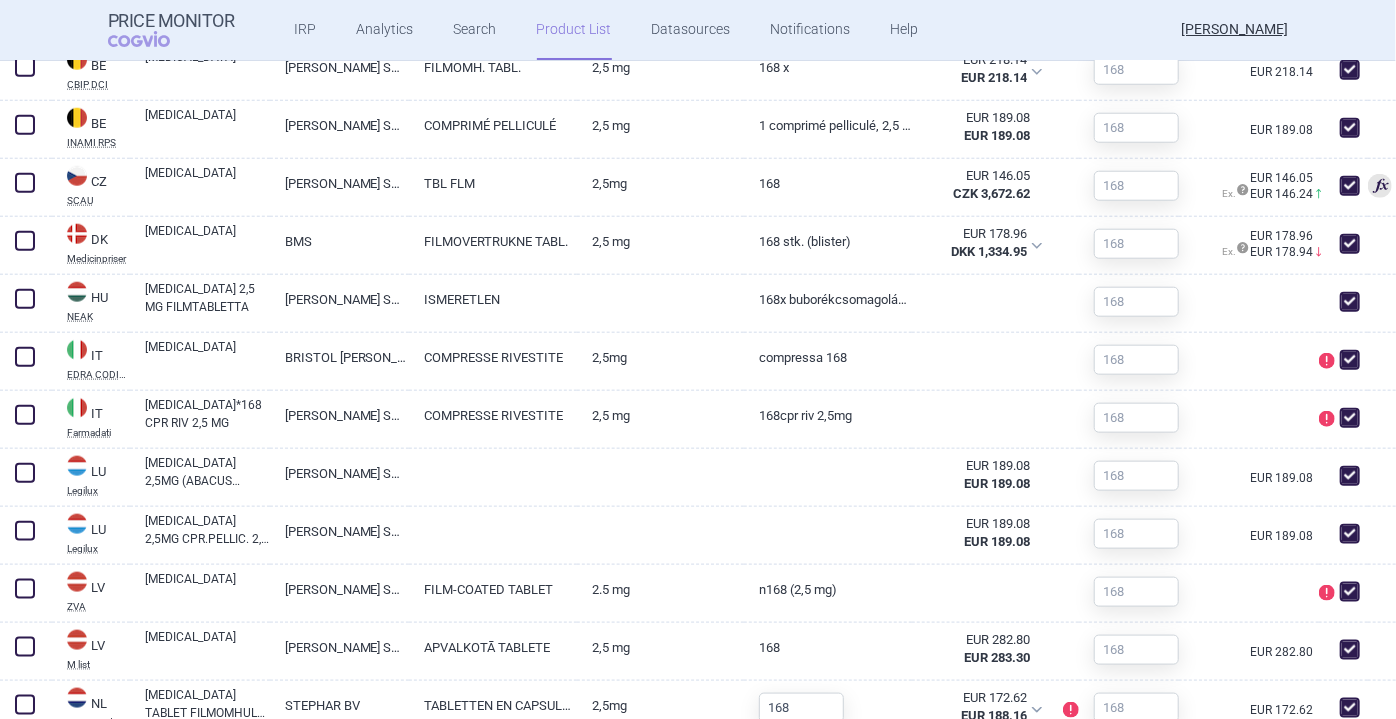 checkbox on "false" 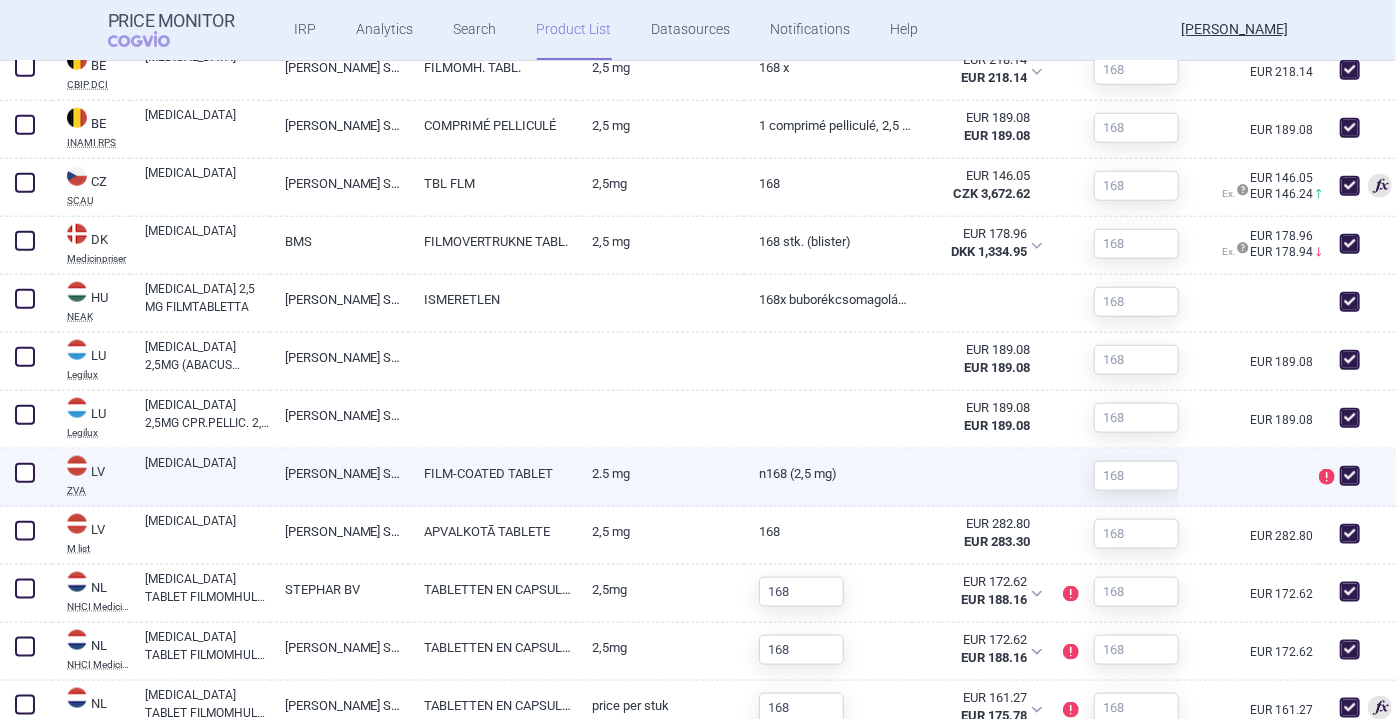 click at bounding box center [25, 473] 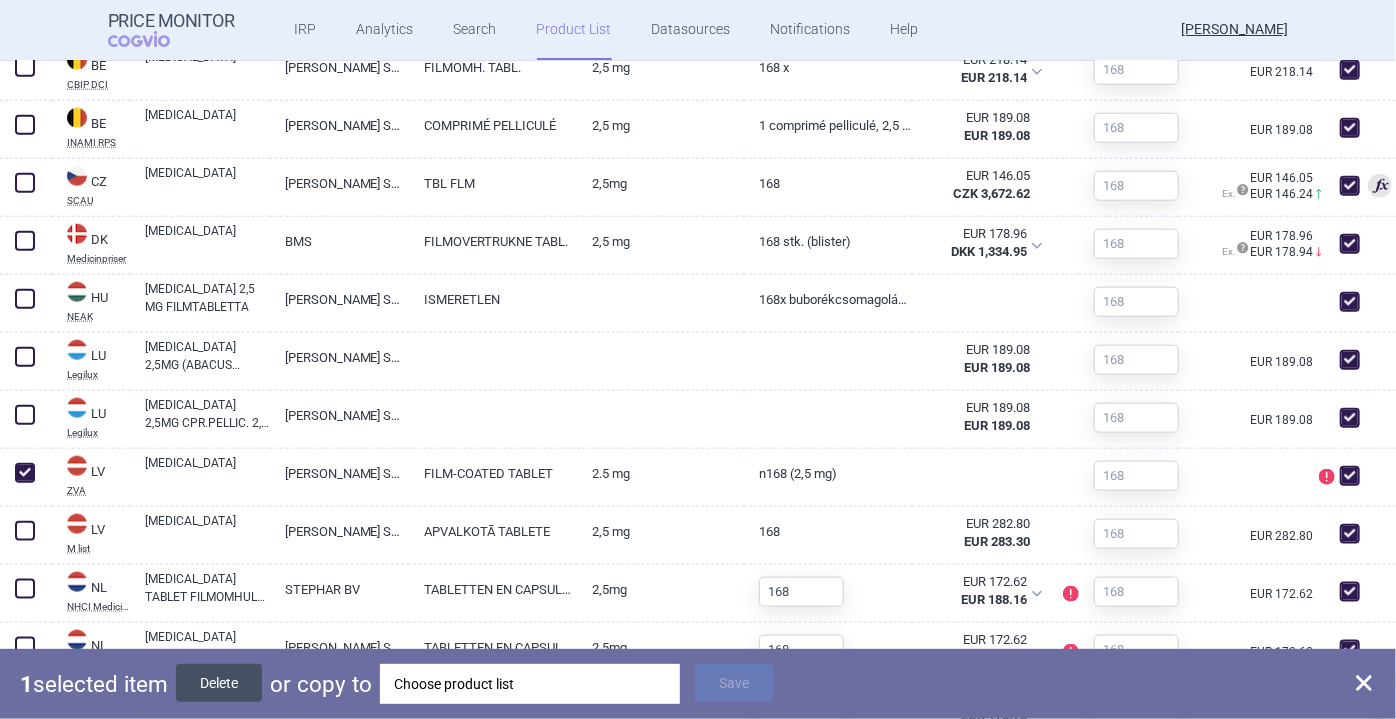 click on "Delete" at bounding box center (219, 683) 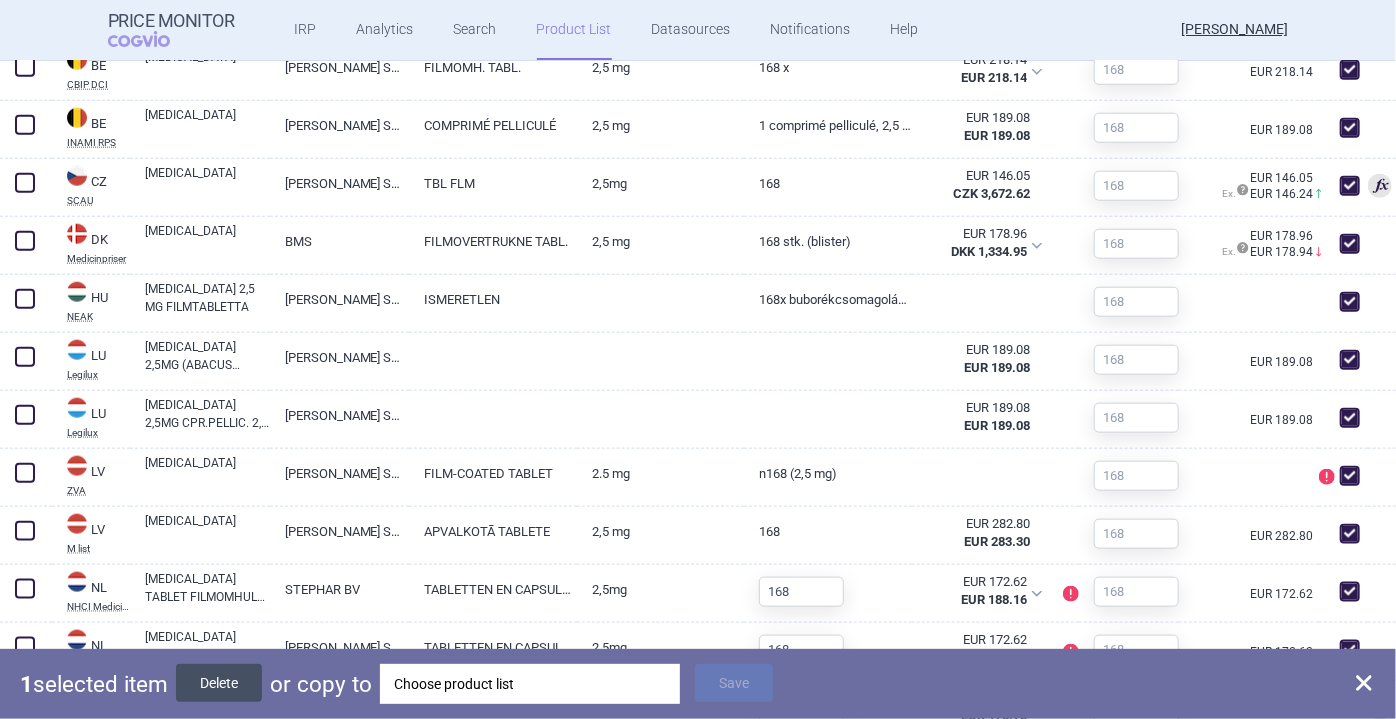 checkbox on "false" 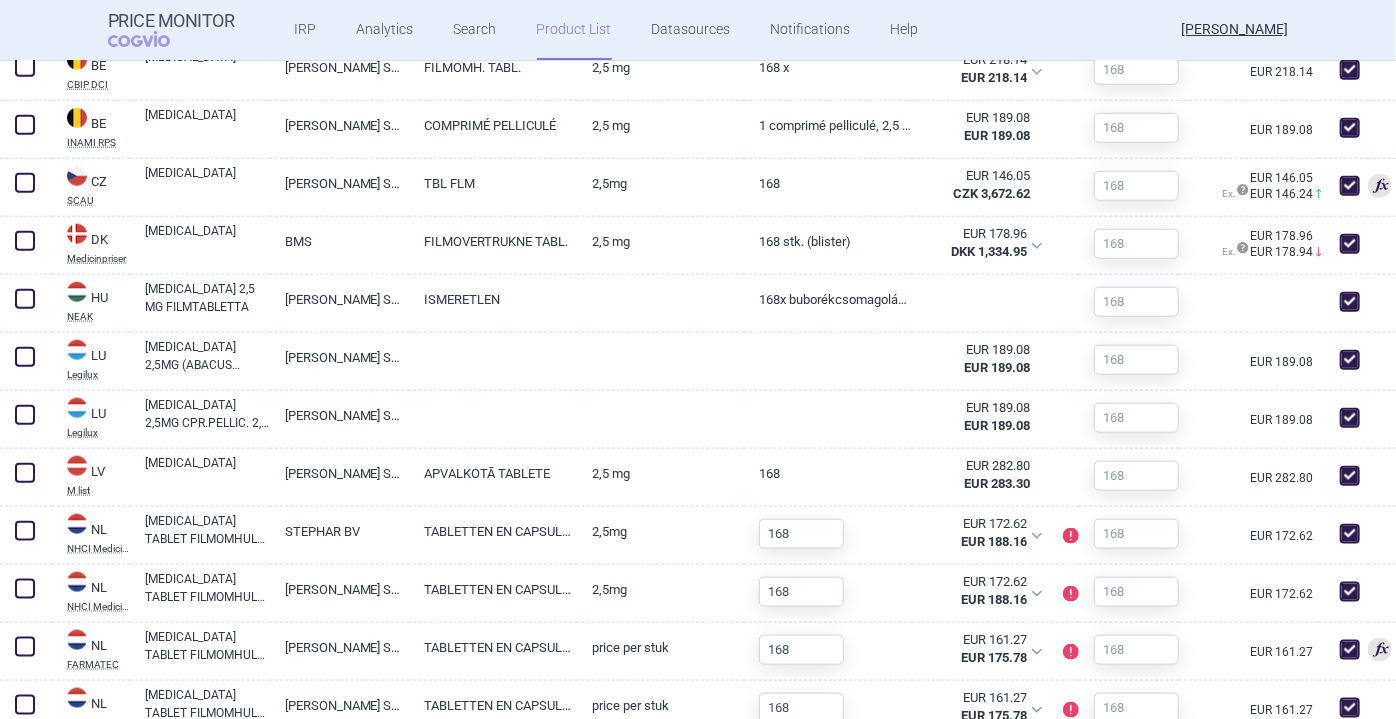 click on "2,5 mg" at bounding box center (661, 473) 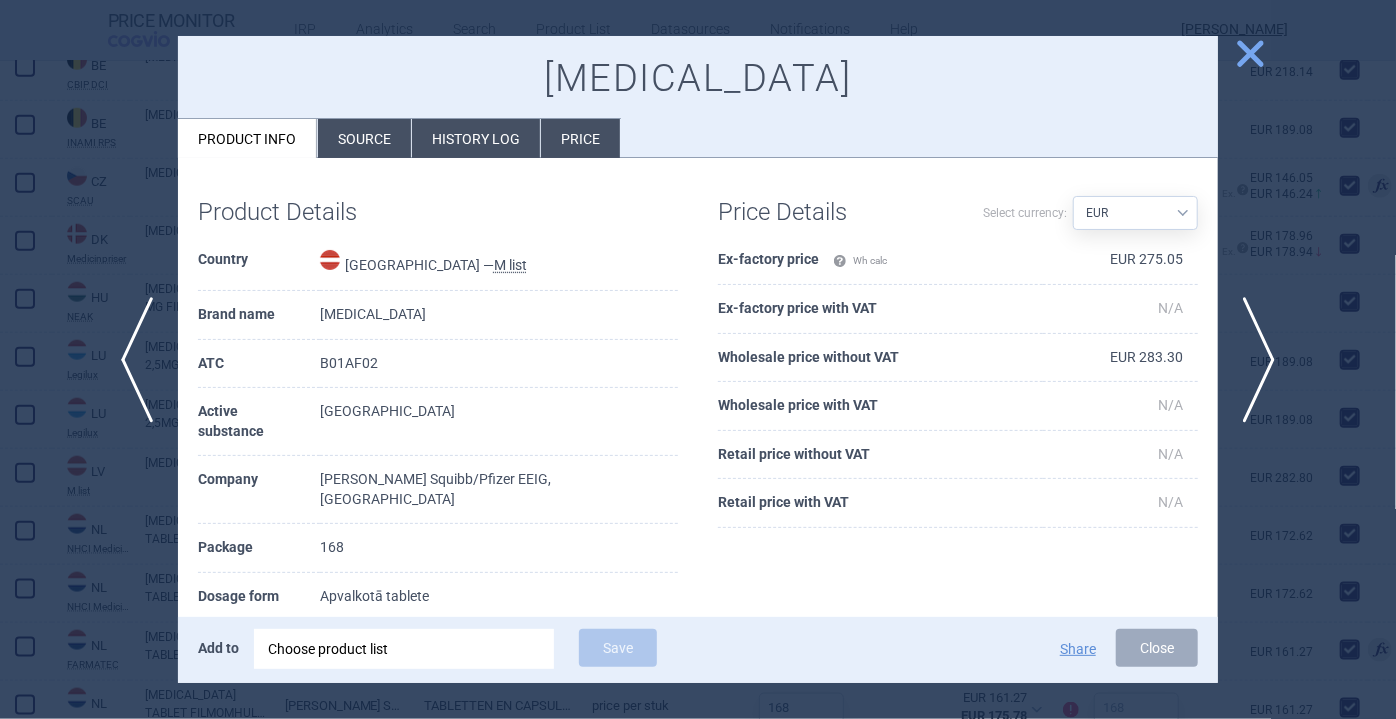 click at bounding box center (698, 359) 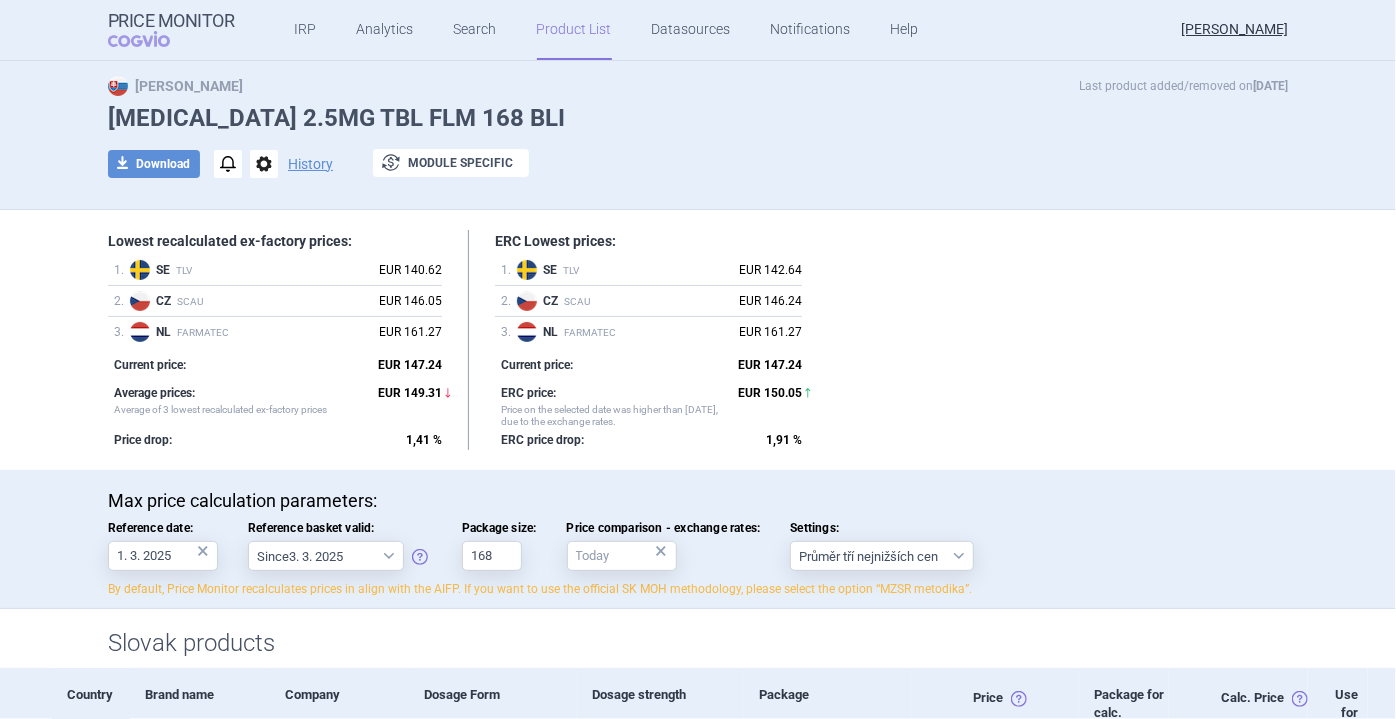 scroll, scrollTop: 46, scrollLeft: 0, axis: vertical 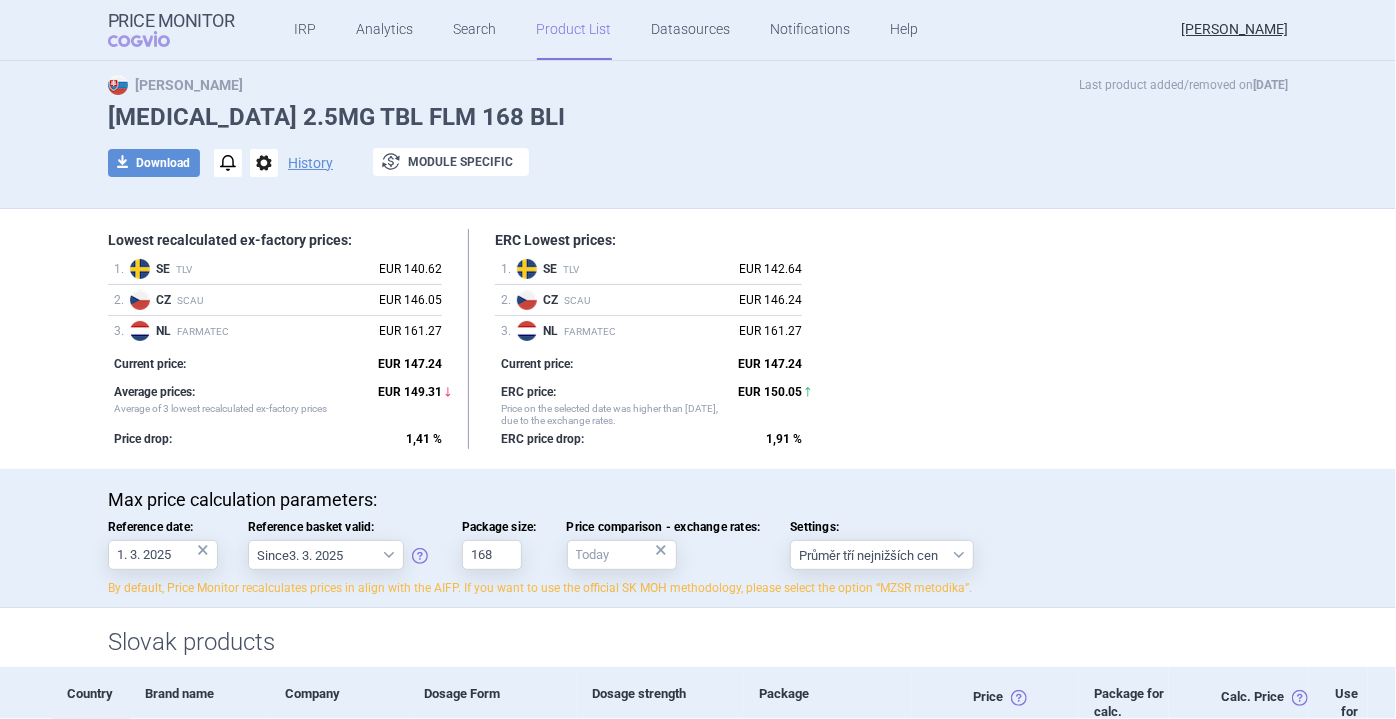 click on "IRP Analytics Search Product List Datasources Notifications Help" at bounding box center [582, 30] 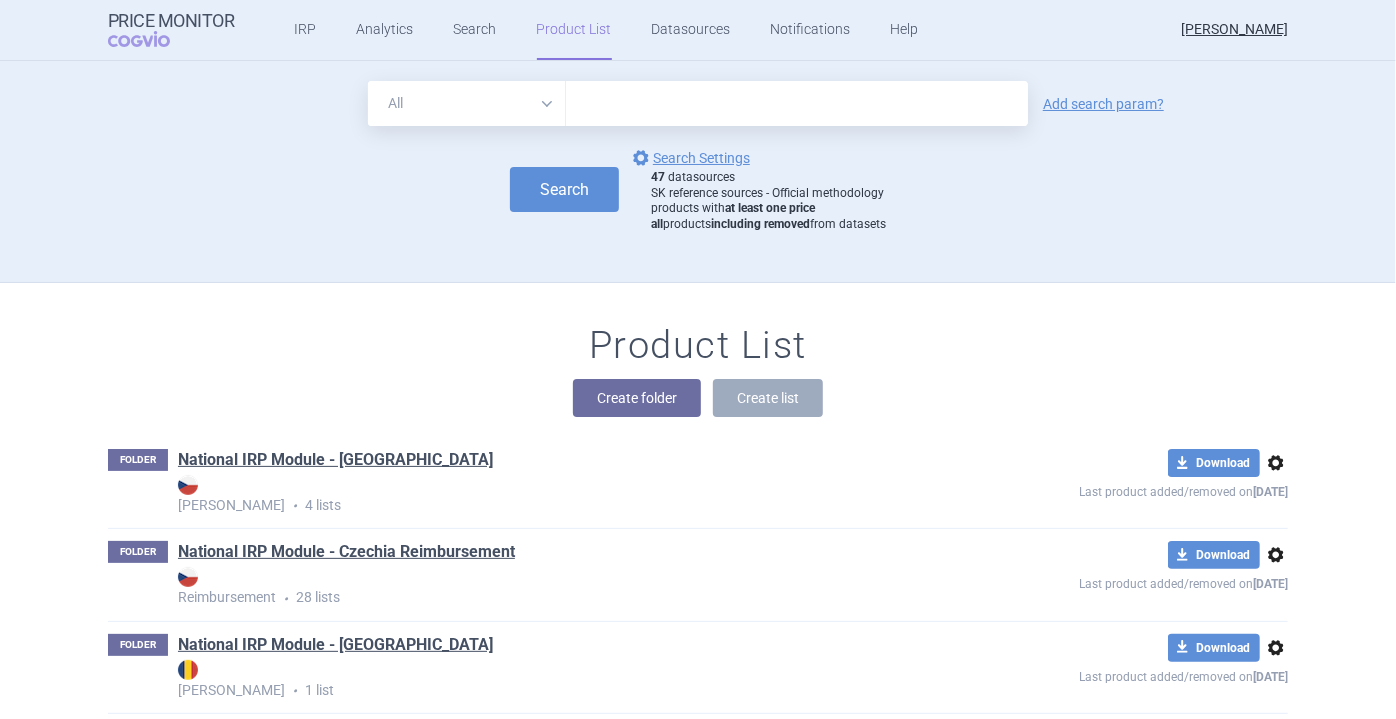 scroll, scrollTop: 221, scrollLeft: 0, axis: vertical 